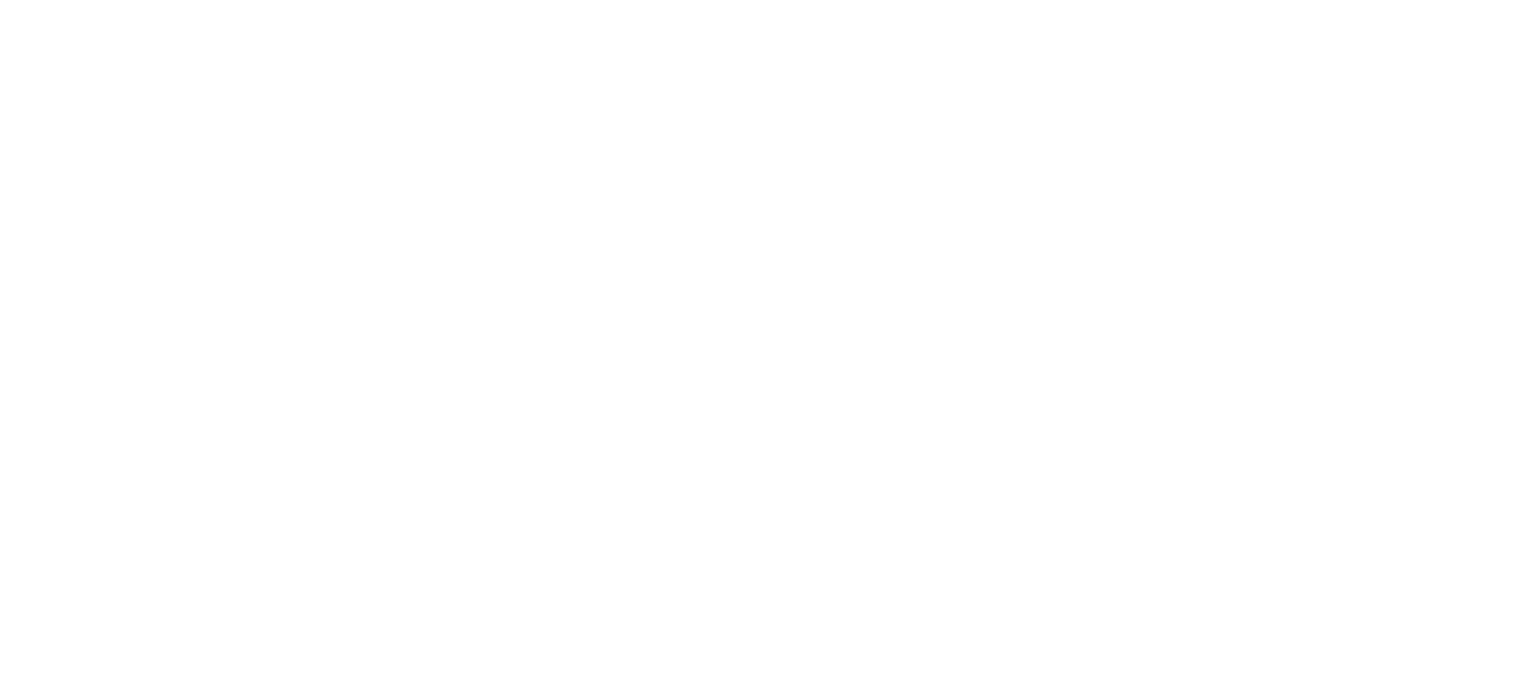 scroll, scrollTop: 0, scrollLeft: 0, axis: both 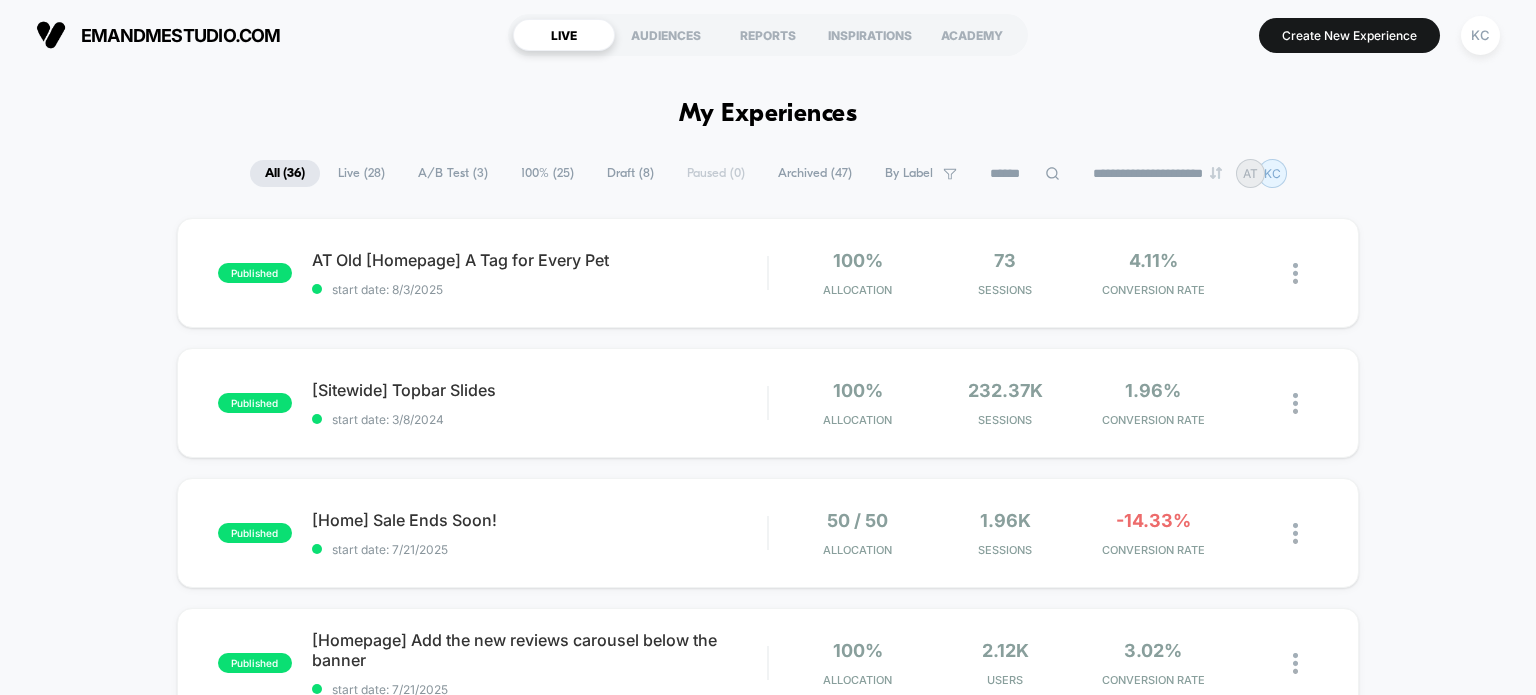 click on "A/B Test ( 3 )" at bounding box center [453, 173] 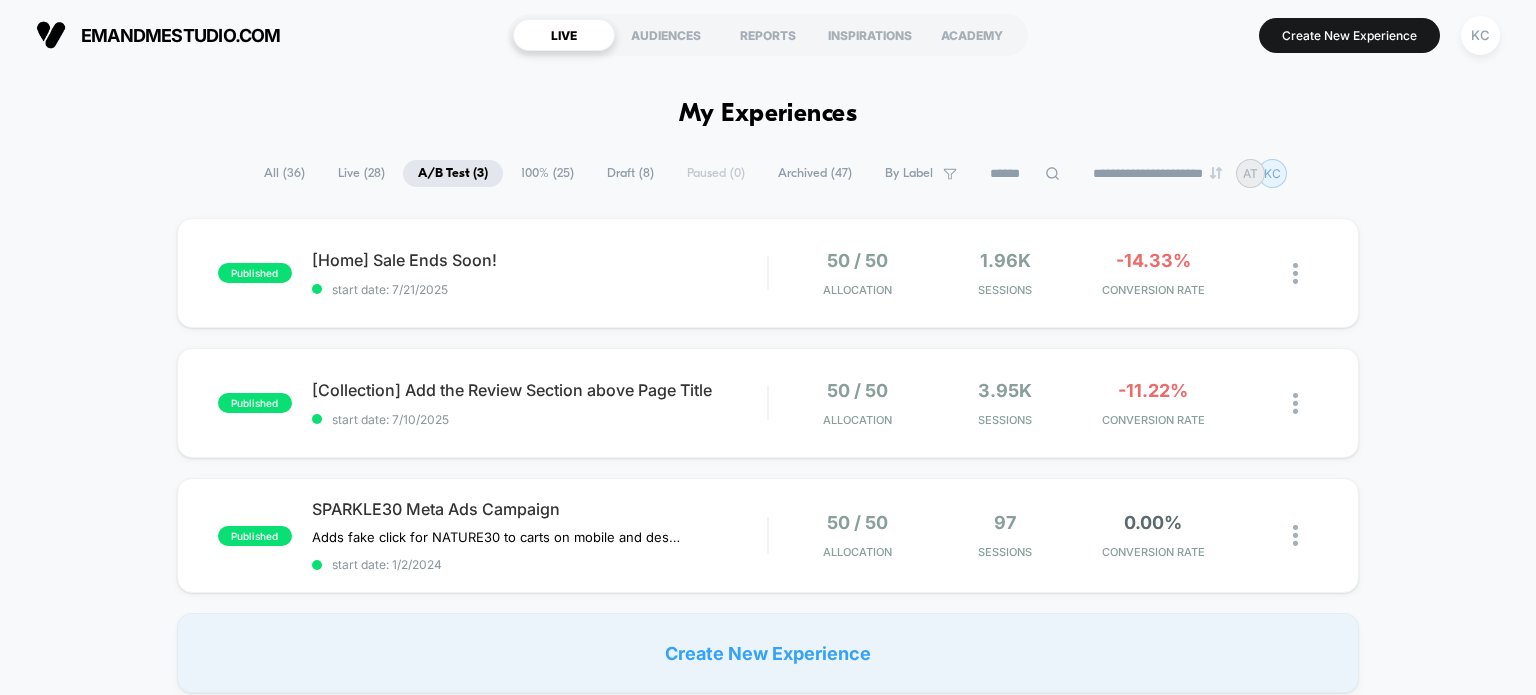click on "100% ( 25 )" at bounding box center (547, 173) 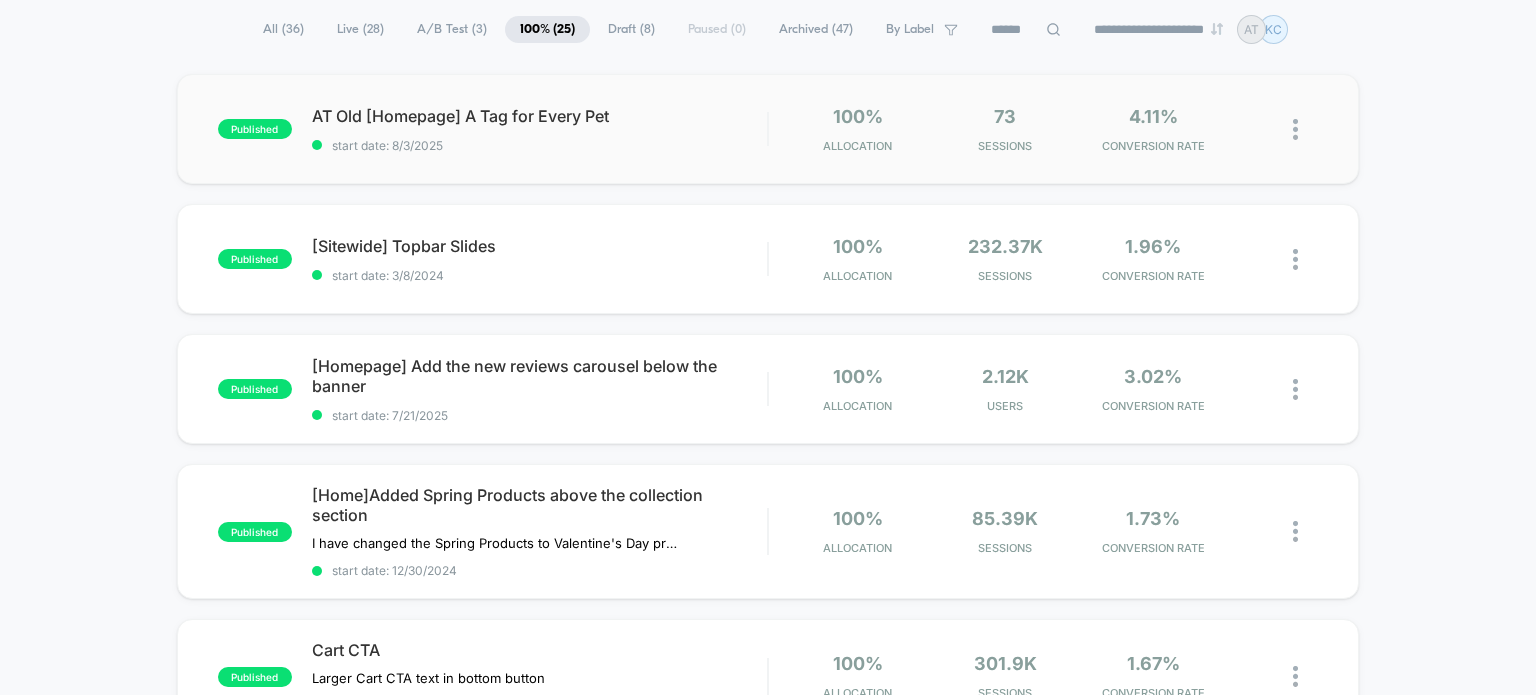 scroll, scrollTop: 0, scrollLeft: 0, axis: both 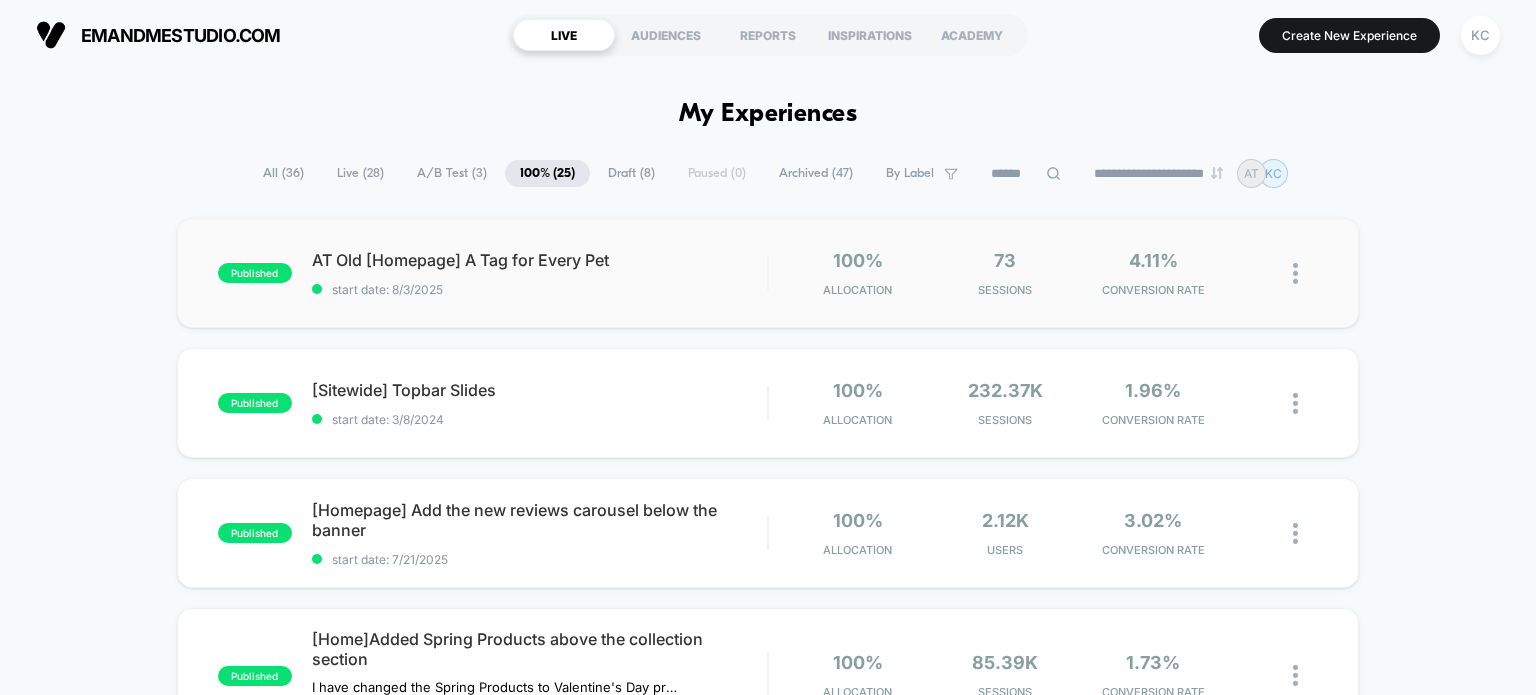 click on "published AT Old [Homepage] A Tag for Every Pet start date: 8/3/2025 100% Allocation 73 Sessions 4.11% CONVERSION RATE" at bounding box center (768, 273) 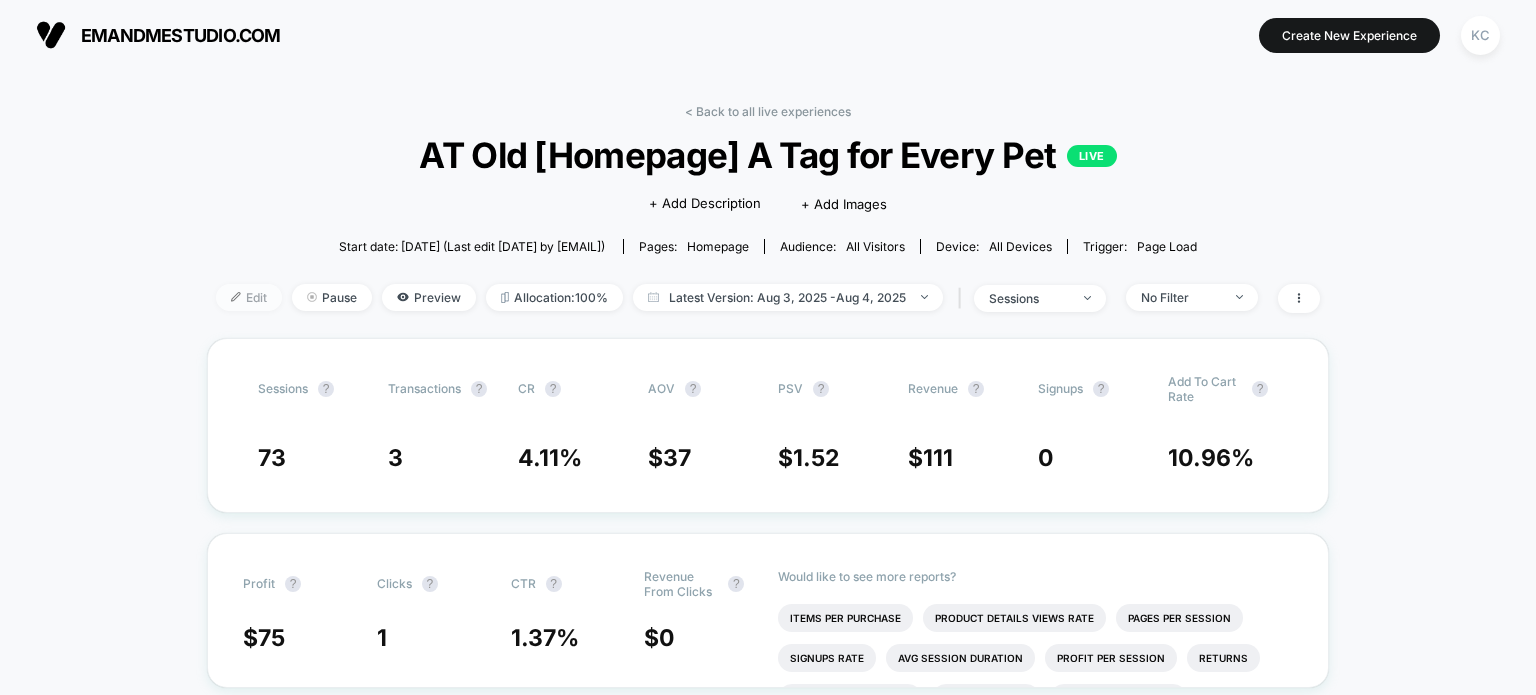 click on "Edit" at bounding box center [249, 297] 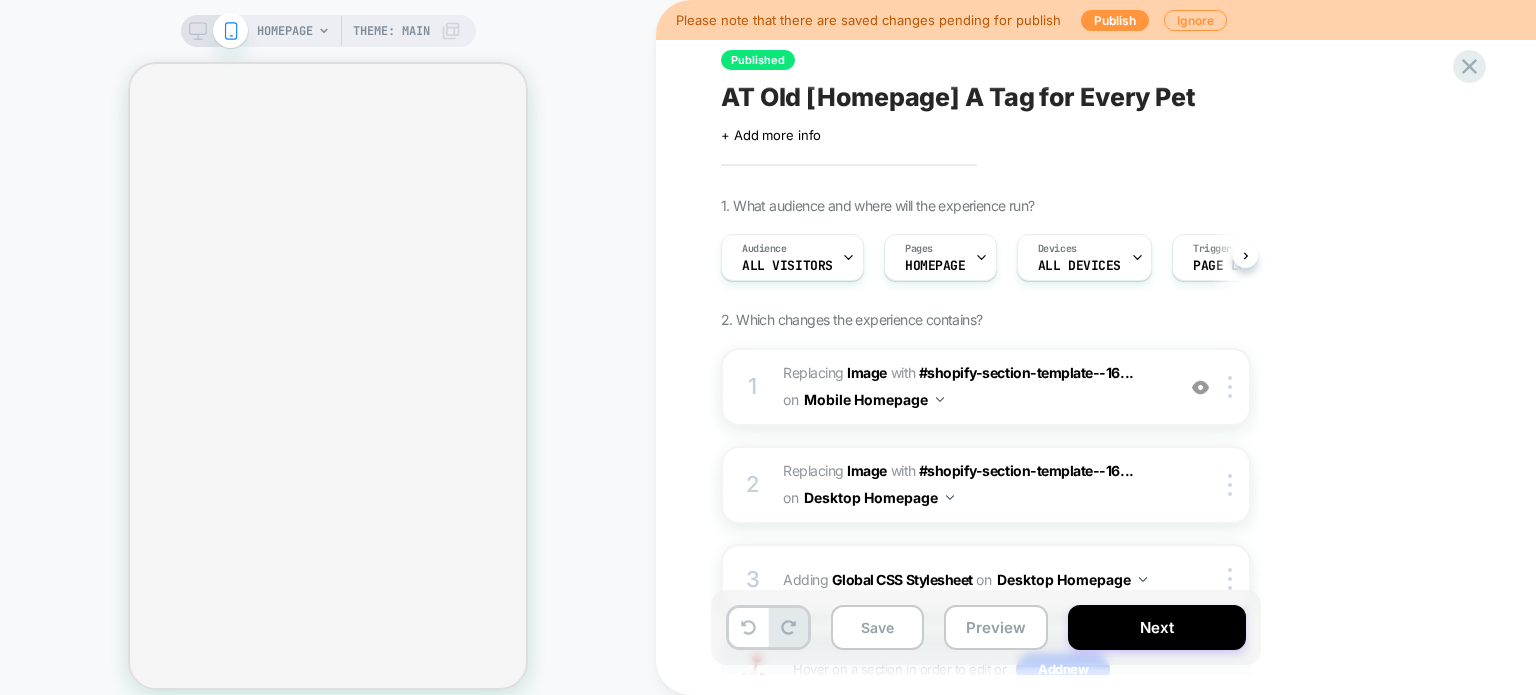scroll, scrollTop: 0, scrollLeft: 0, axis: both 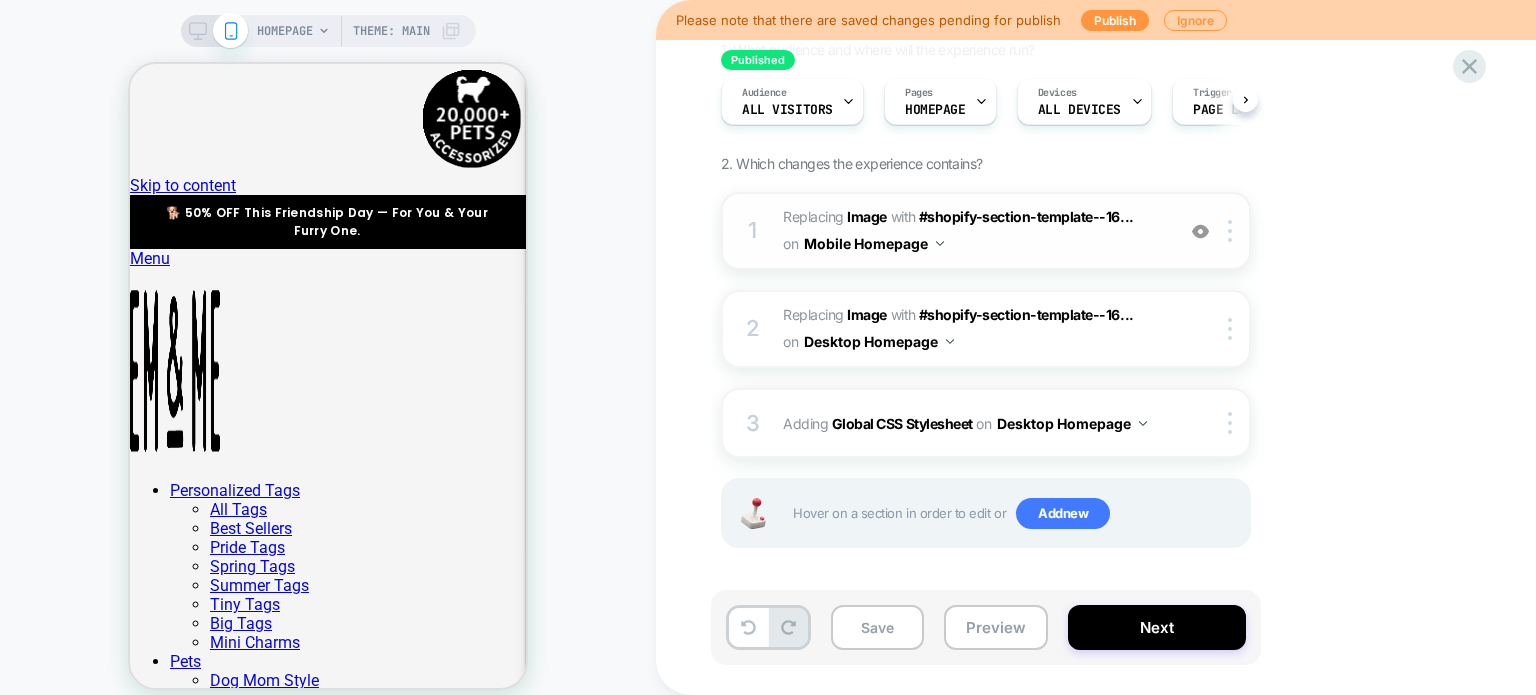 click on "#_loomi_addon_1710210980847_dup1754239049 Replacing   Image   WITH #shopify-section-template--16... #shopify-section-template--16725283733730__slideshow   on Mobile Homepage" at bounding box center (973, 231) 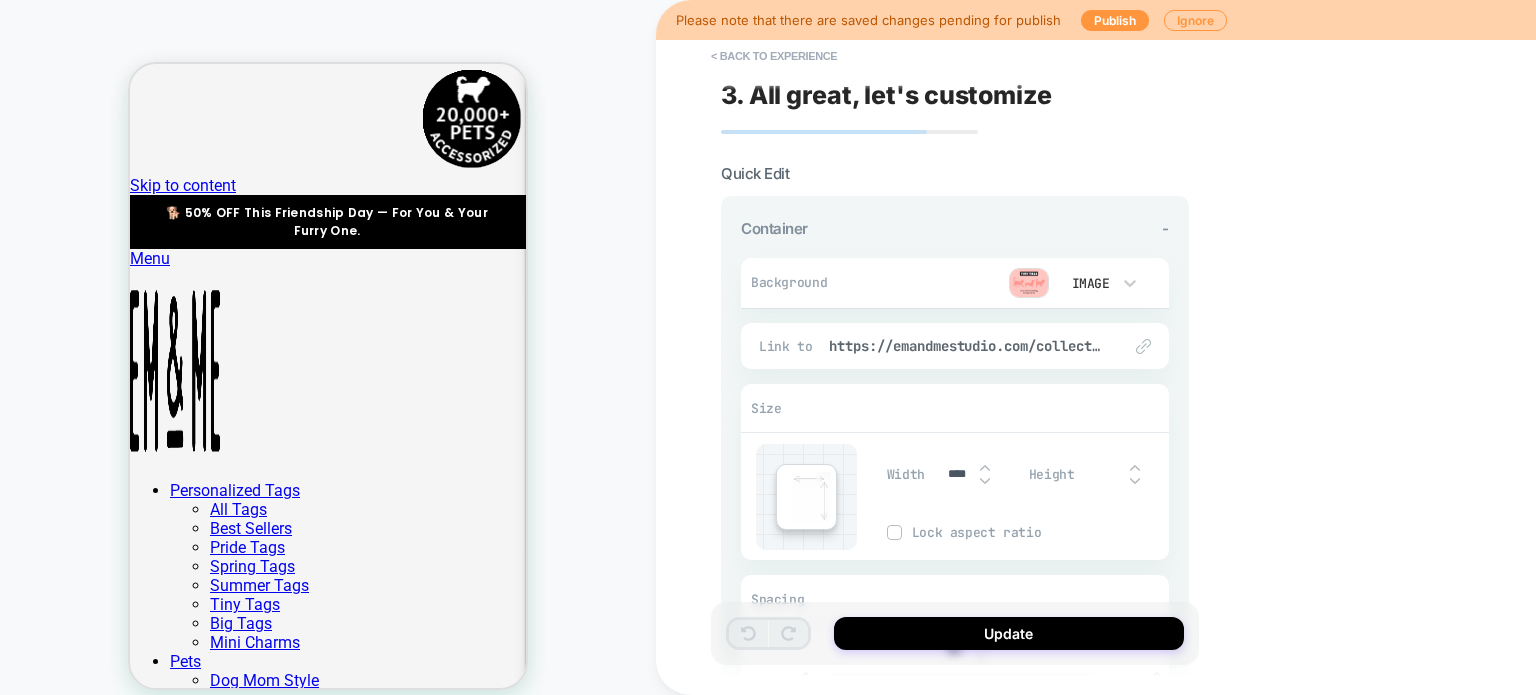 scroll, scrollTop: 0, scrollLeft: 0, axis: both 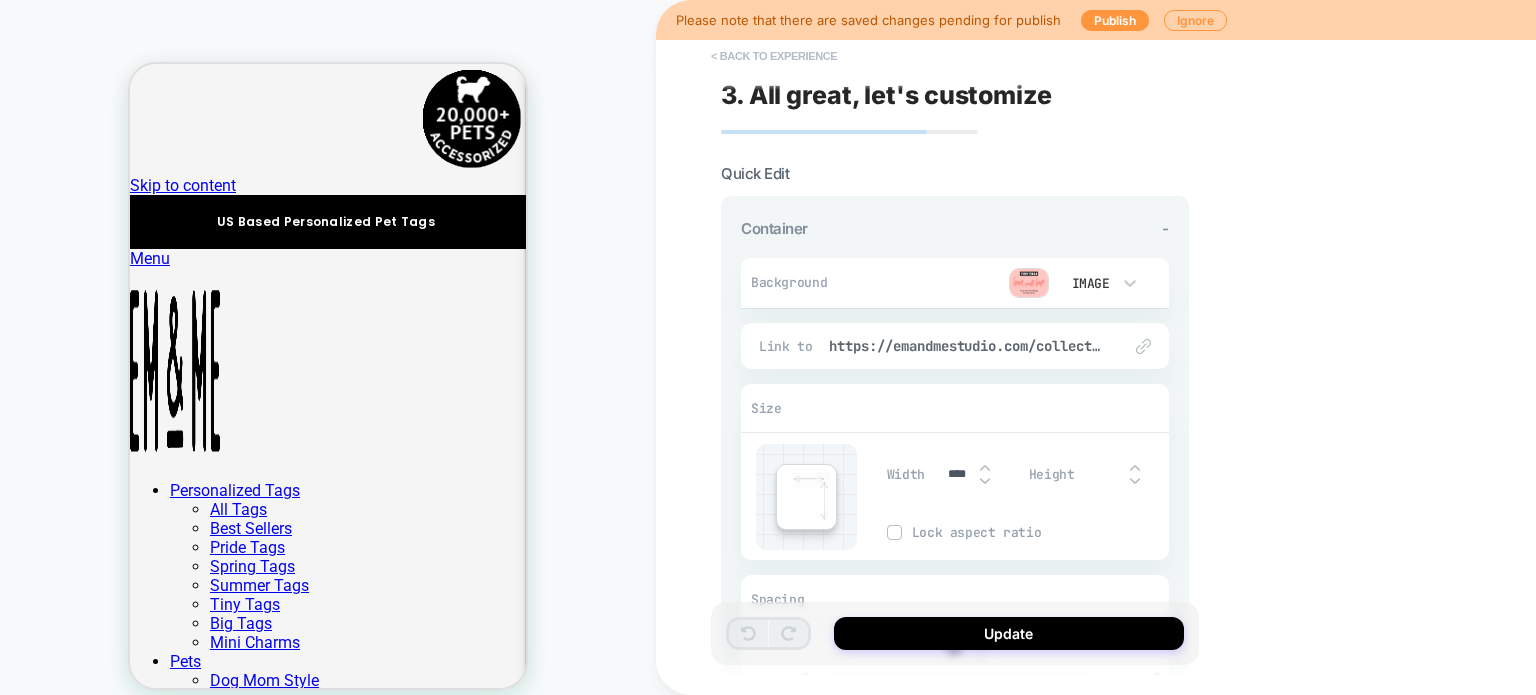 click on "< Back to experience" at bounding box center [774, 56] 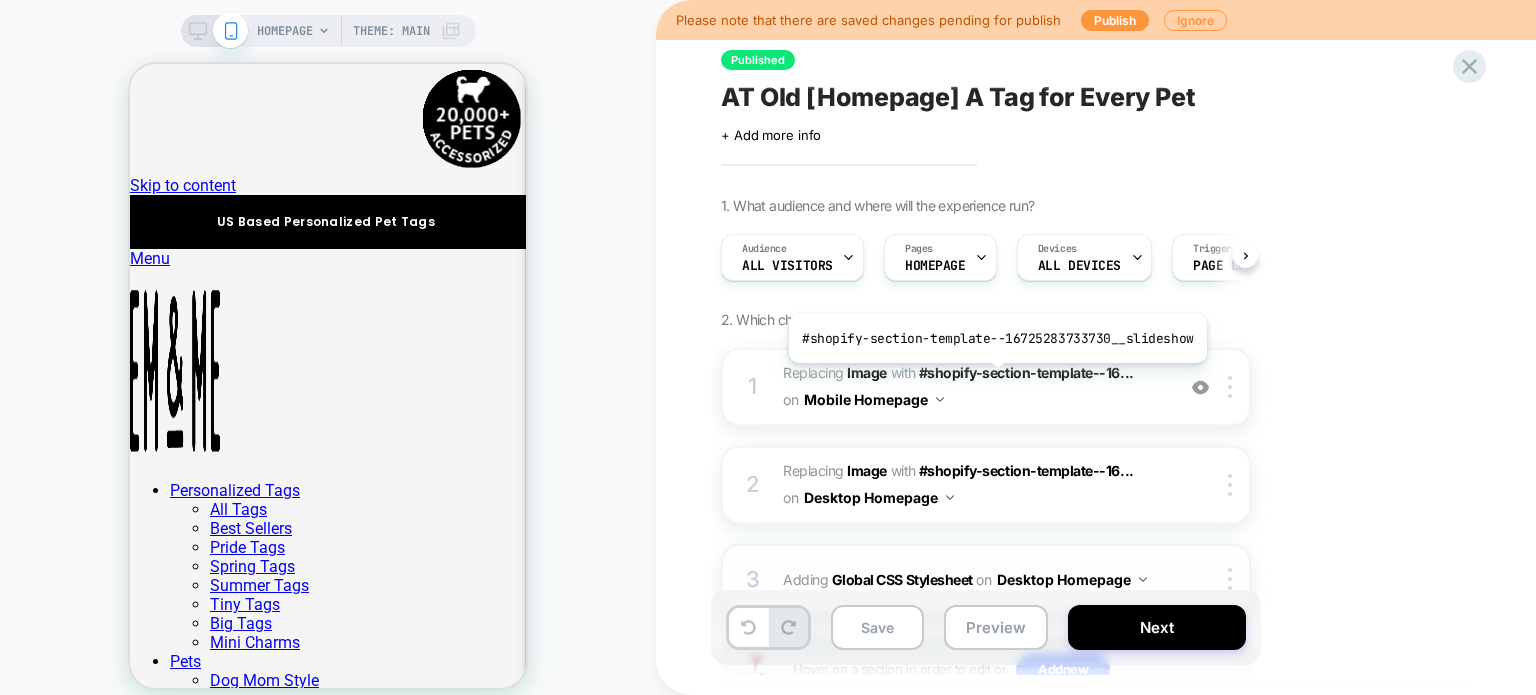scroll, scrollTop: 0, scrollLeft: 0, axis: both 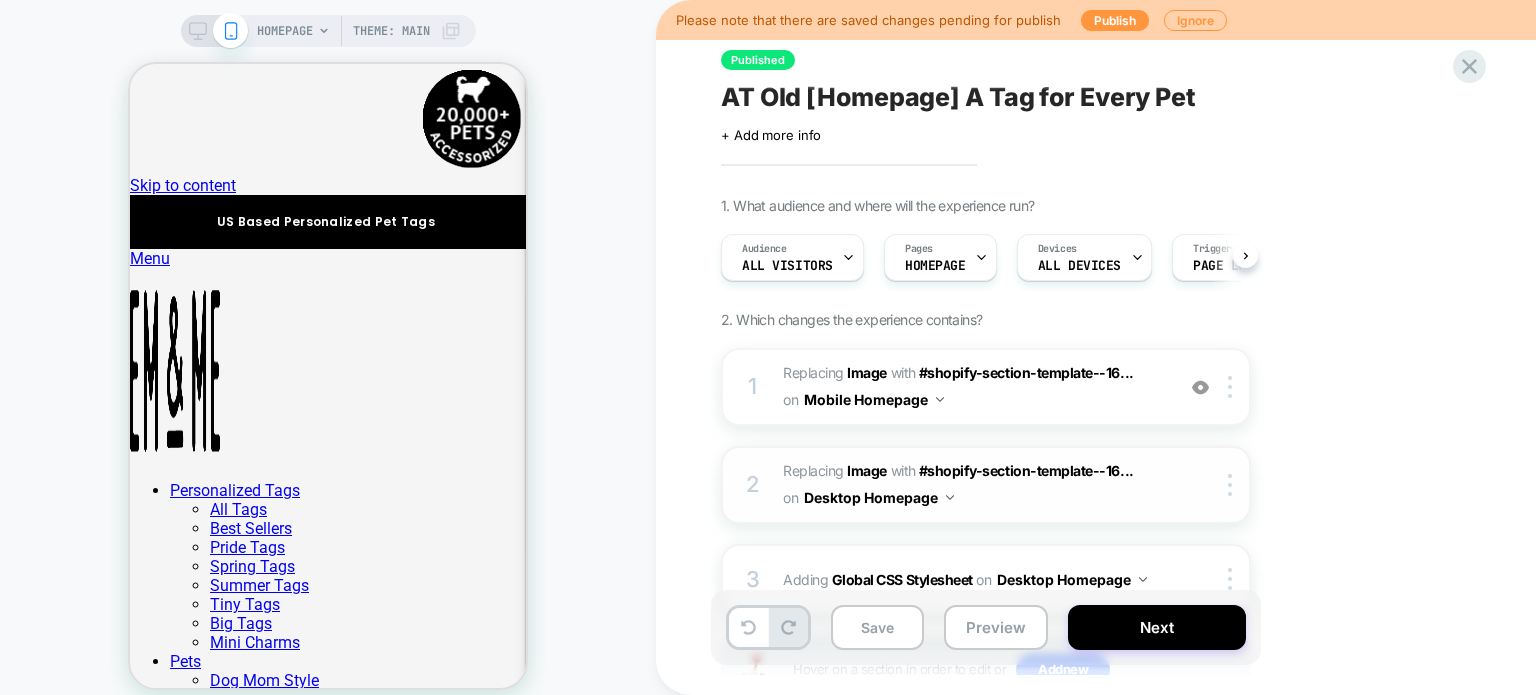 click on "#_loomi_addon_1710211086550_dup1754239049 Replacing   Image   WITH #shopify-section-template--16... #shopify-section-template--16725283733730__slideshow   on Desktop Homepage" at bounding box center [973, 485] 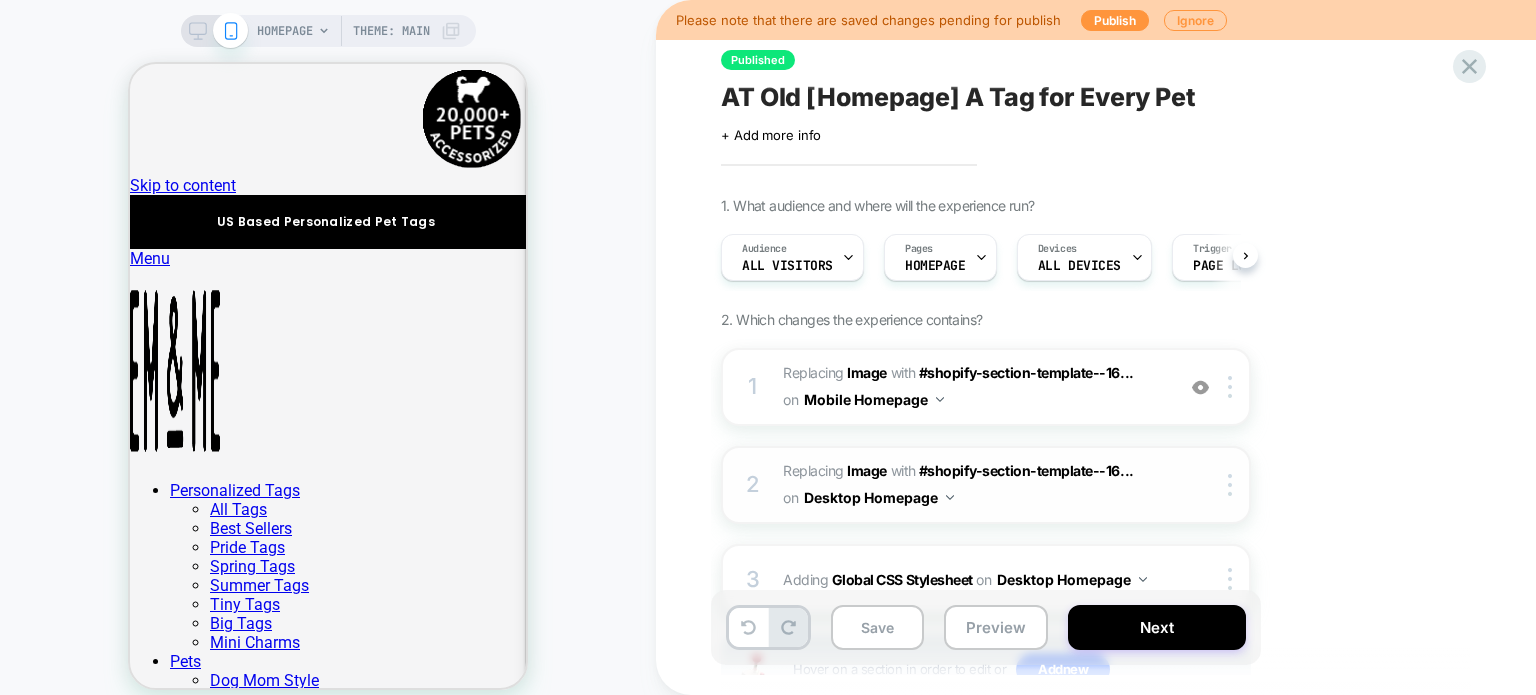 click on "#_loomi_addon_1710211086550_dup1754239049 Replacing   Image   WITH #shopify-section-template--16... #shopify-section-template--16725283733730__slideshow   on Desktop Homepage" at bounding box center (973, 485) 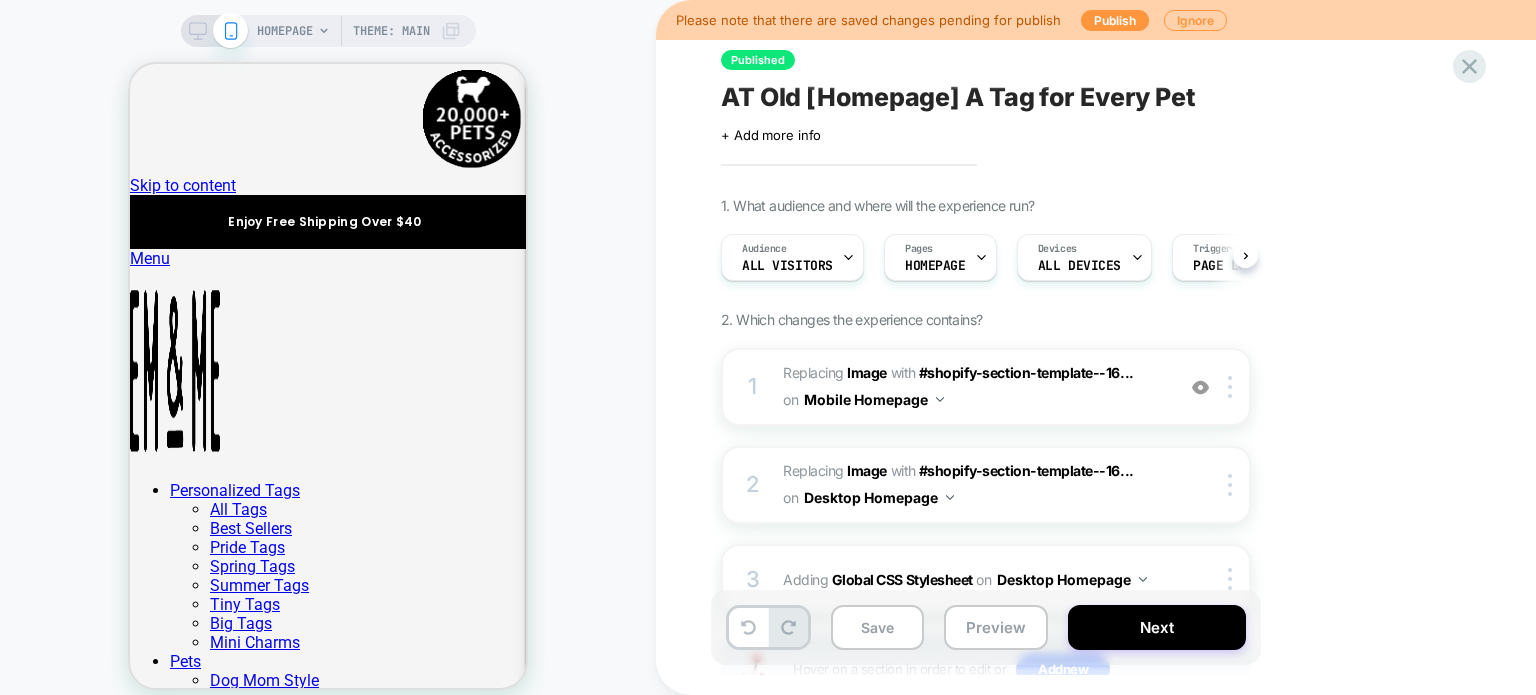 click 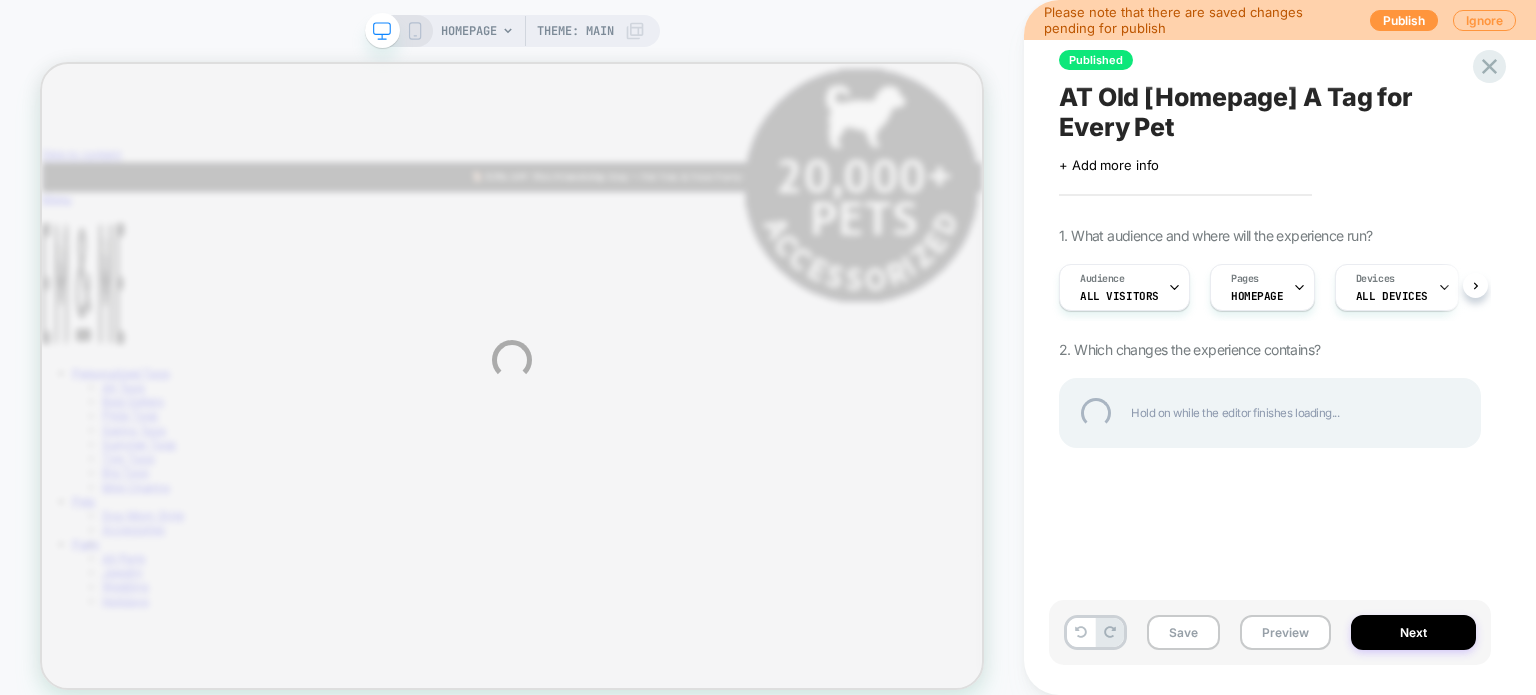 scroll, scrollTop: 0, scrollLeft: 0, axis: both 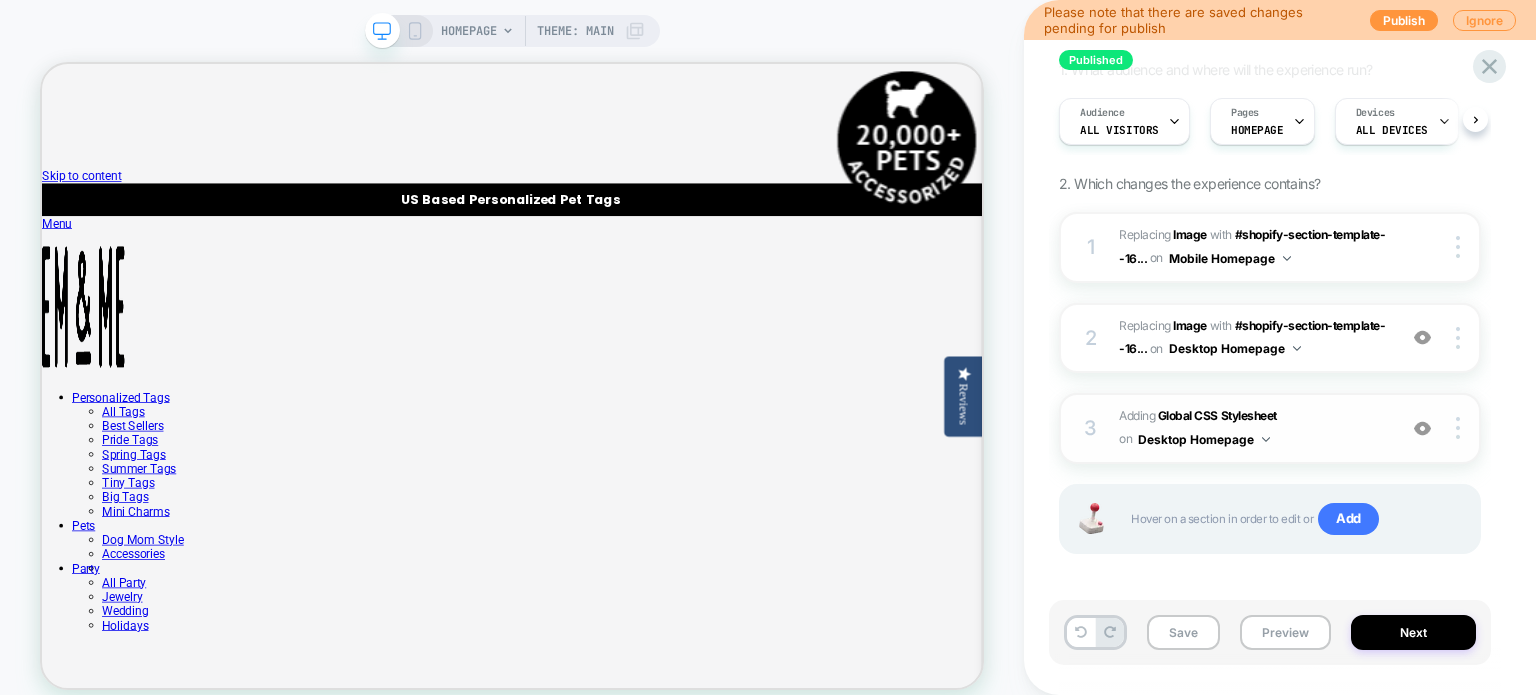 click at bounding box center (1422, 428) 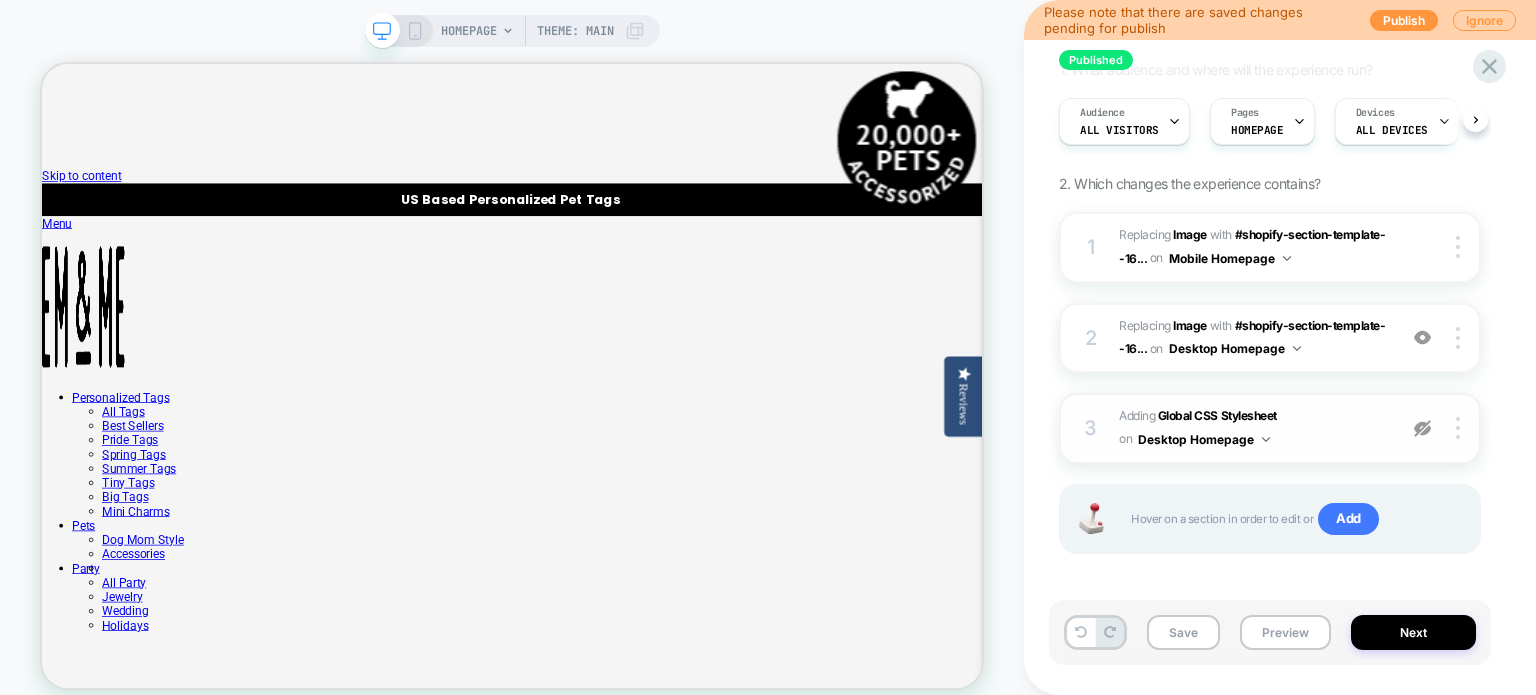 click at bounding box center (1422, 428) 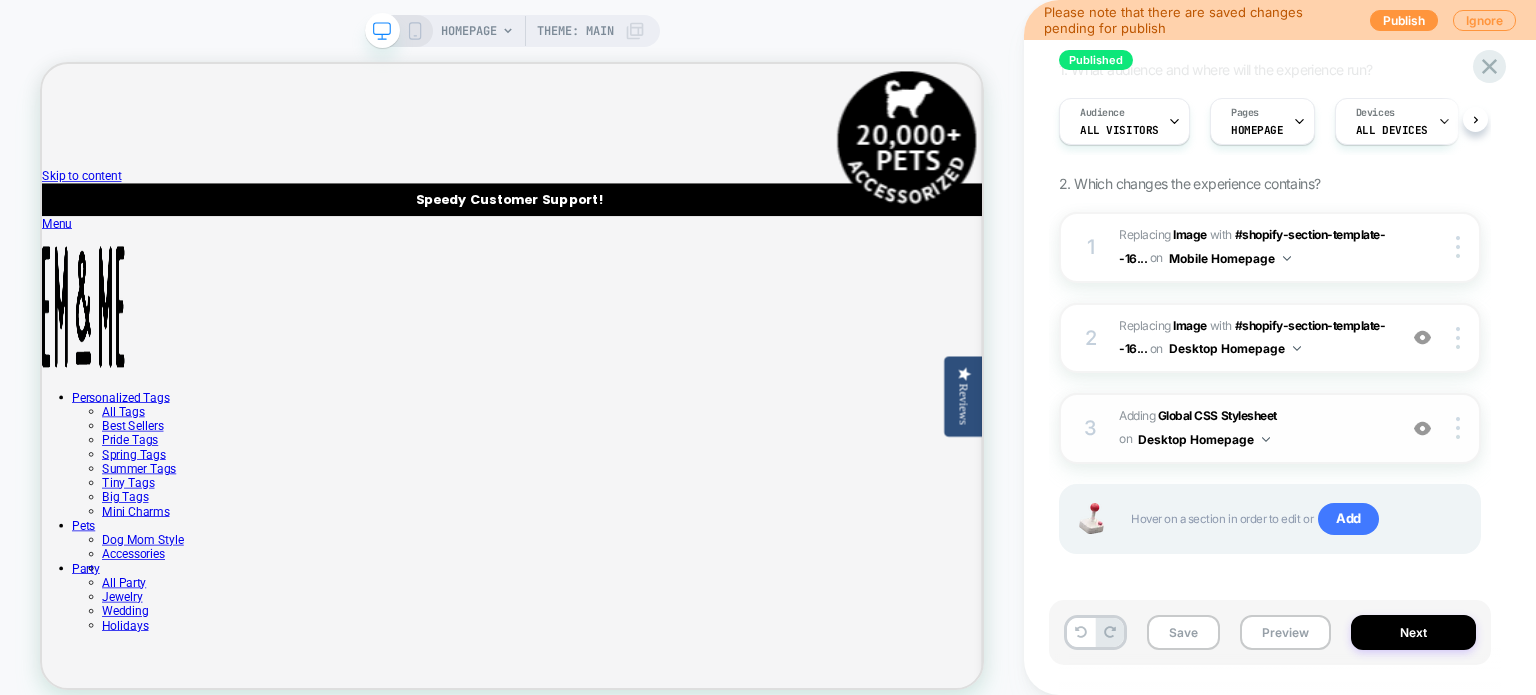 click on "Adding   Global CSS Stylesheet   on Desktop Homepage" at bounding box center (1252, 428) 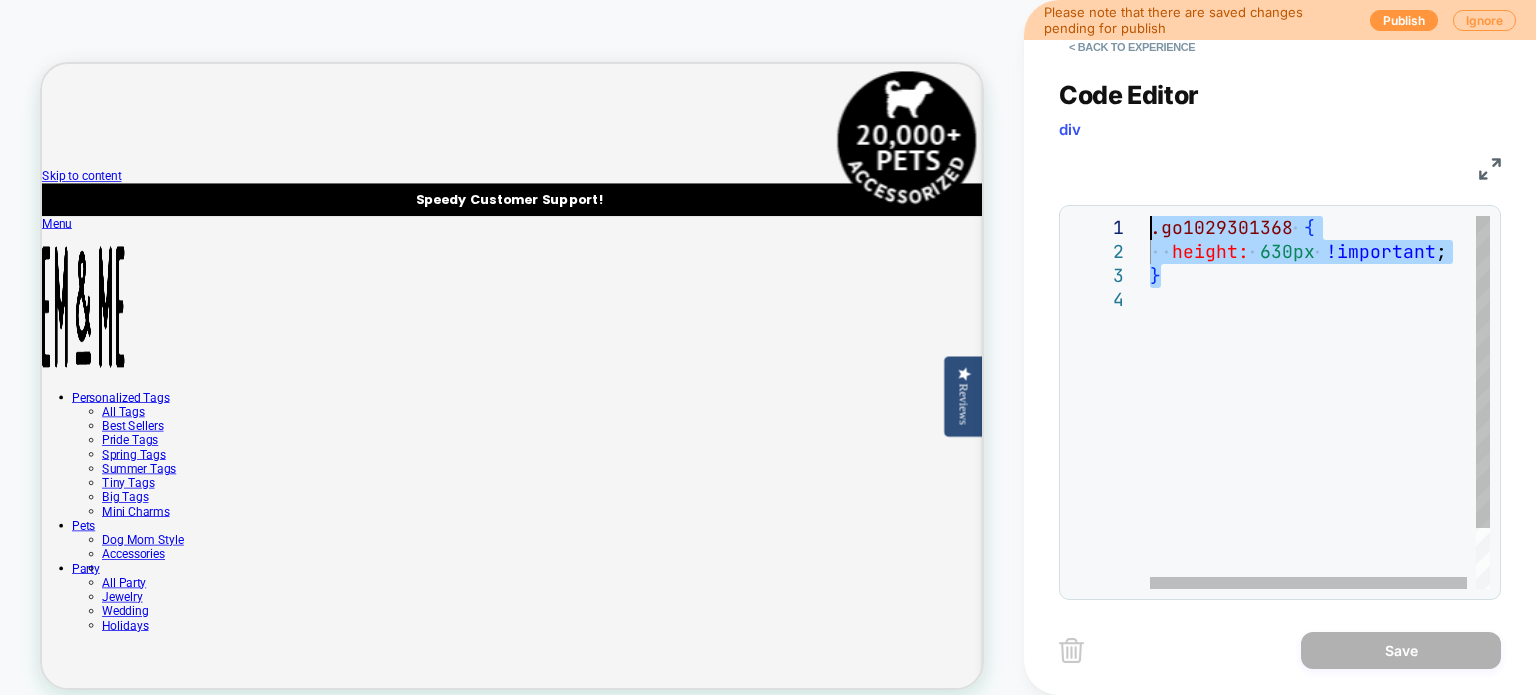 scroll, scrollTop: 0, scrollLeft: 0, axis: both 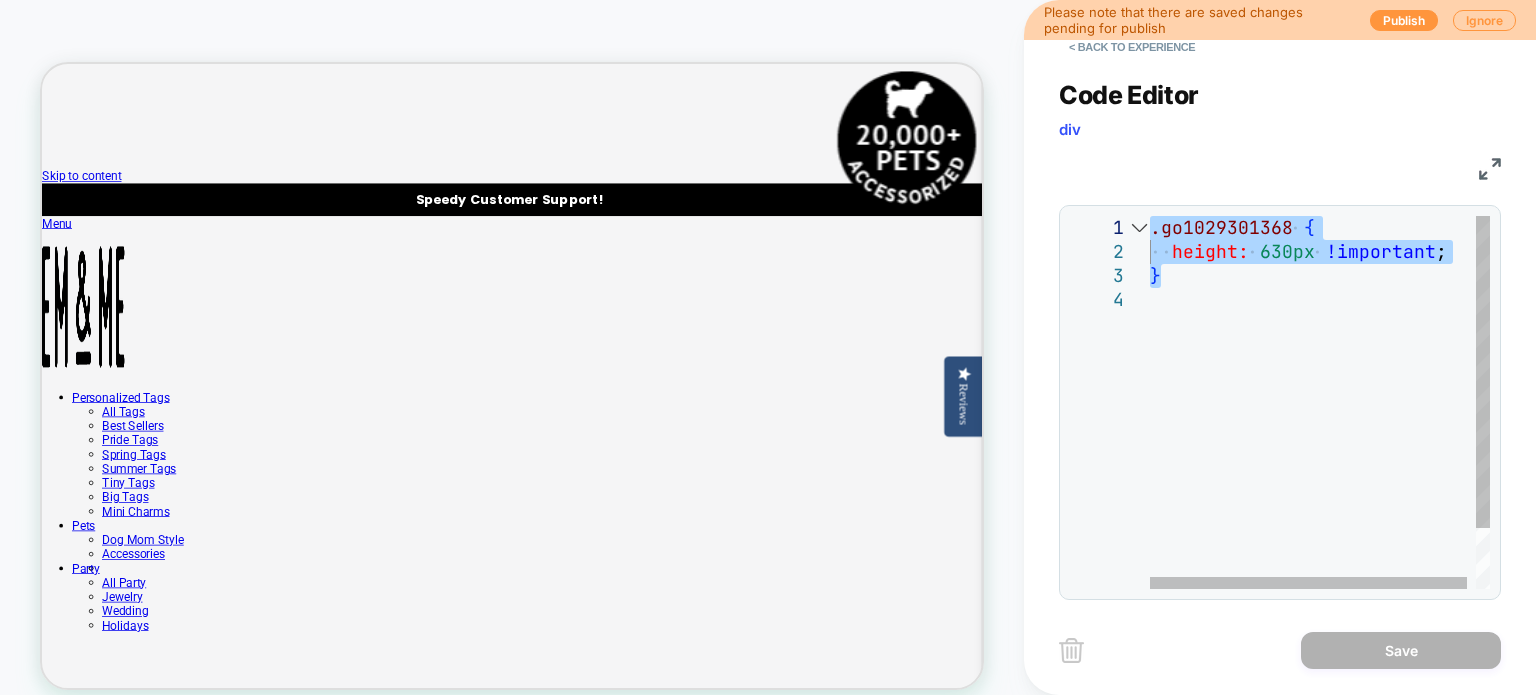 type 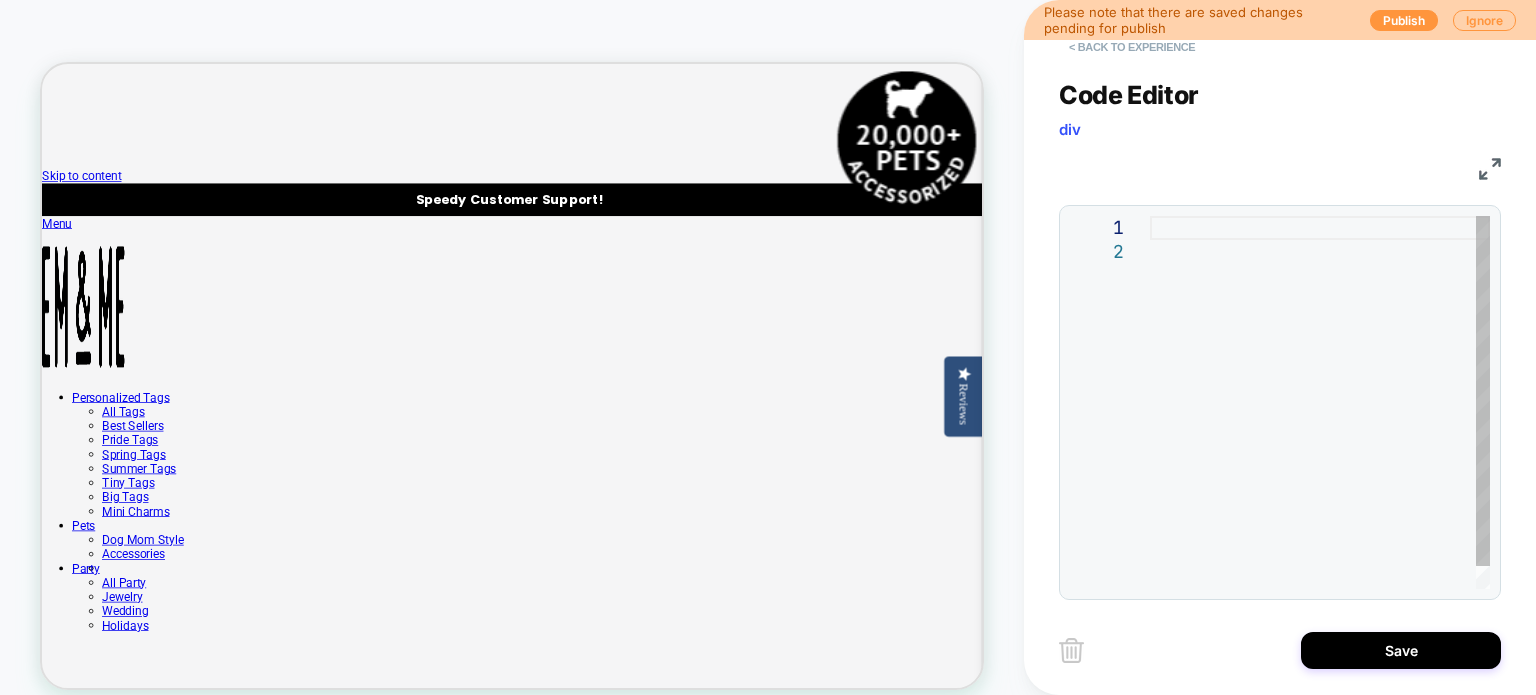 click on "< Back to experience" at bounding box center (1132, 47) 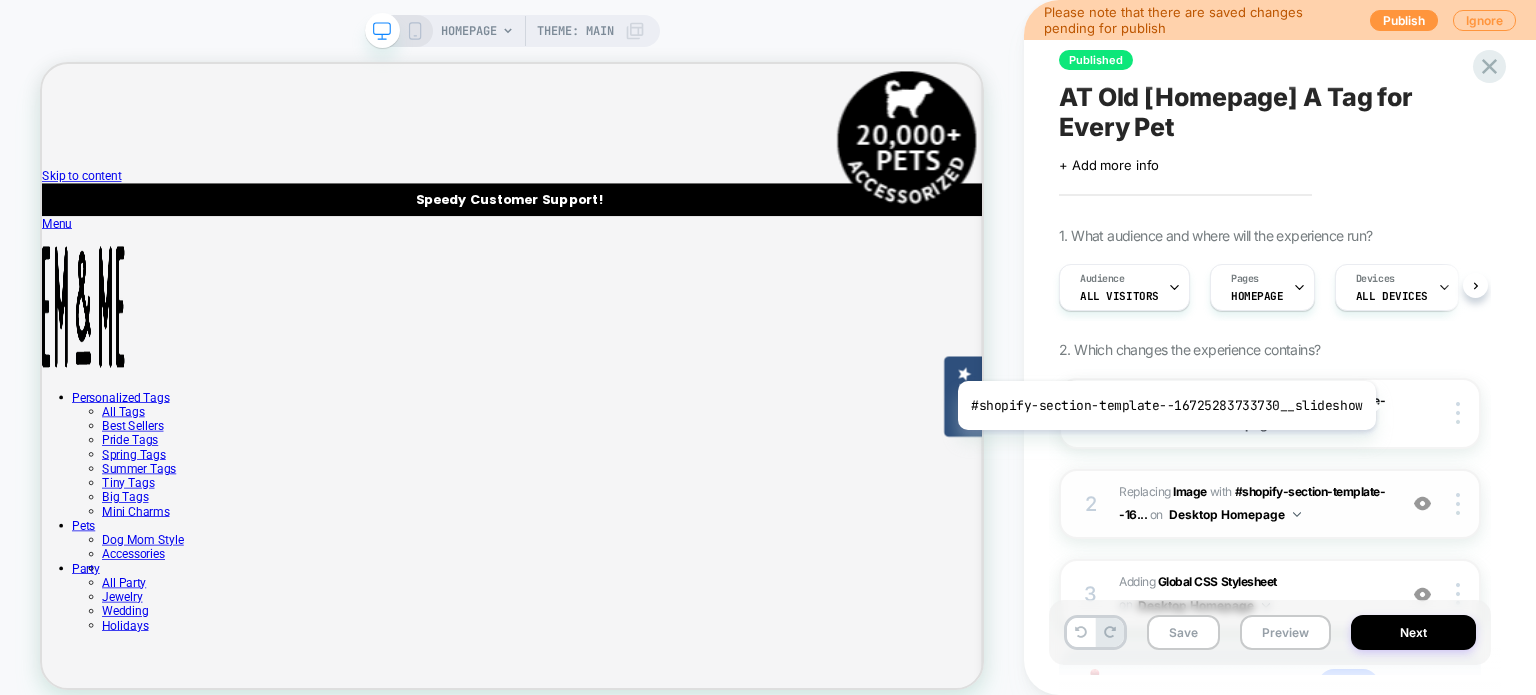 scroll, scrollTop: 0, scrollLeft: 0, axis: both 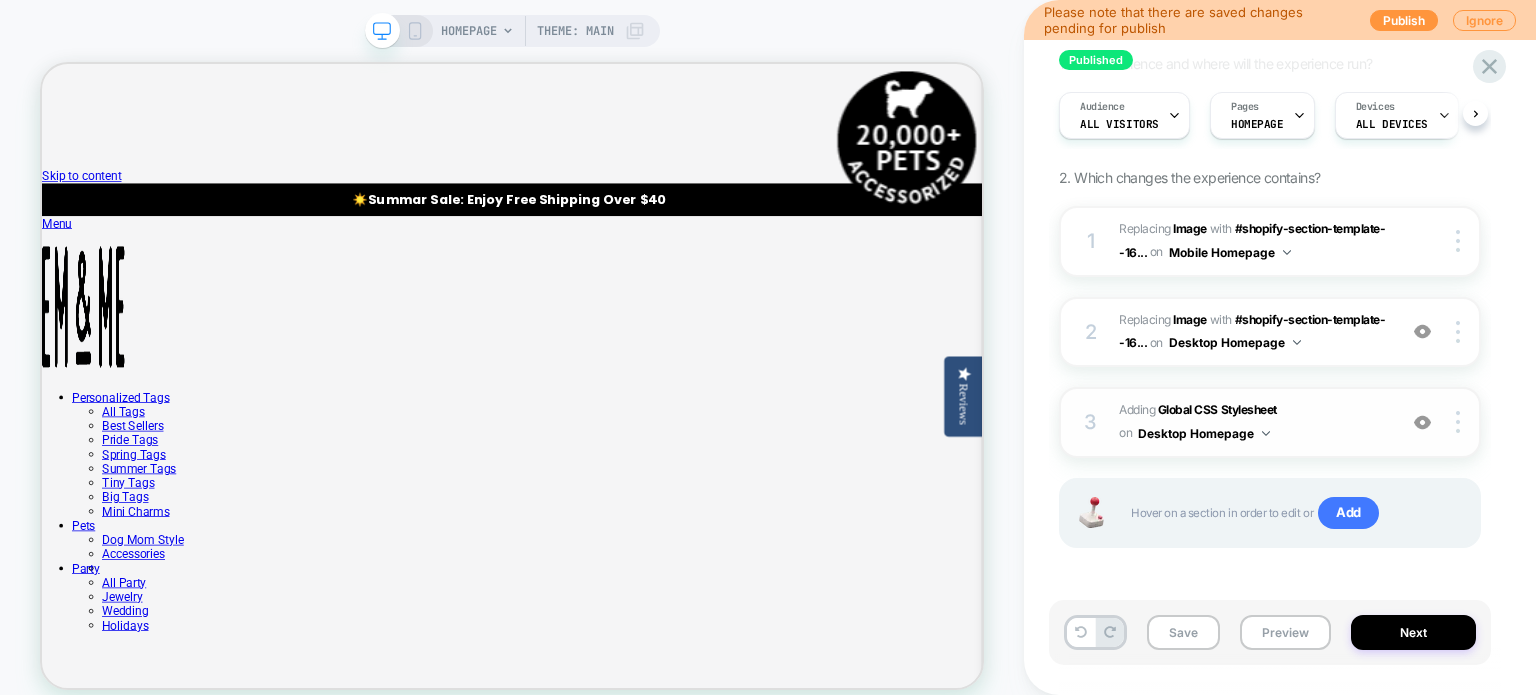 click at bounding box center [1422, 422] 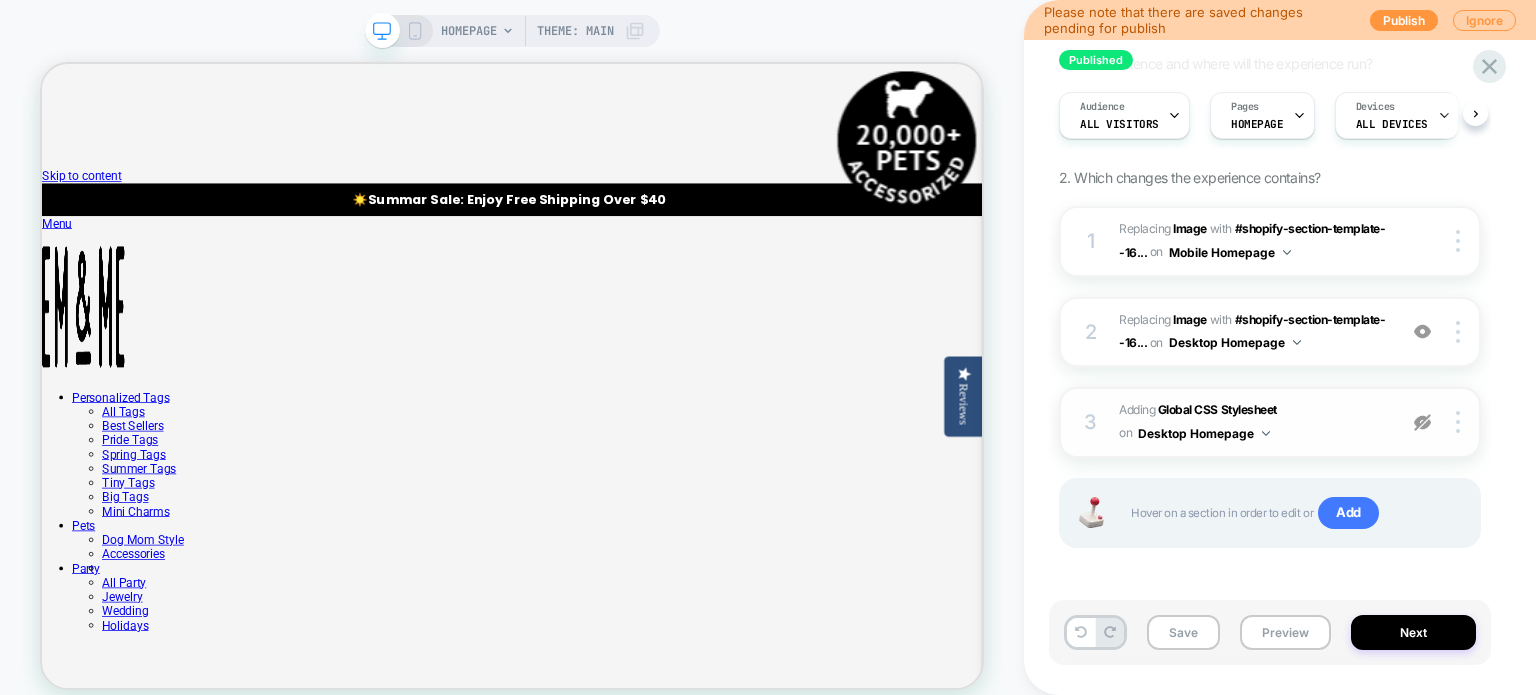 click on "HOMEPAGE Theme: MAIN" at bounding box center [512, 31] 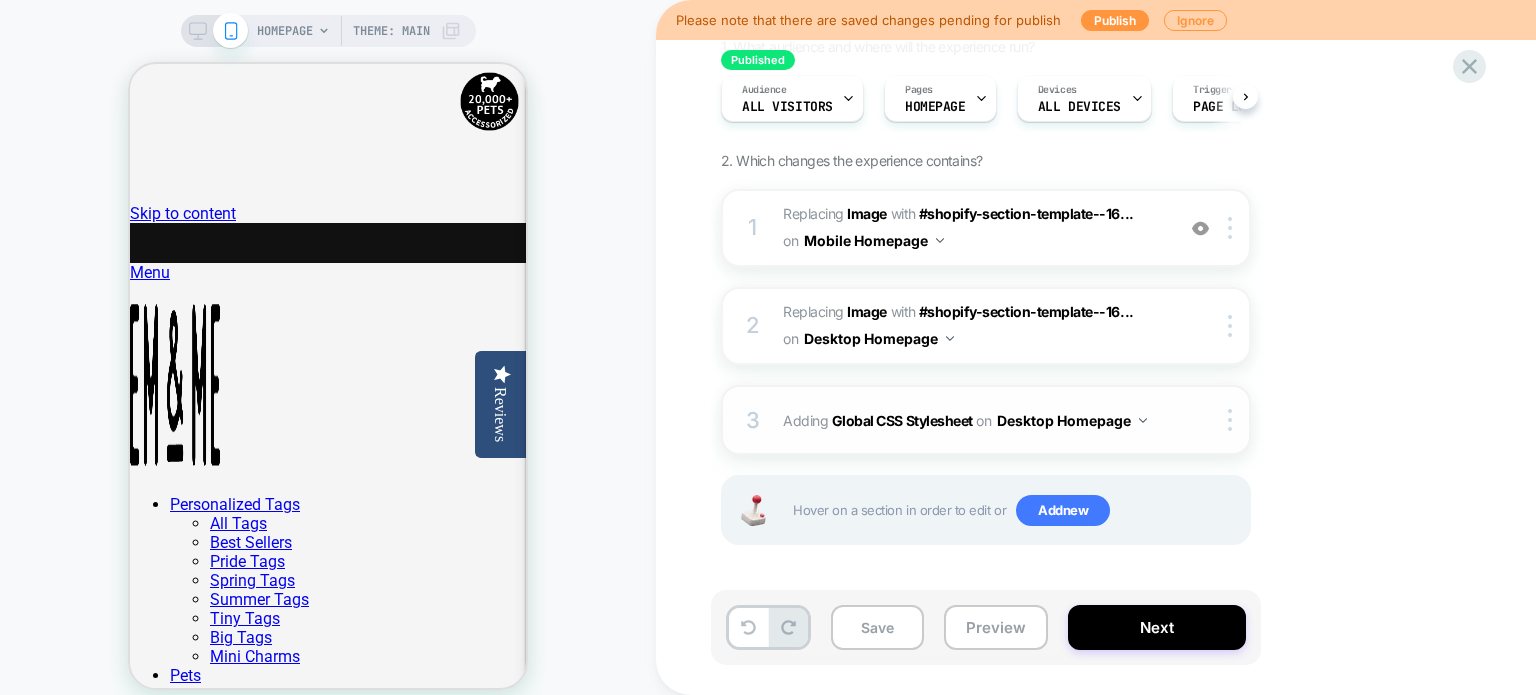 scroll, scrollTop: 0, scrollLeft: 0, axis: both 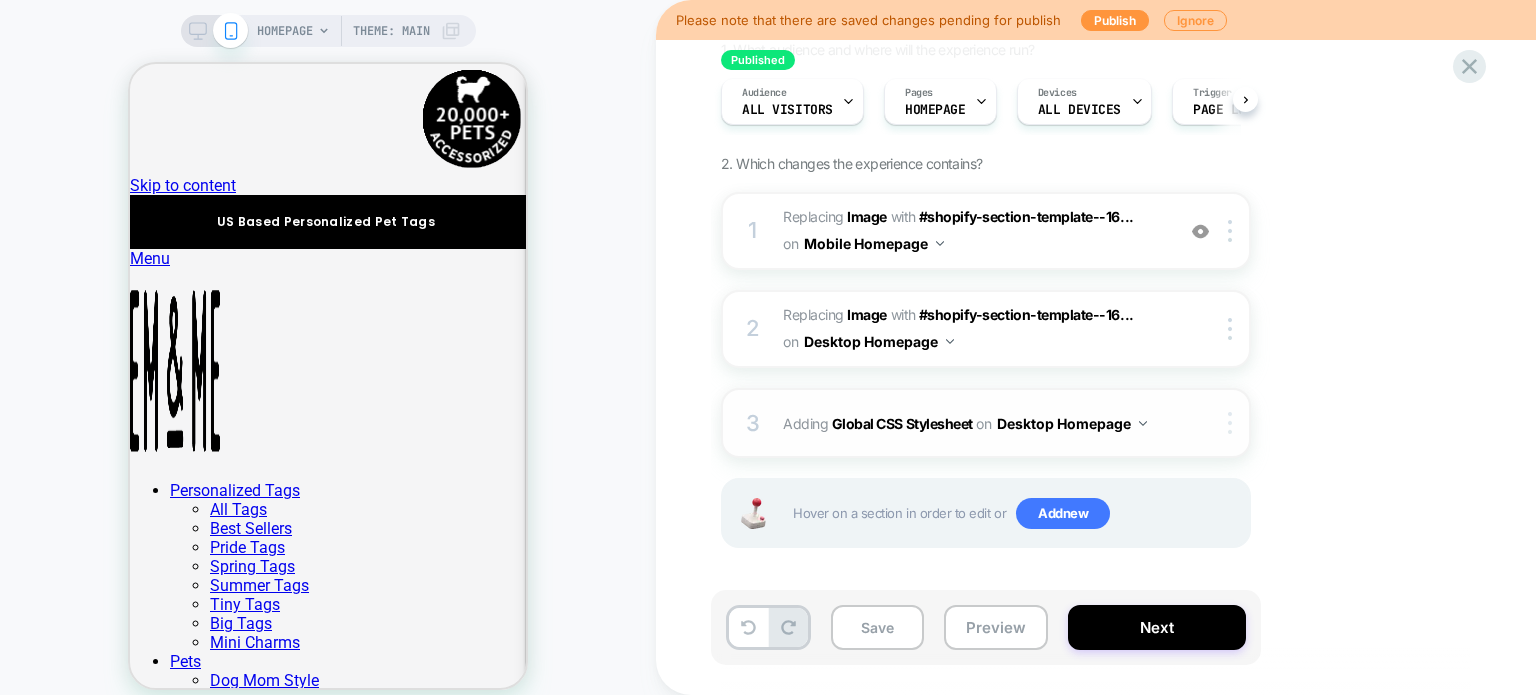 click at bounding box center (1230, 423) 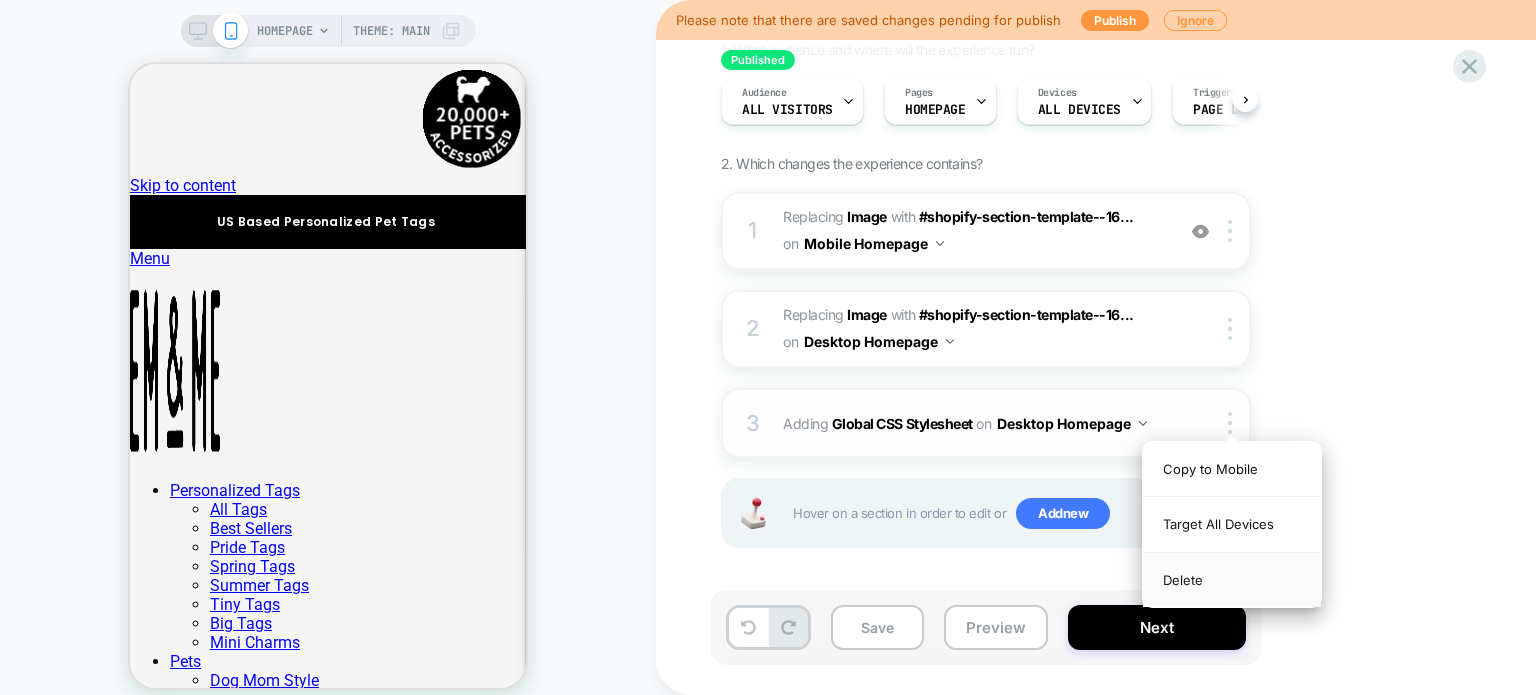 click on "Delete" at bounding box center (1232, 580) 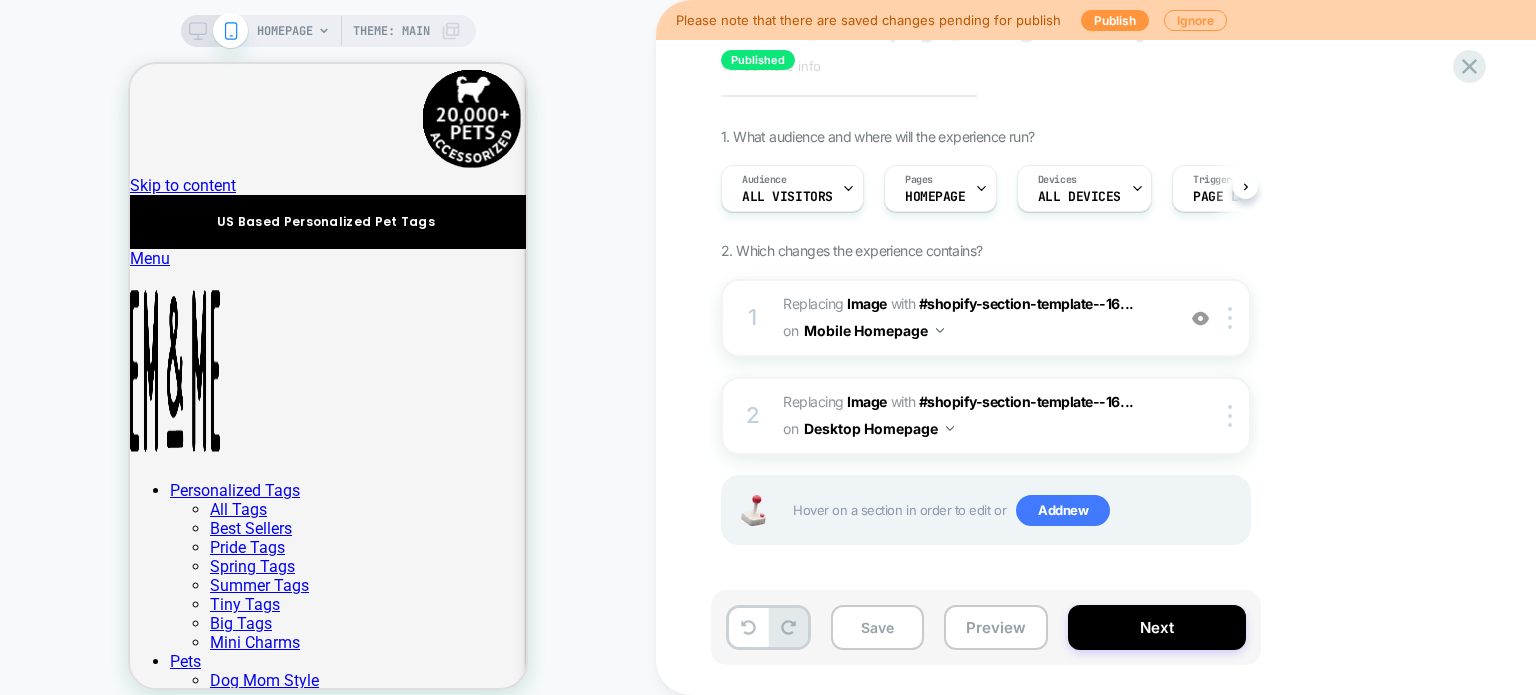 scroll, scrollTop: 67, scrollLeft: 0, axis: vertical 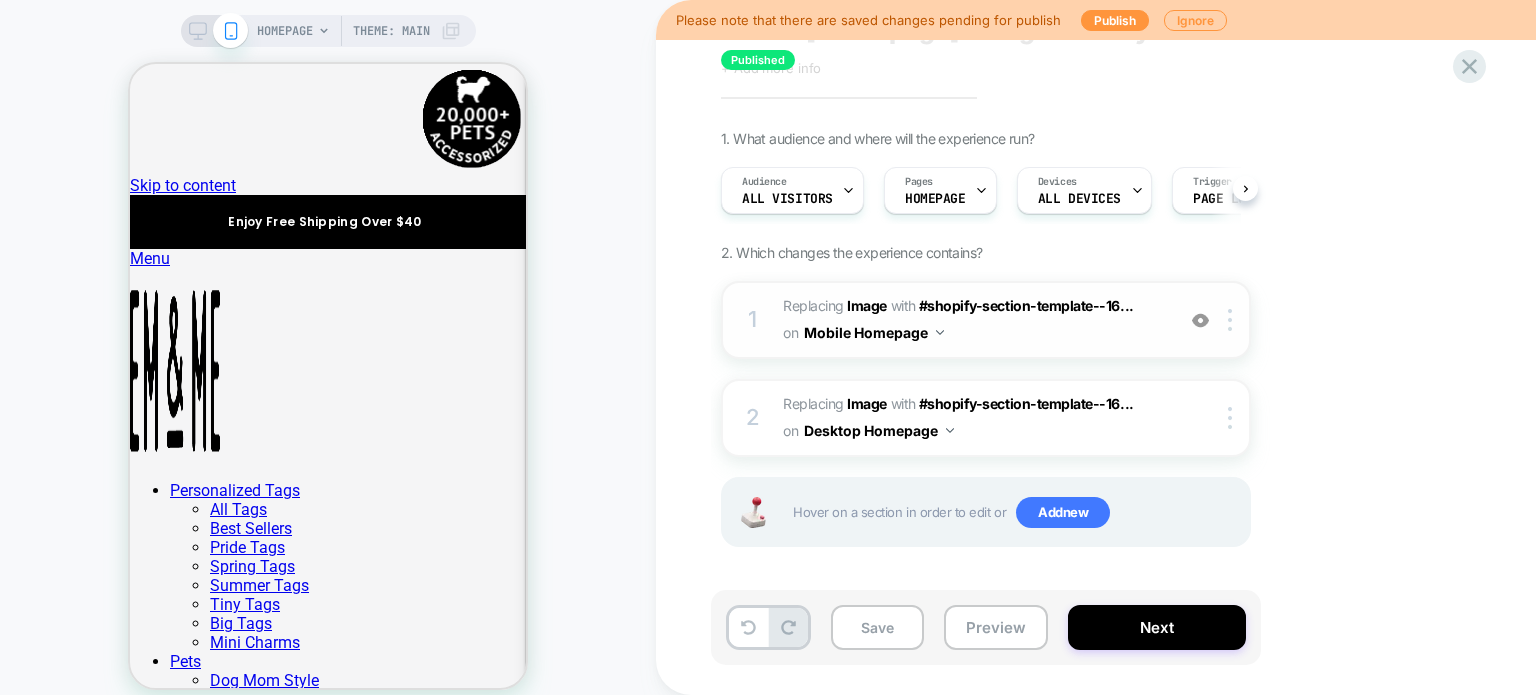 click on "1 #_loomi_addon_1710210980847_dup1754239049 Replacing   Image   WITH #shopify-section-template--16... #shopify-section-template--16725283733730__slideshow   on Mobile Homepage Add Before Add After Duplicate Replace Position Copy CSS Selector Copy Widget Id Rename Copy to   Desktop Target   All Devices Delete" at bounding box center [986, 320] 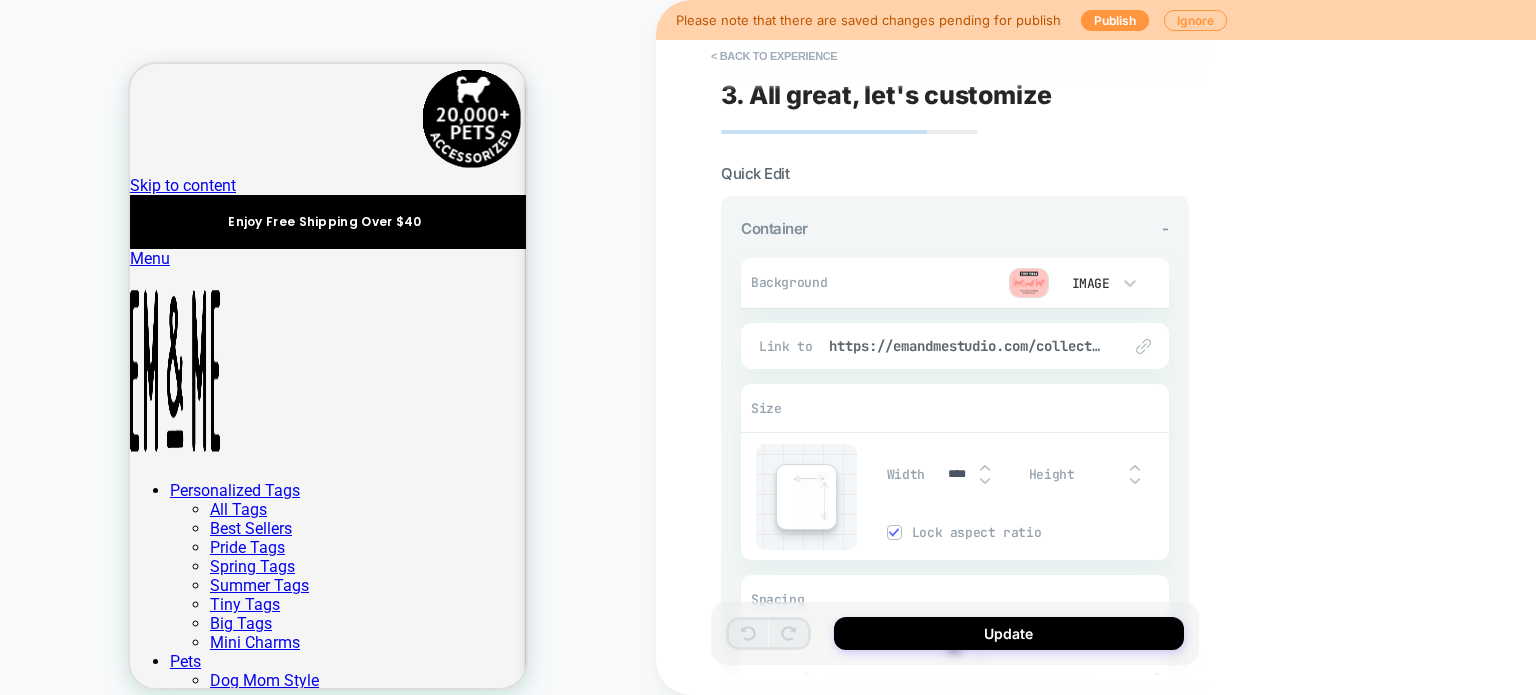 click on "3. All great, let's customize Quick Edit Container - Background Image Fit Contain Position Center Fit Cover Position Center Opening Image Add Auto Play Media Controls Mute Audio Loop Link to https://emandmestudio.com/collections/our-best-sellers Size Width **** Height Lock aspect ratio Spacing *** *** *** **** Styling Default Customize" at bounding box center (955, 347) 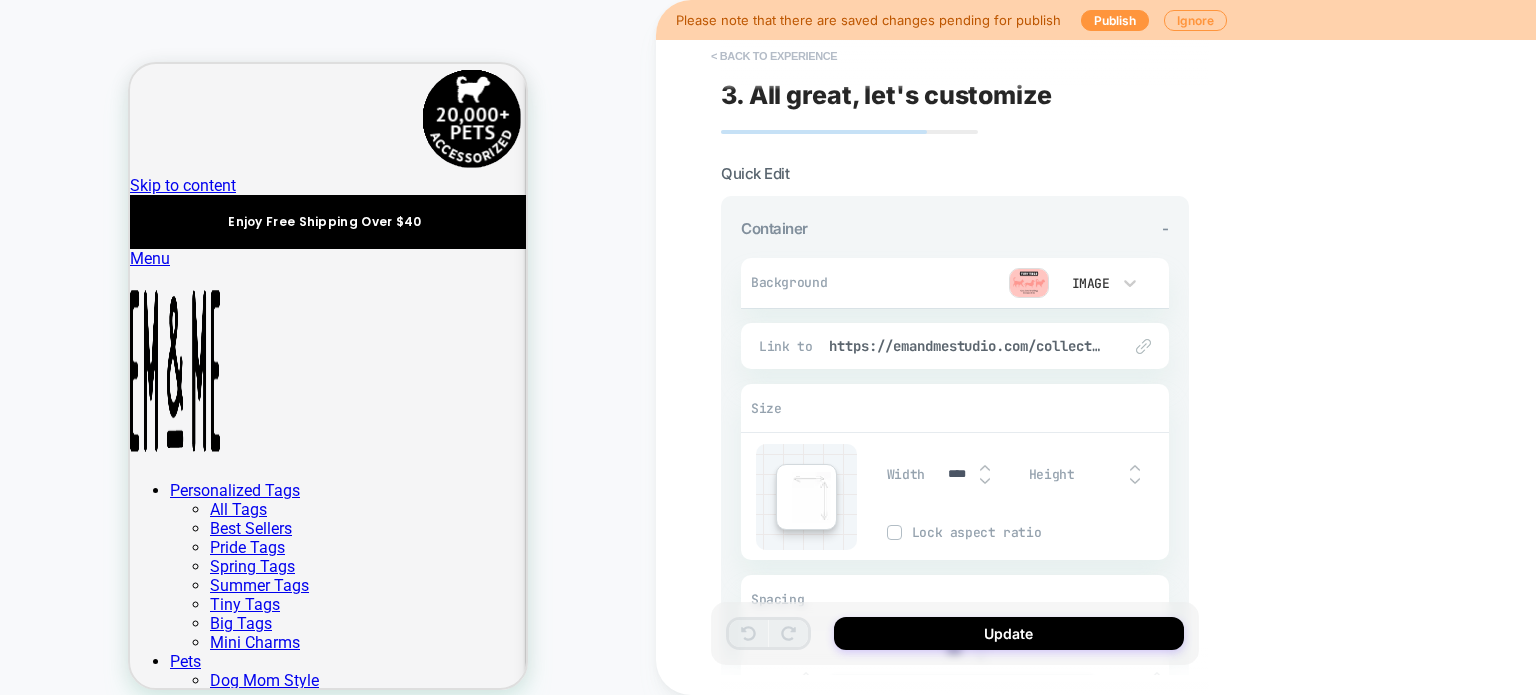 click on "< Back to experience" at bounding box center (774, 56) 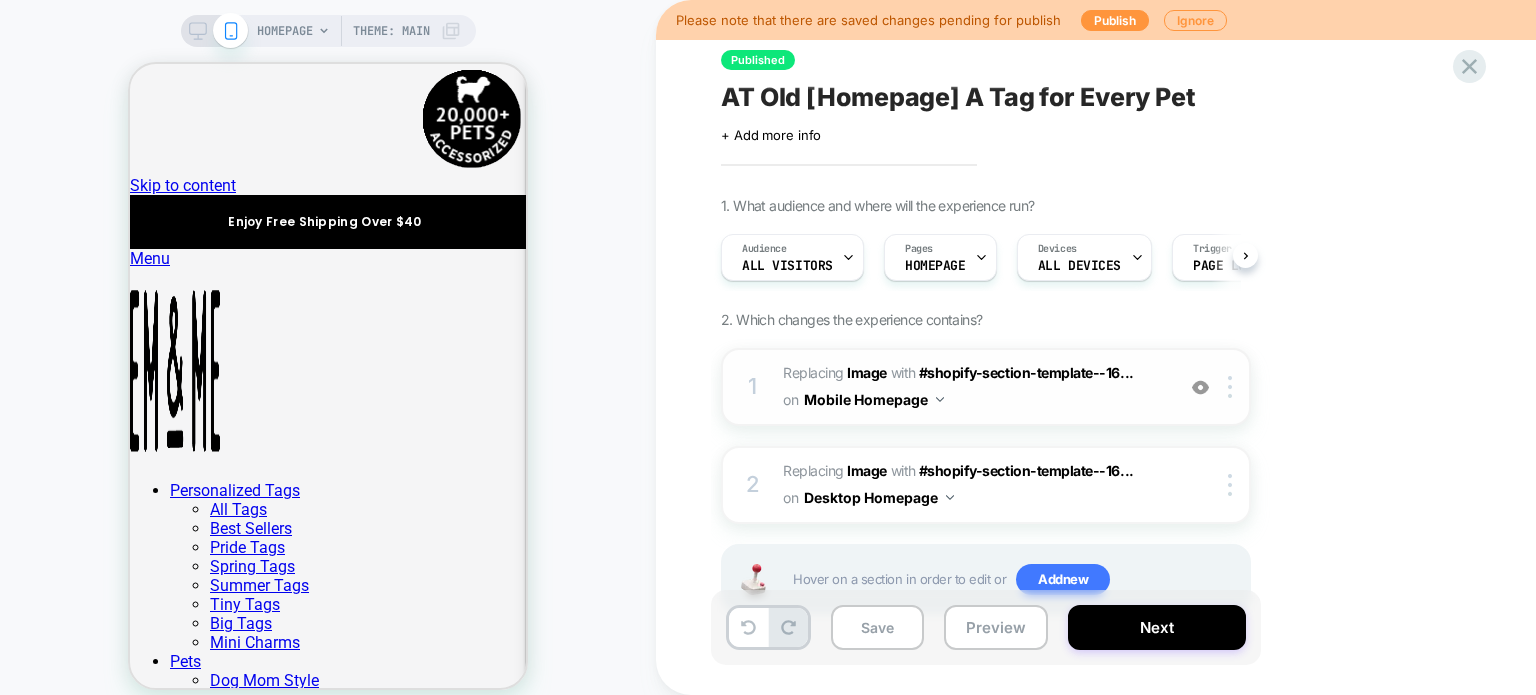 scroll, scrollTop: 0, scrollLeft: 0, axis: both 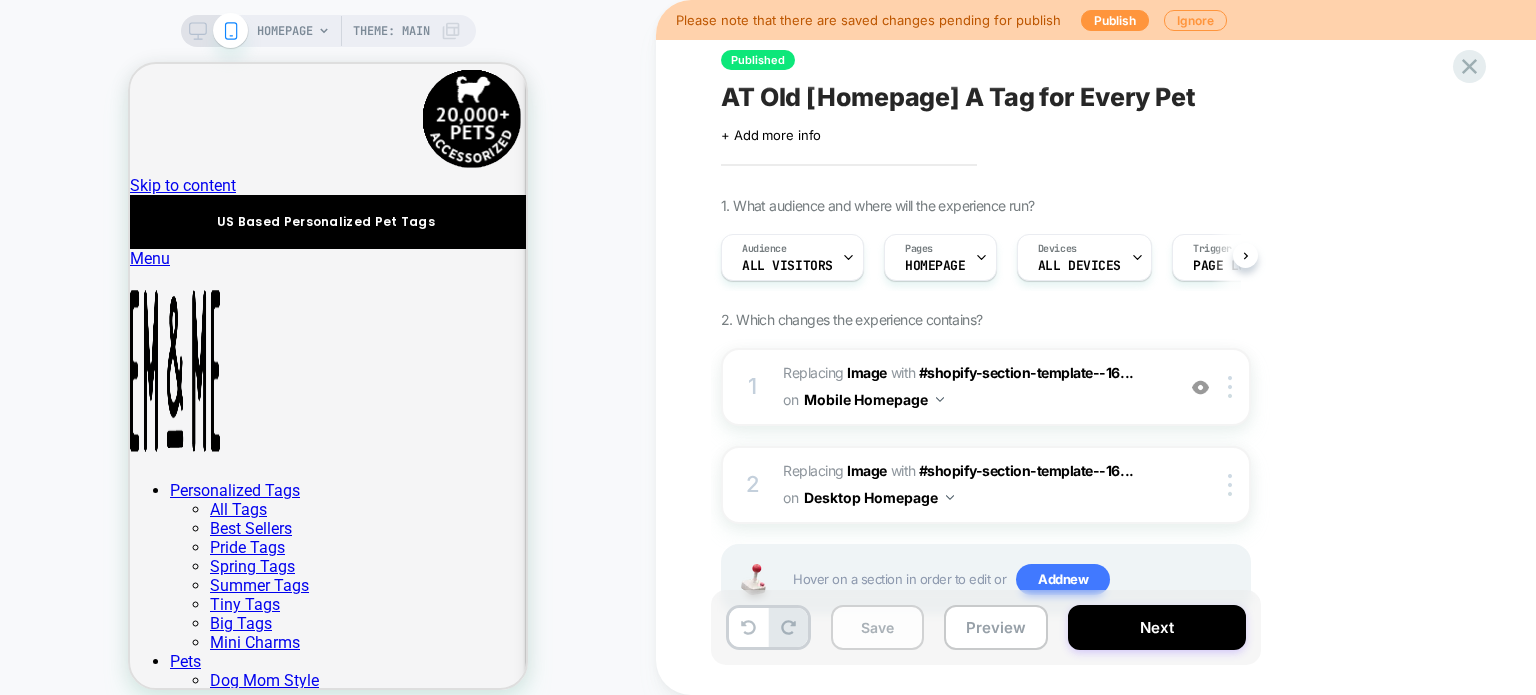click on "Save" at bounding box center (877, 627) 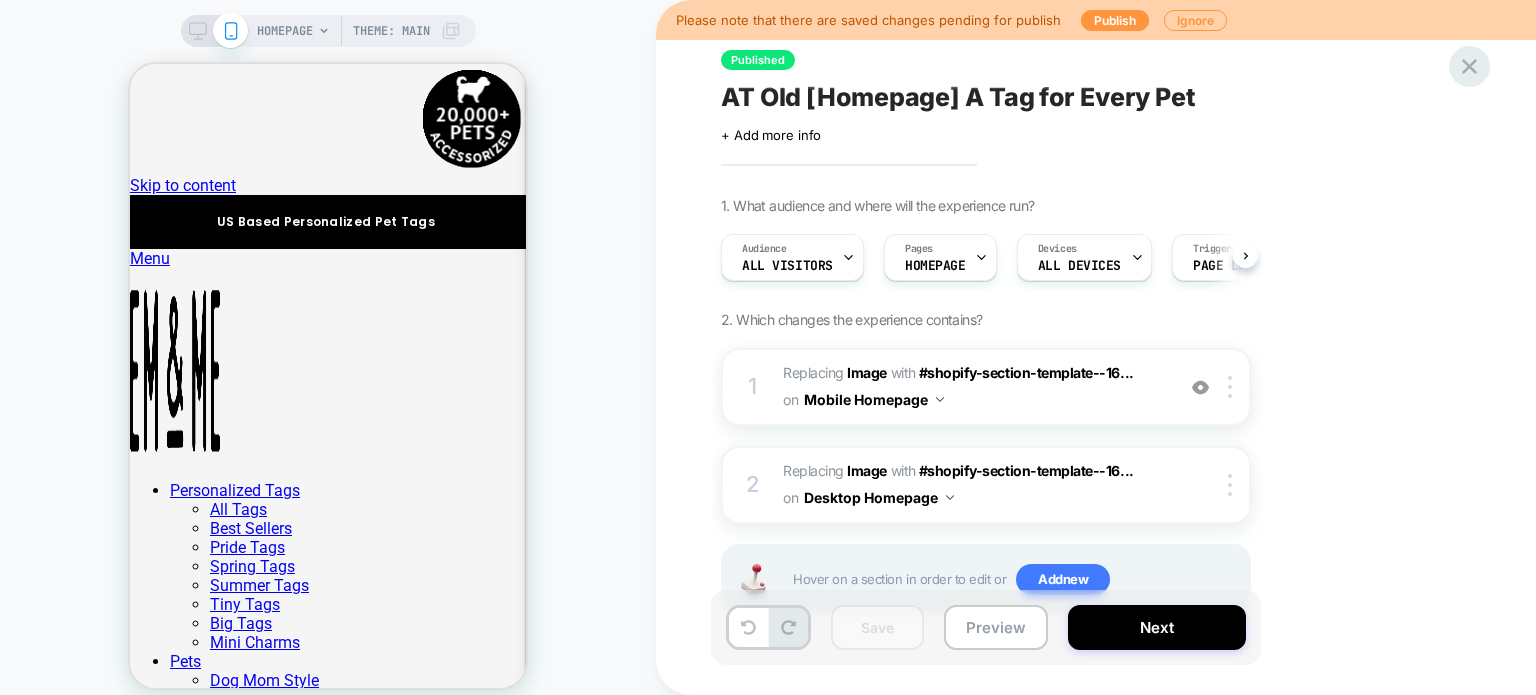 click 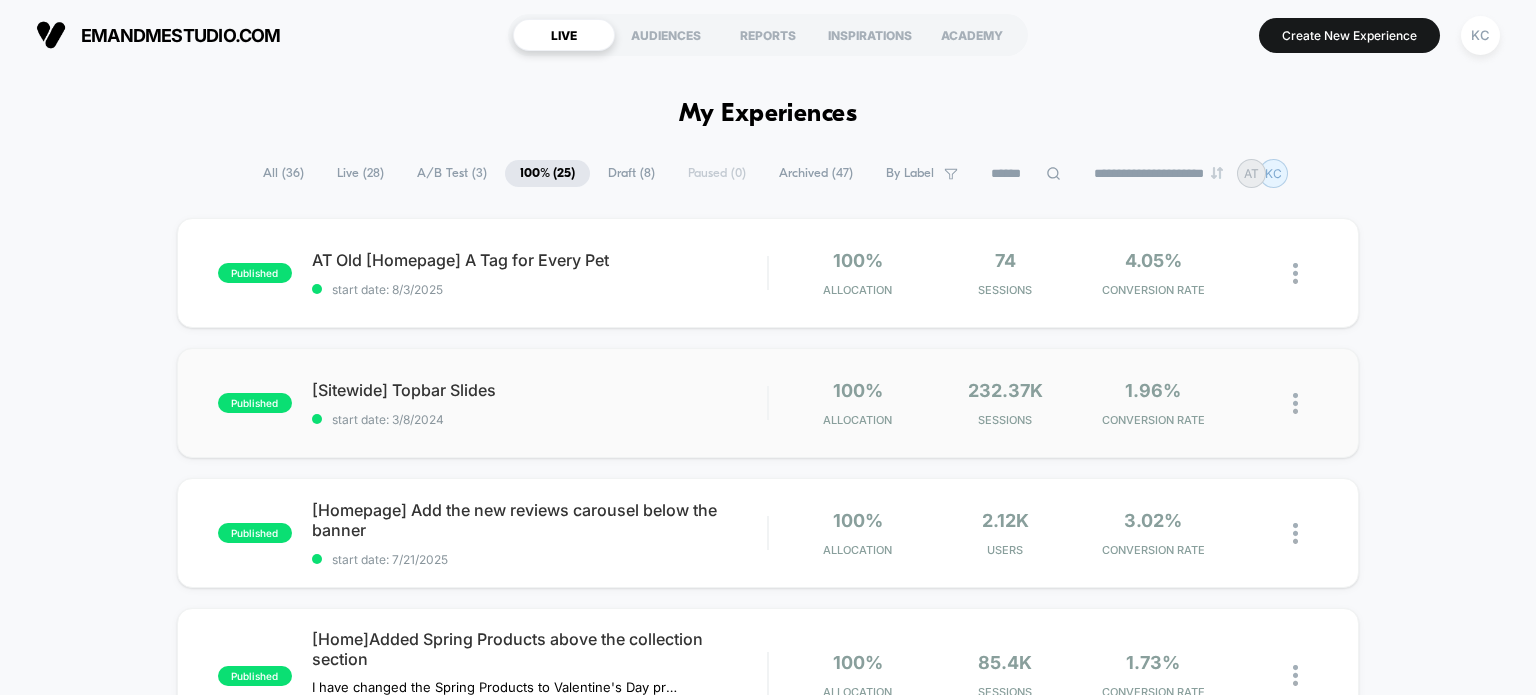 click on "published [Sitewide] Topbar Slides start date: 3/8/2024 100% Allocation 232.37k Sessions 1.96% CONVERSION RATE" at bounding box center (768, 403) 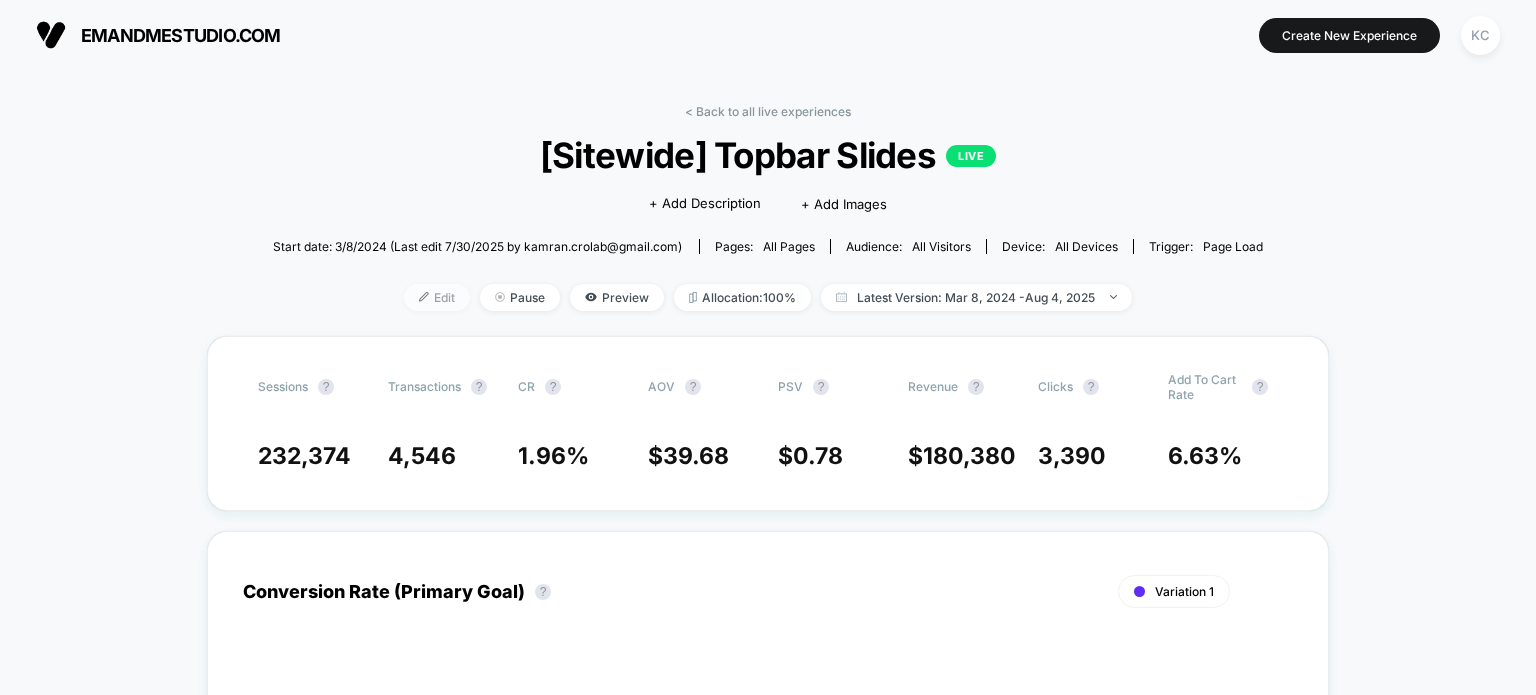 click on "Edit" at bounding box center (437, 297) 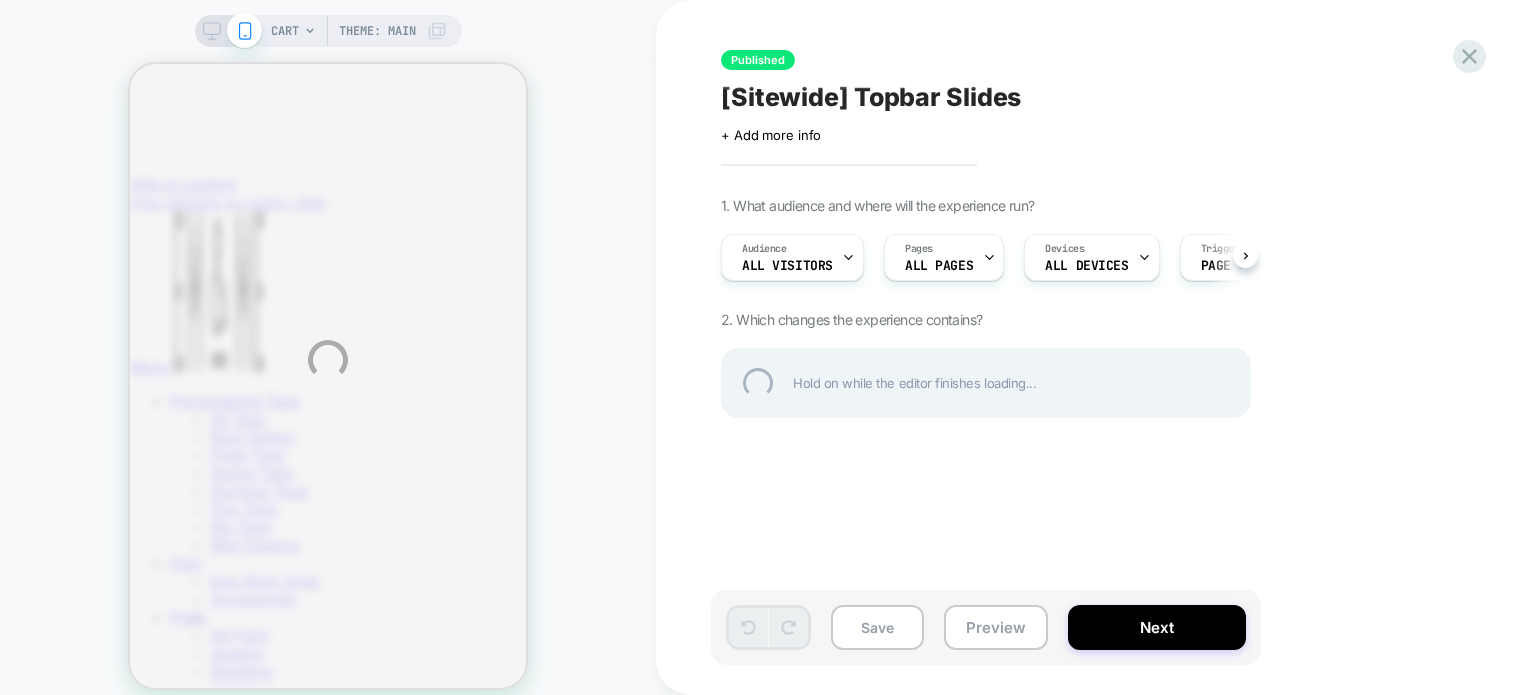 scroll, scrollTop: 0, scrollLeft: 0, axis: both 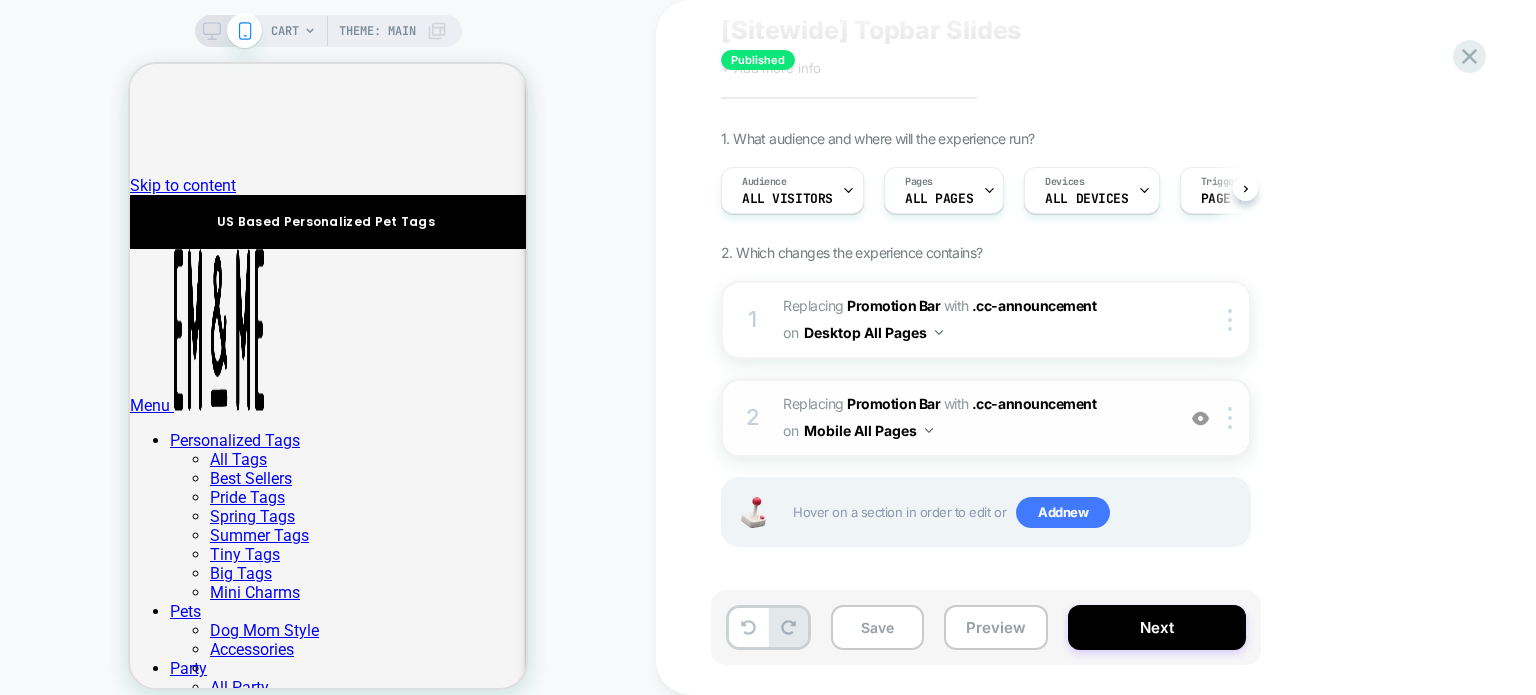 click on "#_loomi_addon_1708328841660 Replacing   Promotion Bar   WITH .cc-announcement .cc-announcement   on Mobile All Pages" at bounding box center (973, 418) 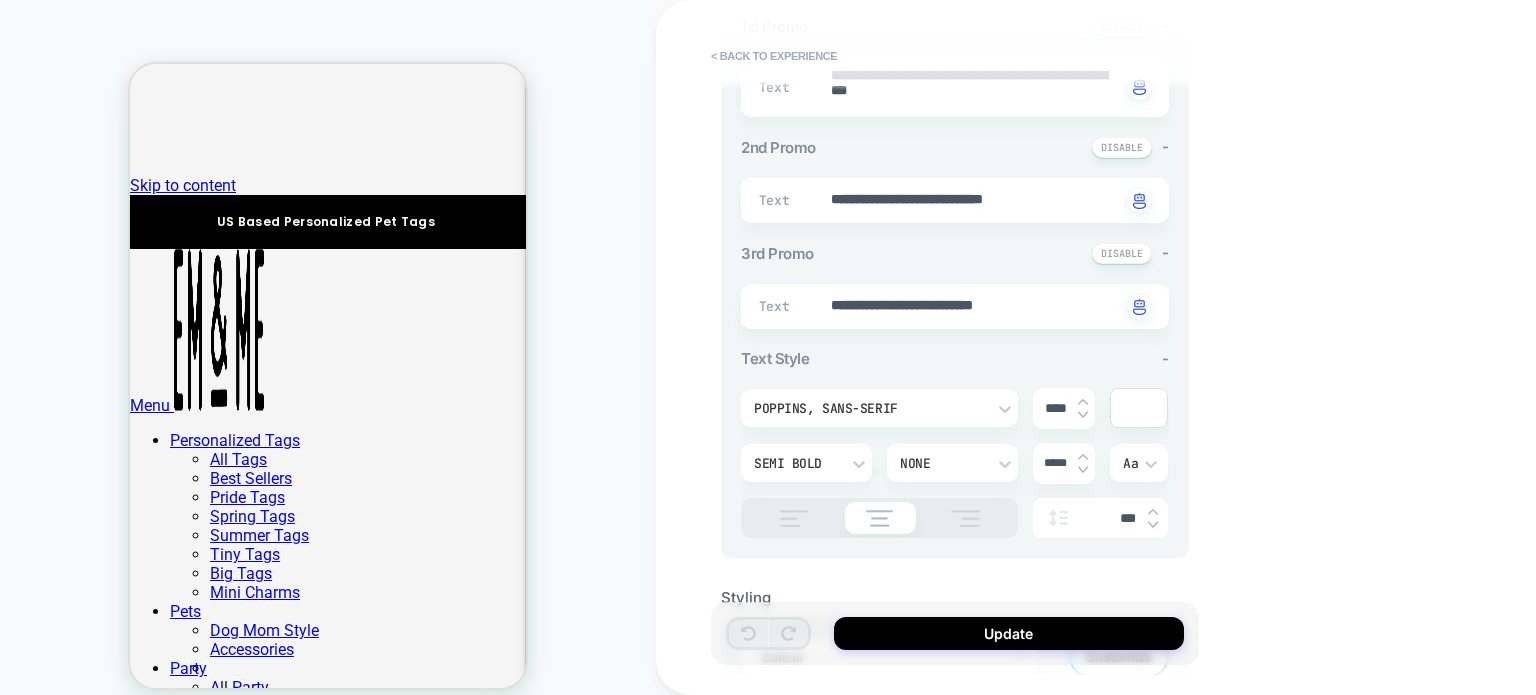 scroll, scrollTop: 612, scrollLeft: 0, axis: vertical 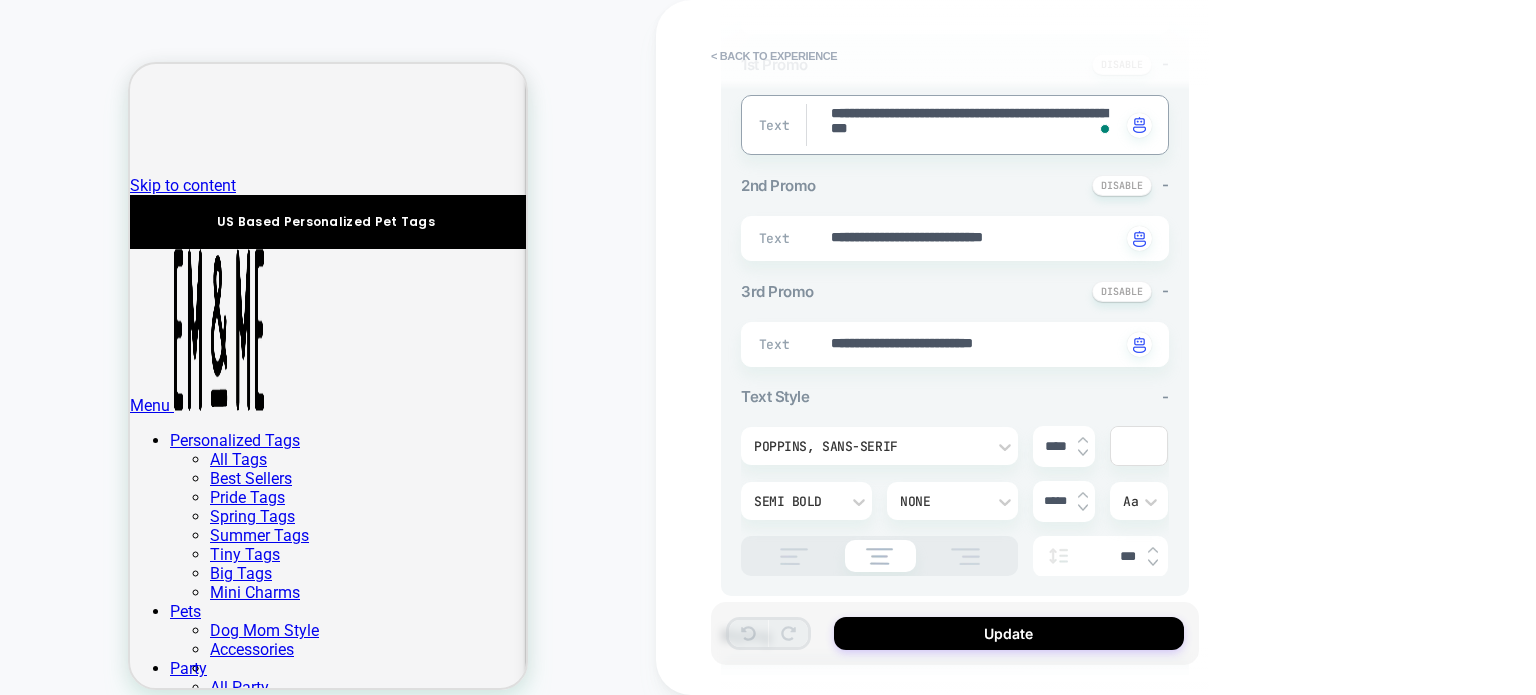 drag, startPoint x: 1040, startPoint y: 143, endPoint x: 762, endPoint y: 103, distance: 280.86295 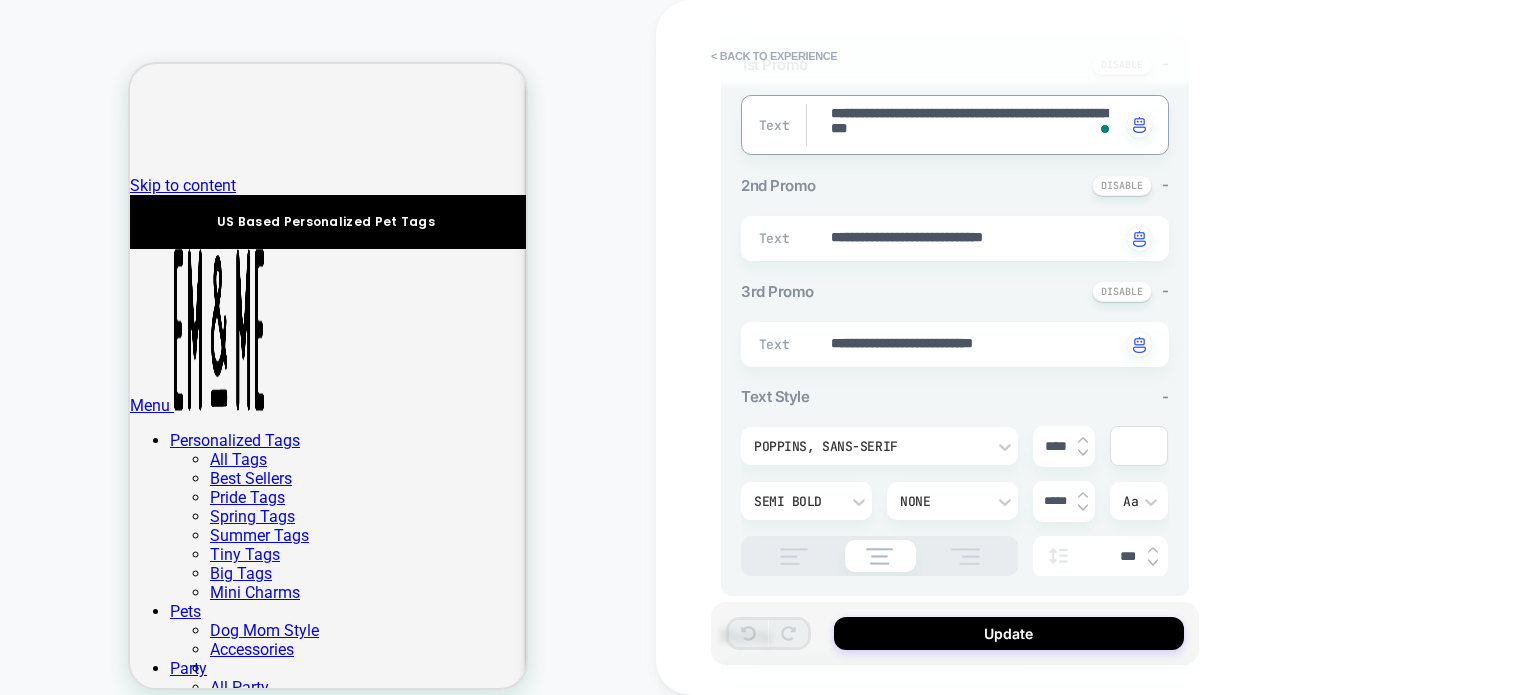 type on "*" 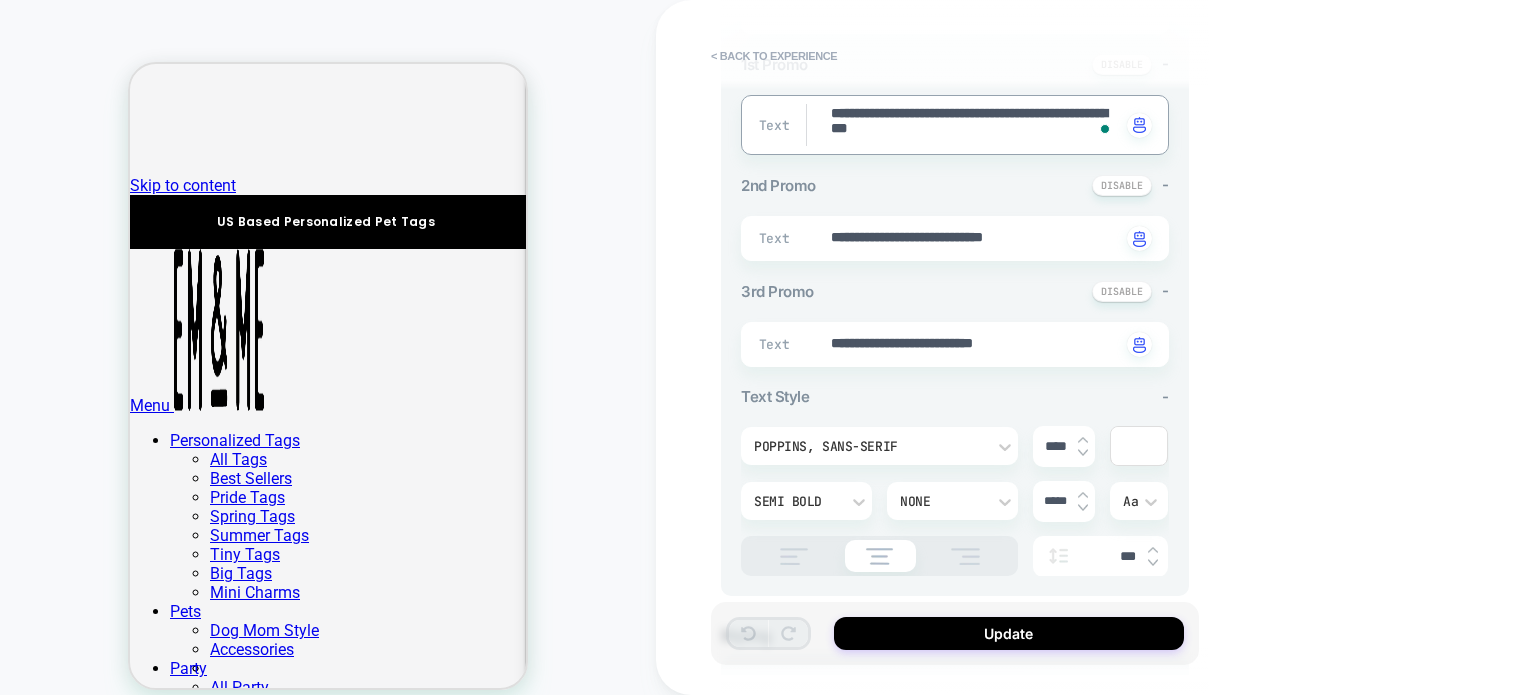 type 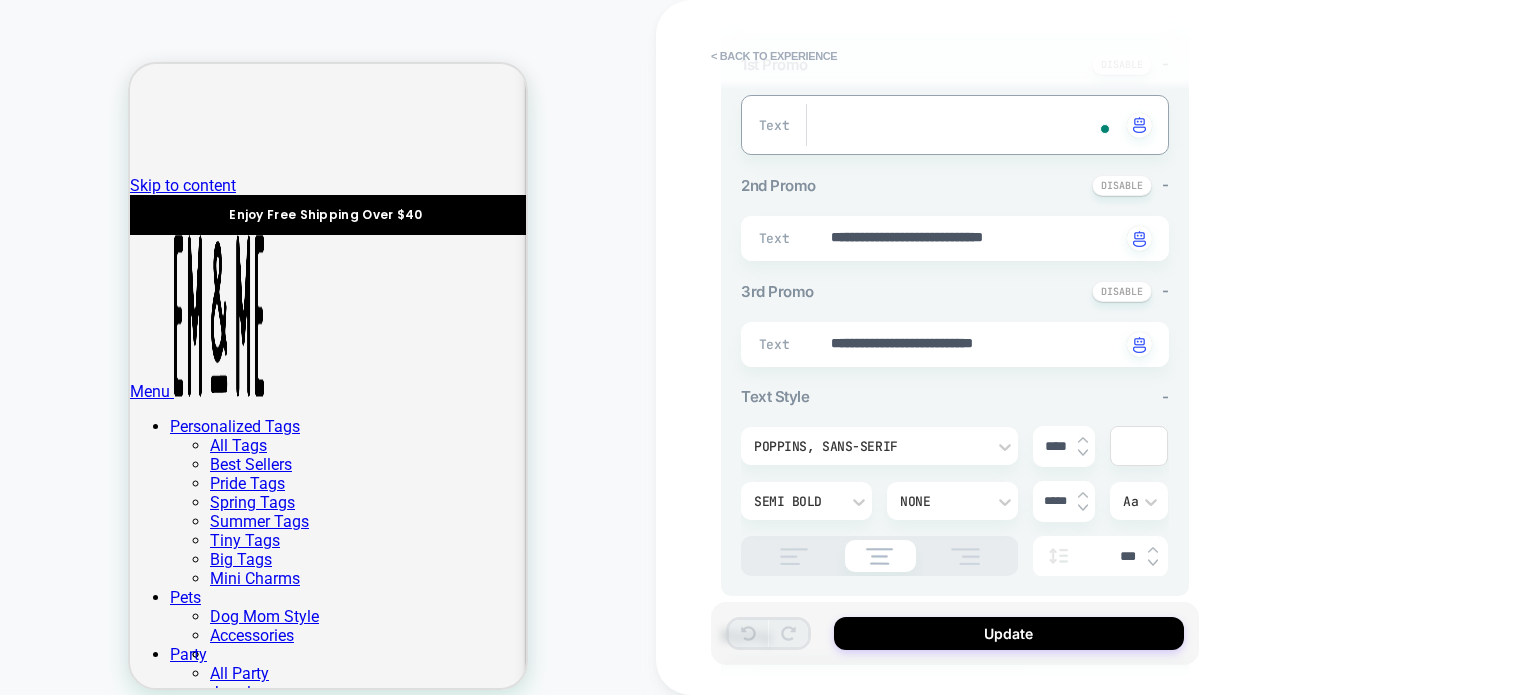 type on "*" 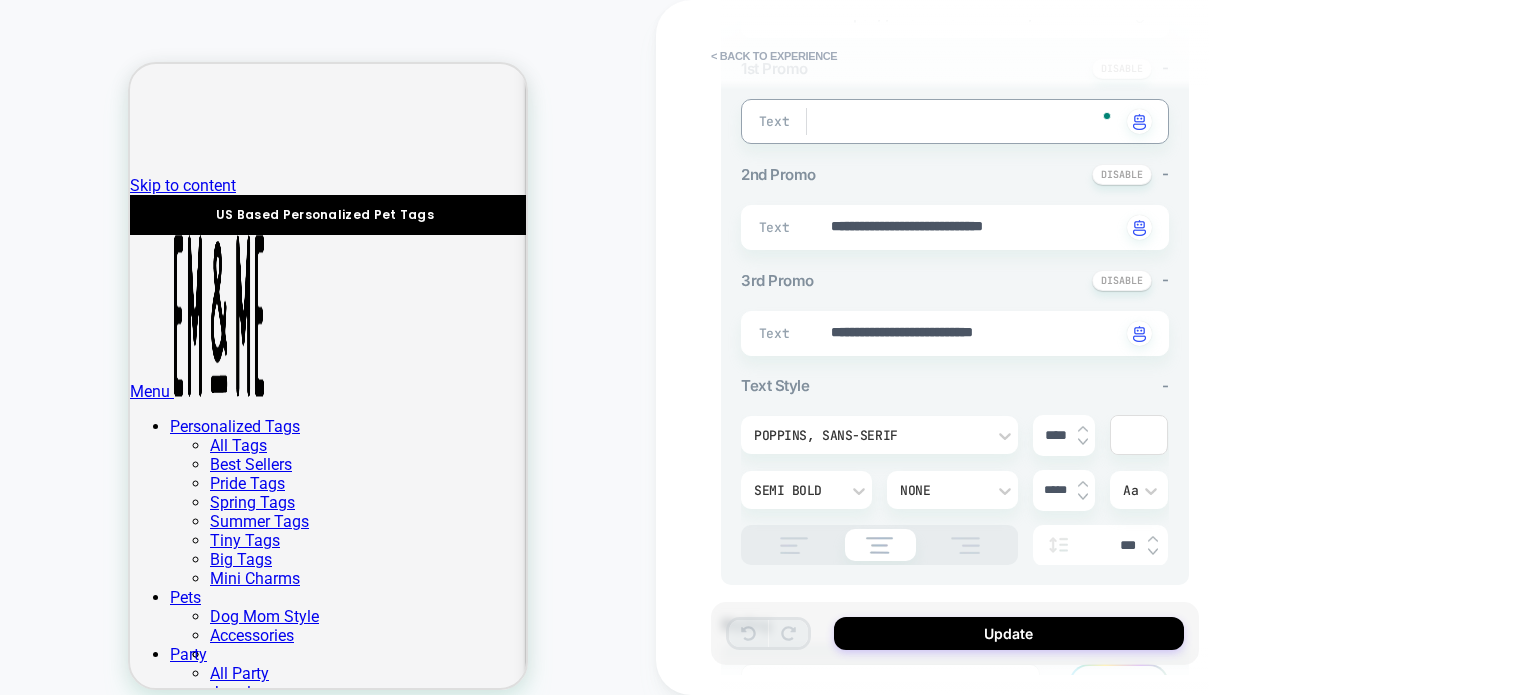 scroll, scrollTop: 666, scrollLeft: 0, axis: vertical 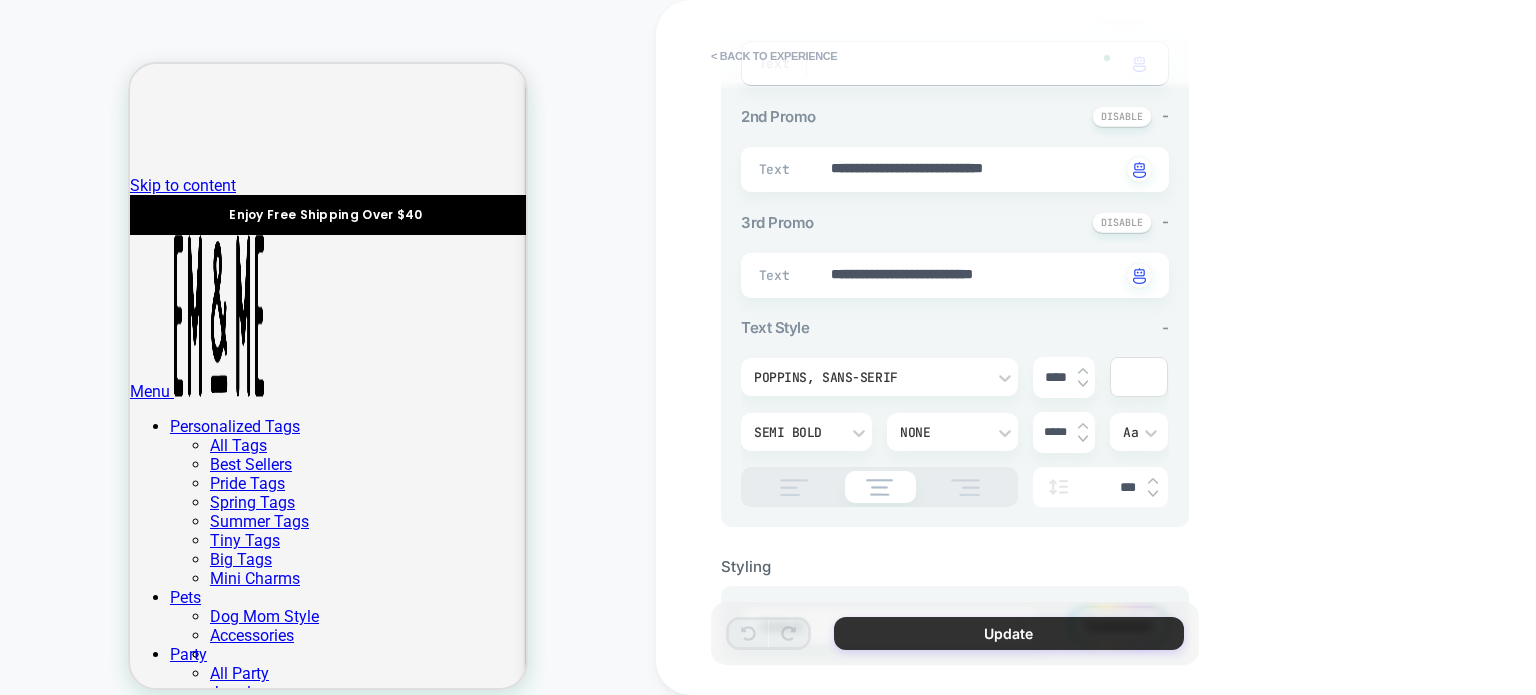type 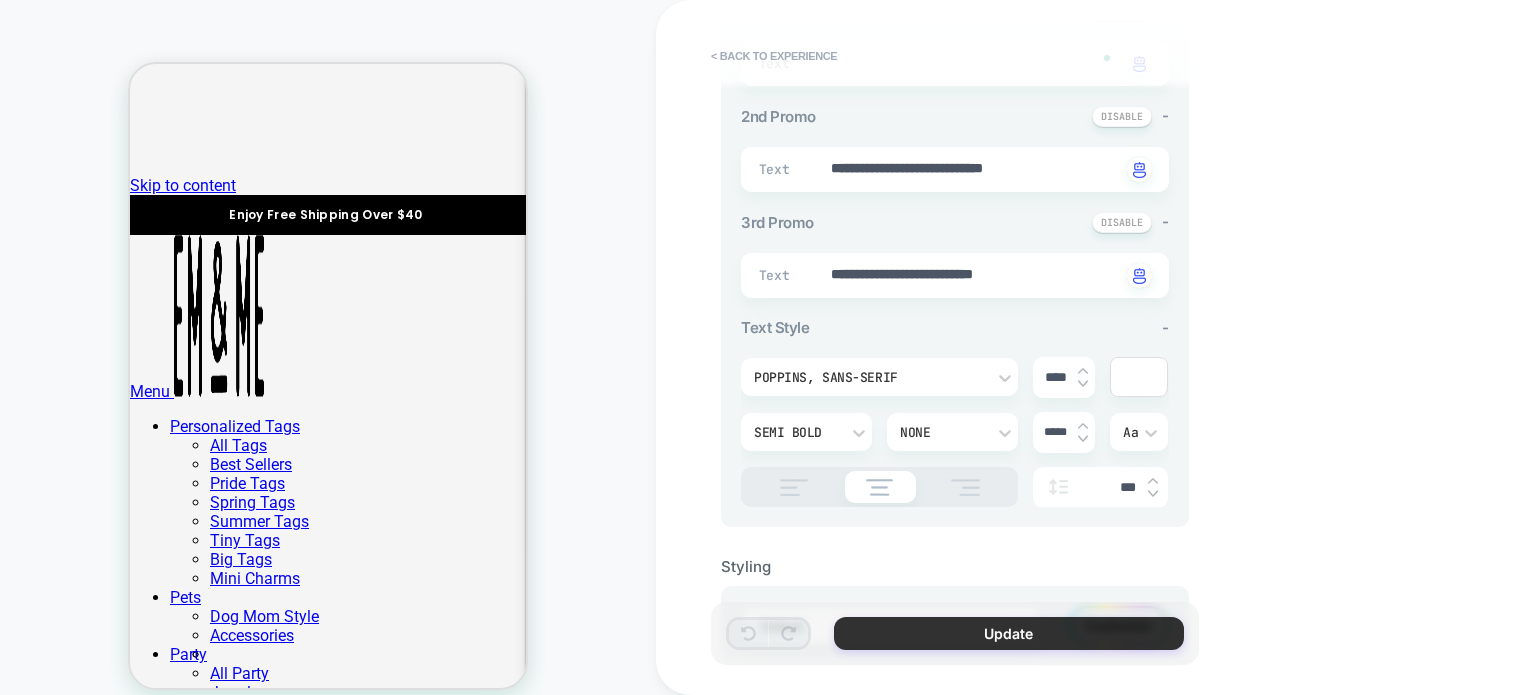 click on "Update" at bounding box center (1009, 633) 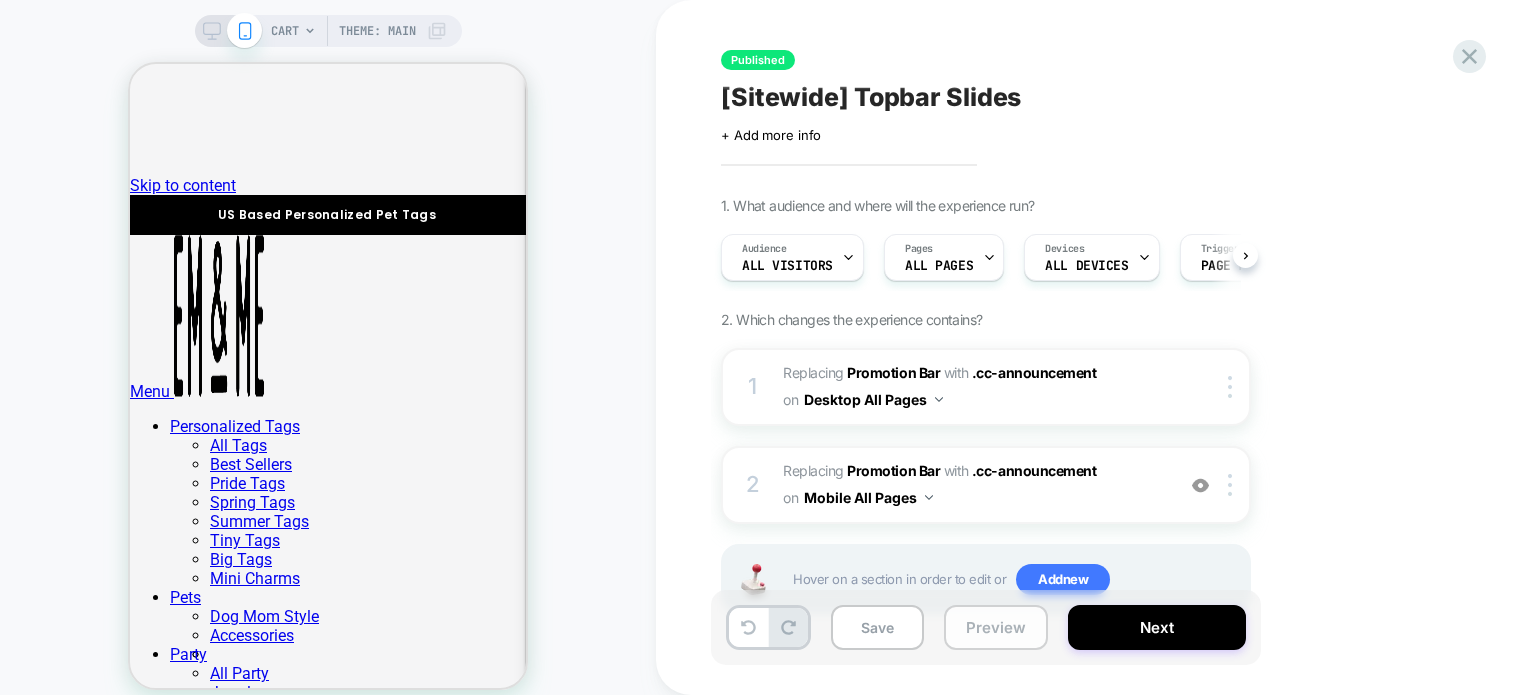 scroll, scrollTop: 0, scrollLeft: 0, axis: both 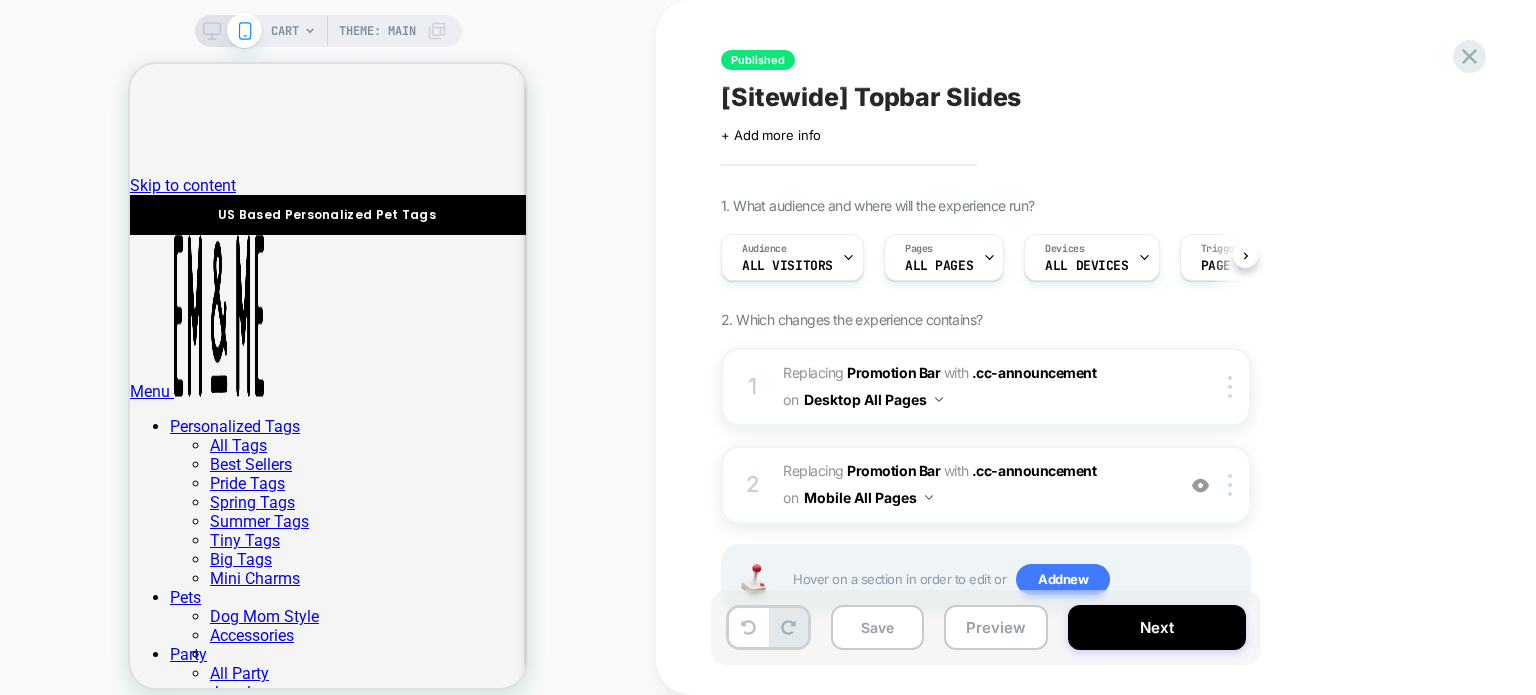 click 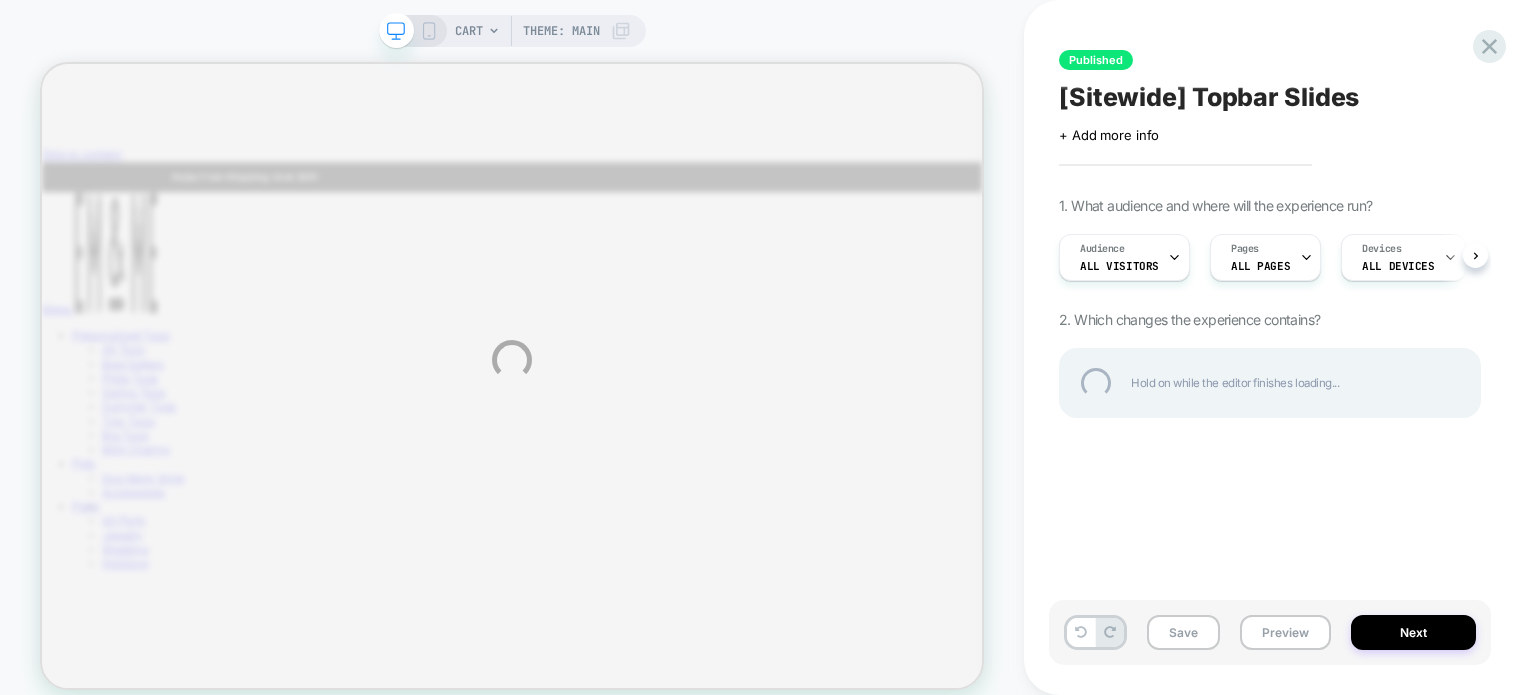 scroll, scrollTop: 0, scrollLeft: 0, axis: both 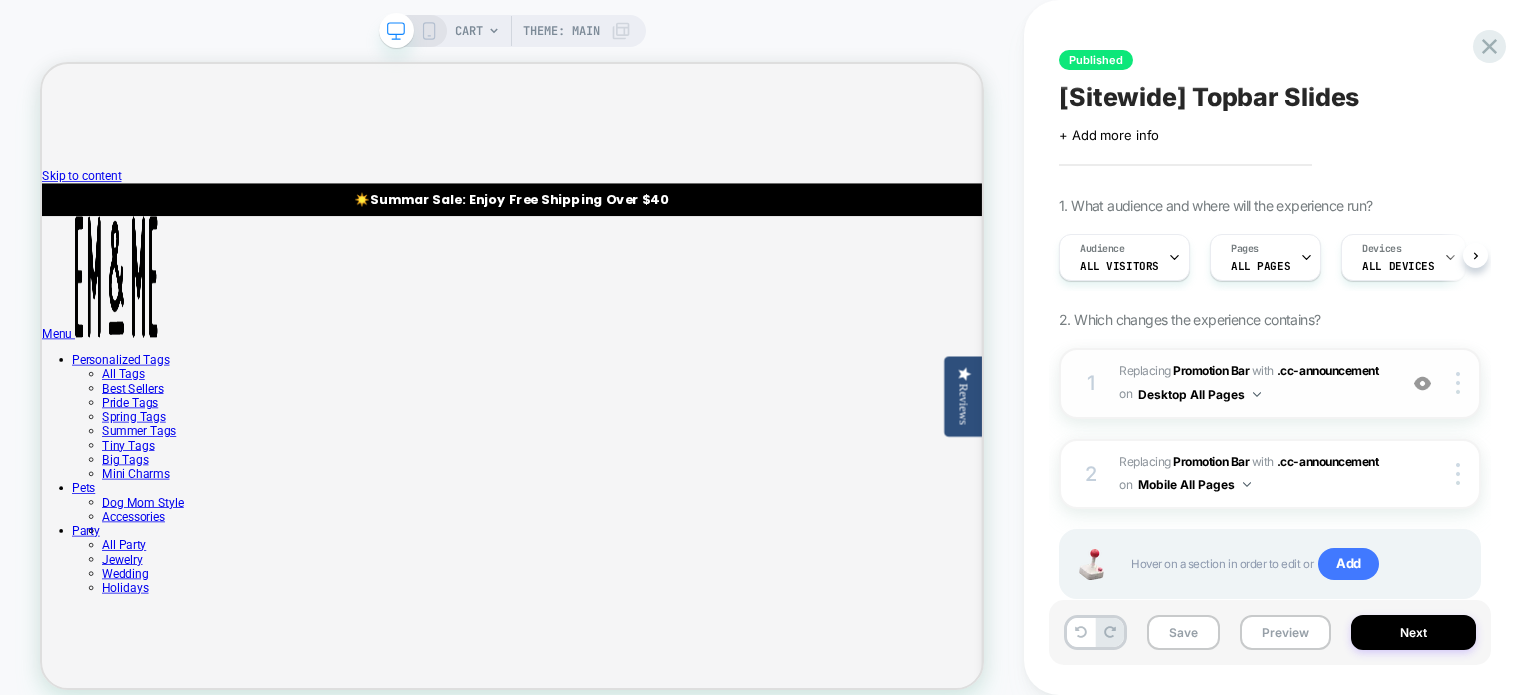 click on "#_loomi_addon_1708327625216 Replacing   Promotion Bar   WITH .cc-announcement .cc-announcement   on Desktop All Pages" at bounding box center [1252, 383] 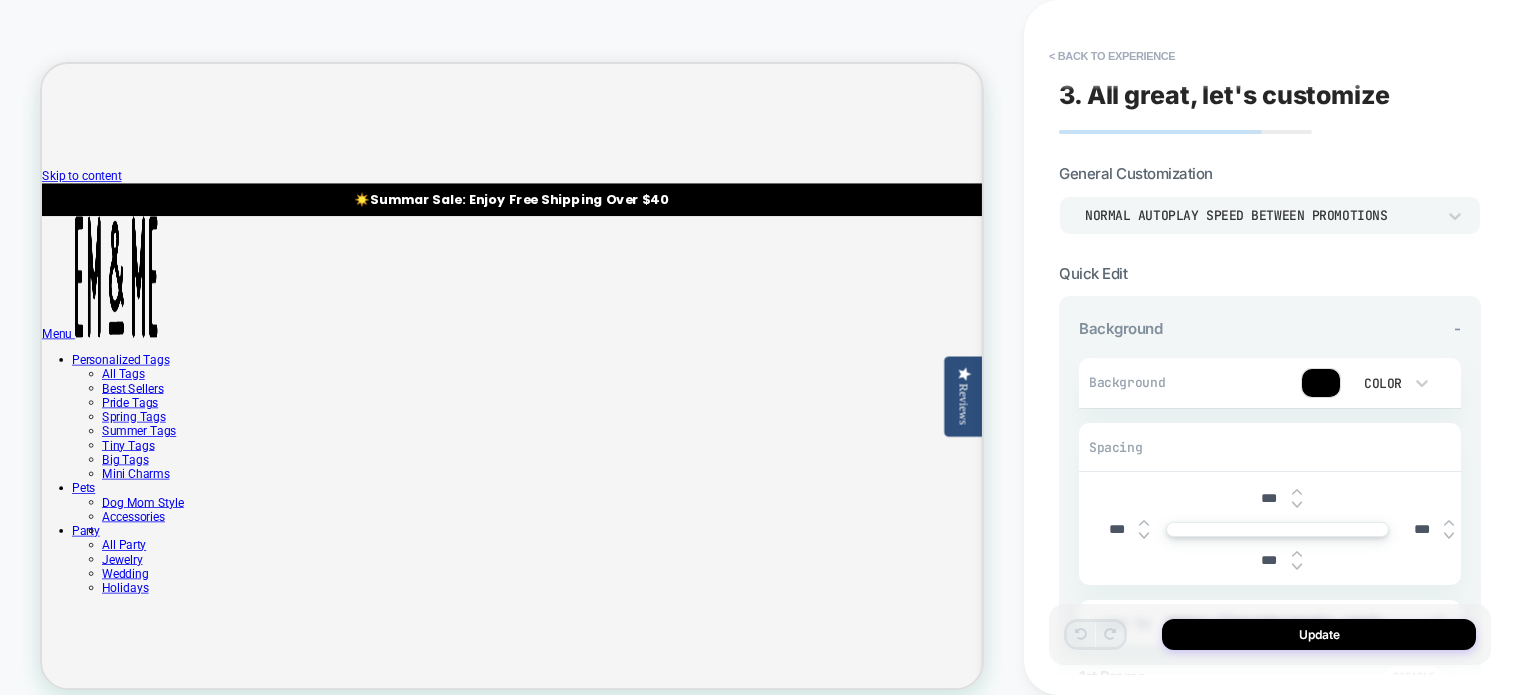 scroll, scrollTop: 0, scrollLeft: 0, axis: both 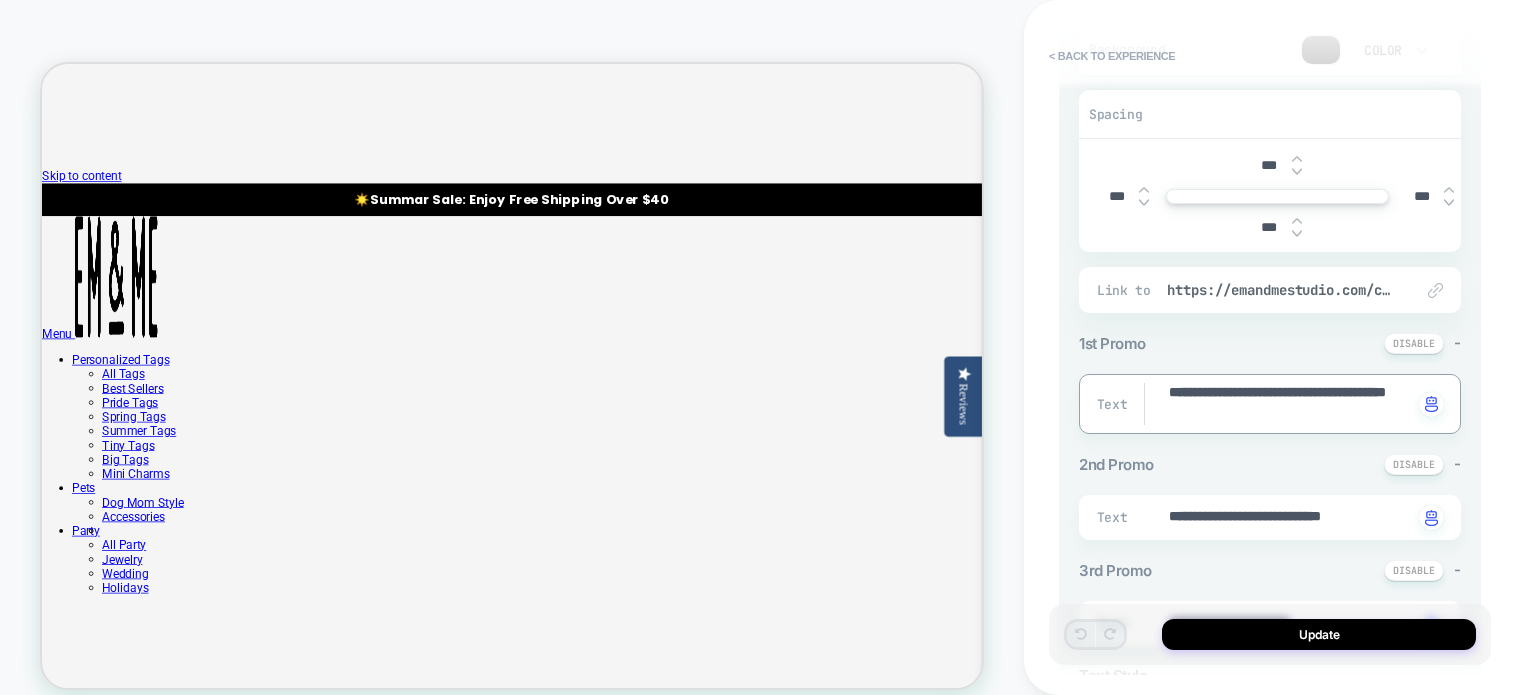 drag, startPoint x: 1321, startPoint y: 414, endPoint x: 1139, endPoint y: 384, distance: 184.45596 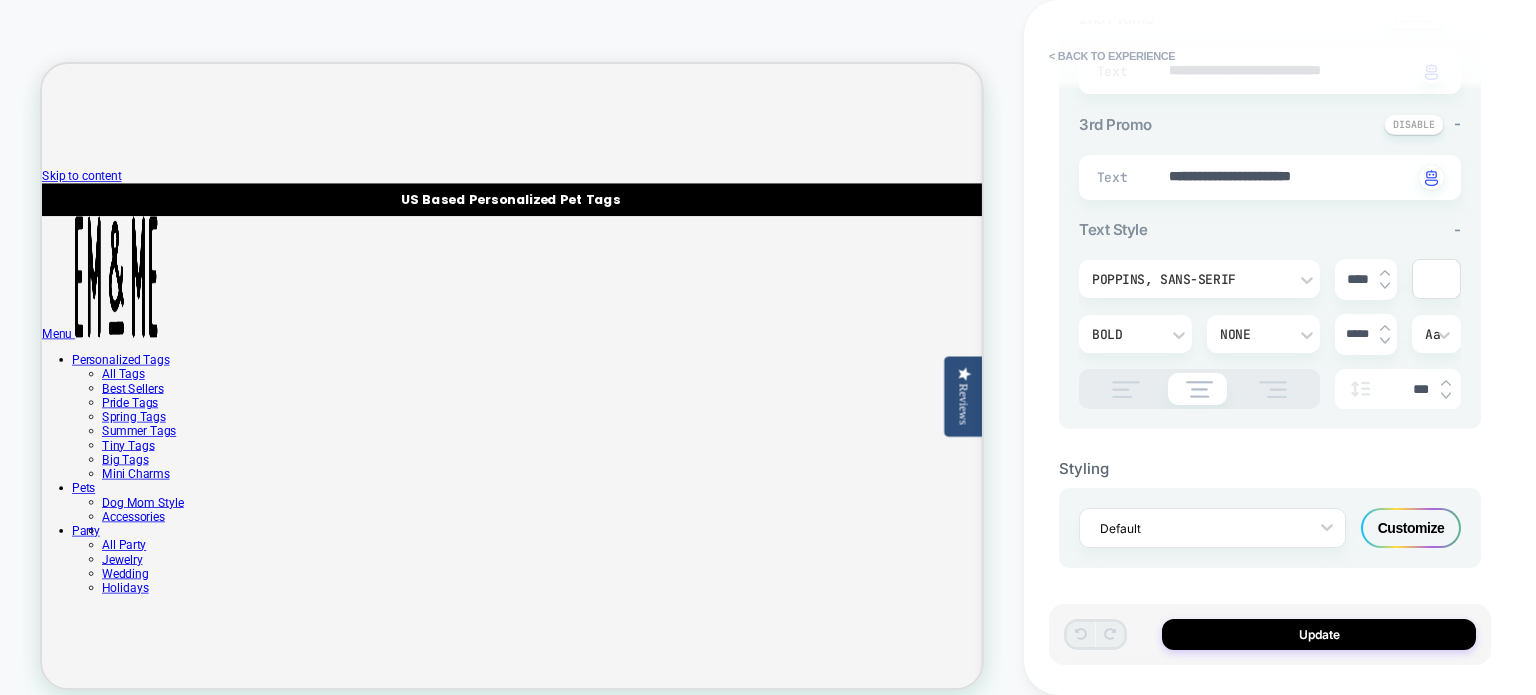 scroll, scrollTop: 0, scrollLeft: 0, axis: both 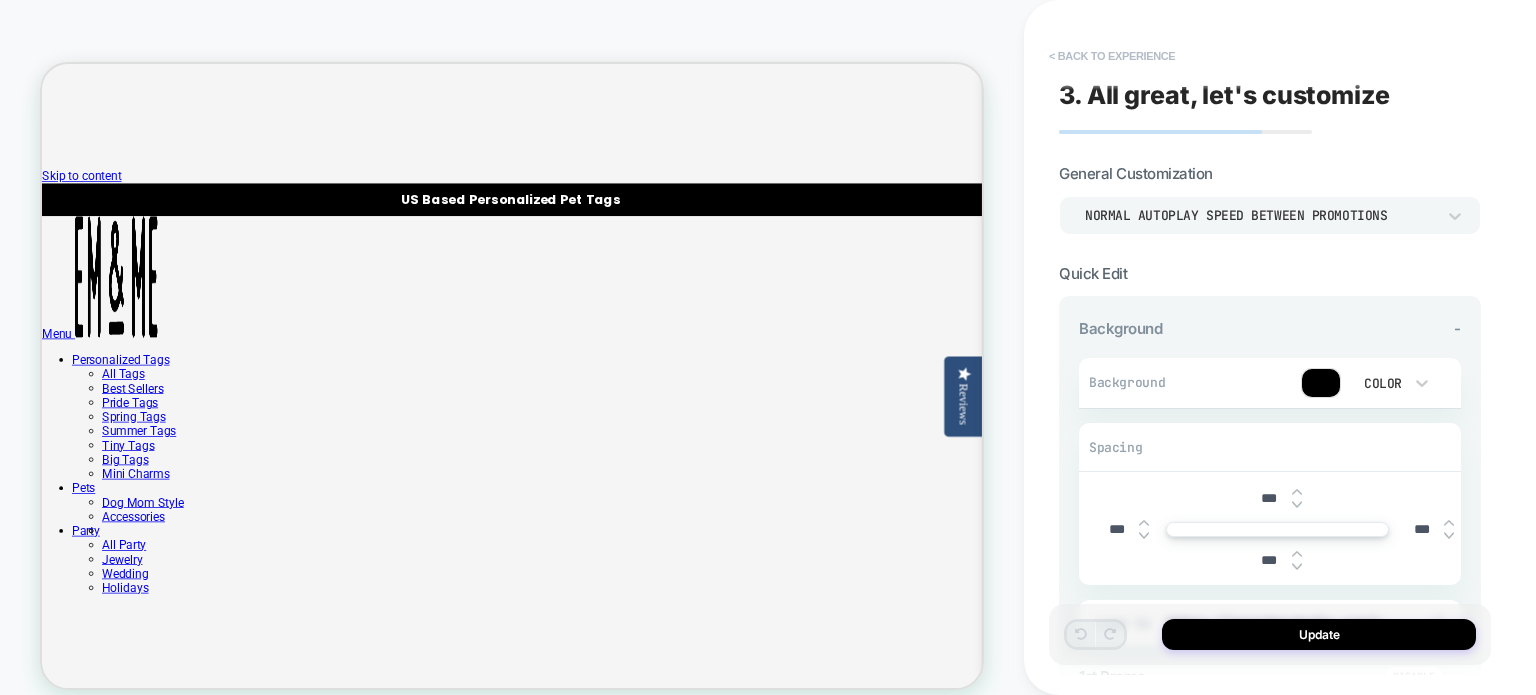 click on "< Back to experience" at bounding box center [1112, 56] 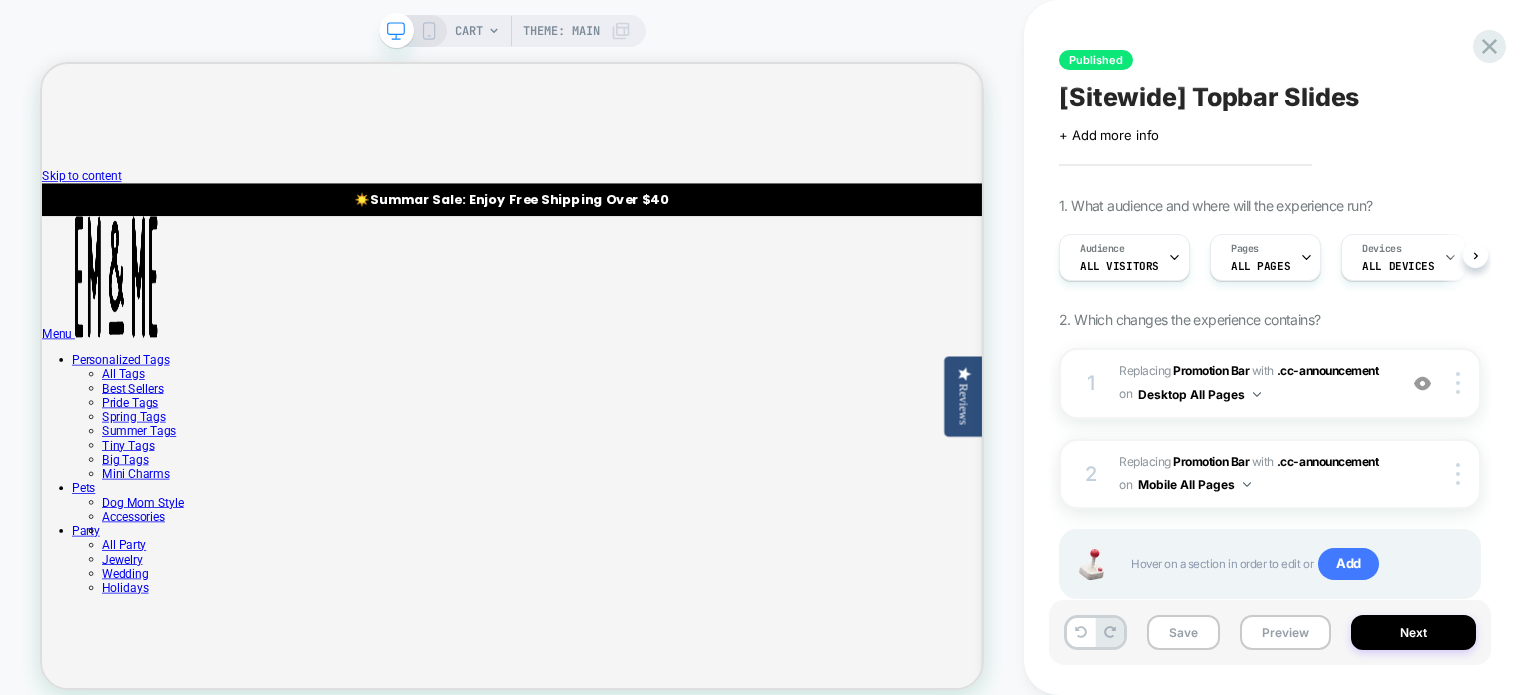 scroll, scrollTop: 0, scrollLeft: 0, axis: both 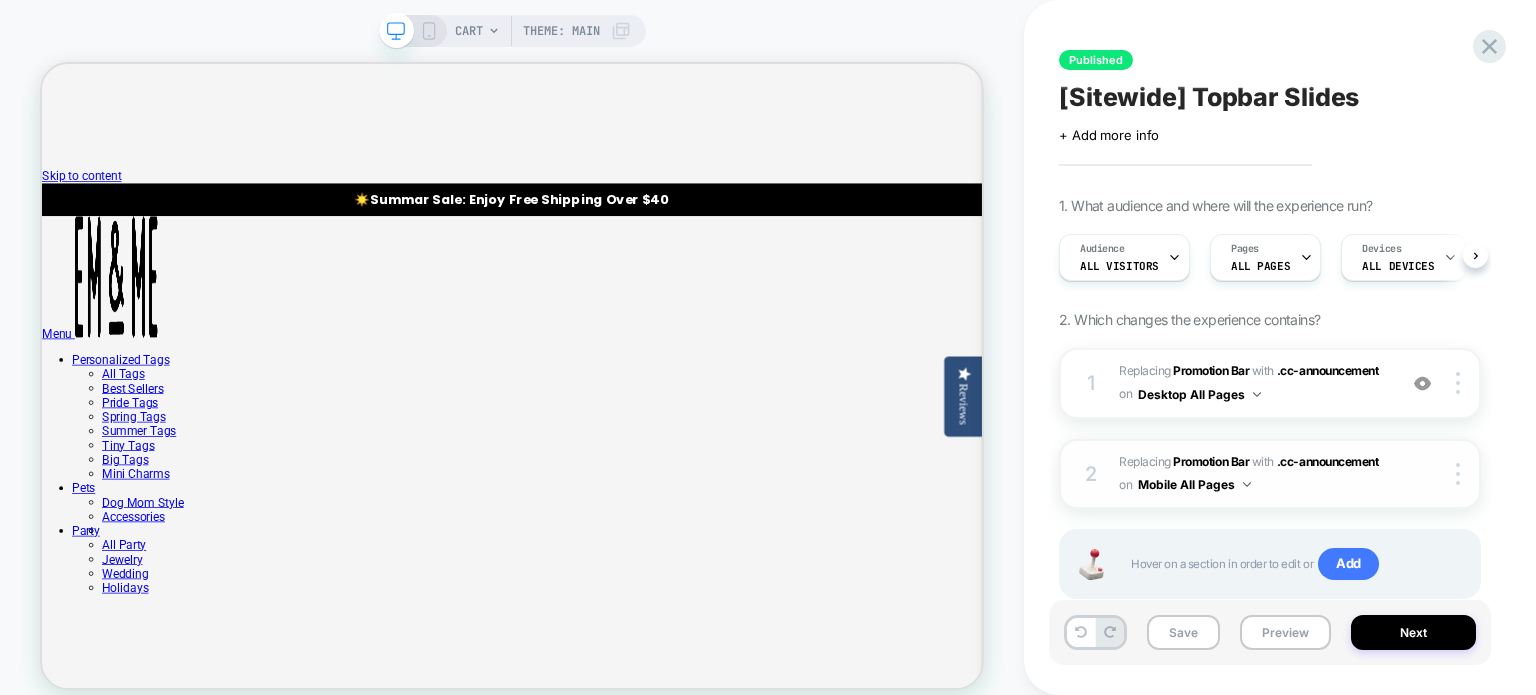 click on "#_loomi_addon_1708328841660 Replacing   Promotion Bar   WITH .cc-announcement .cc-announcement   on Mobile All Pages" at bounding box center [1252, 474] 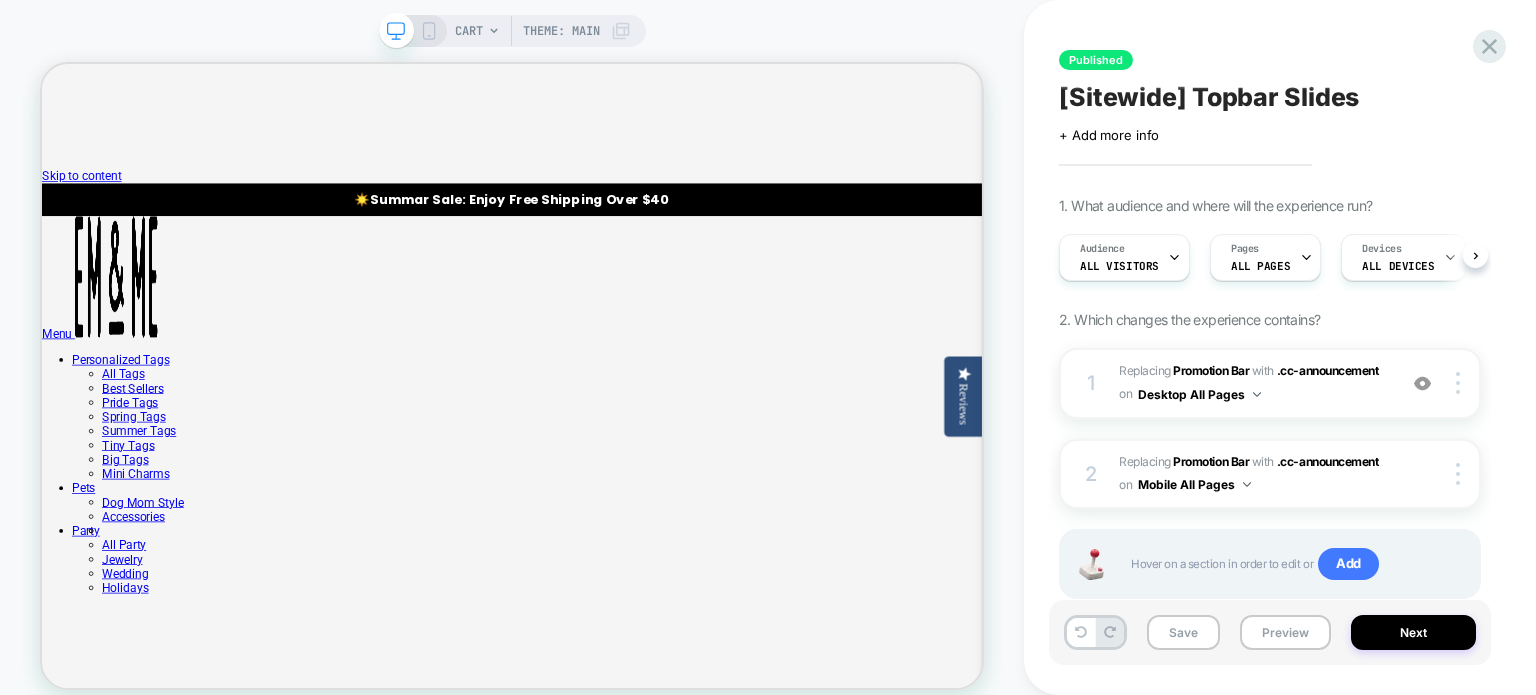 click 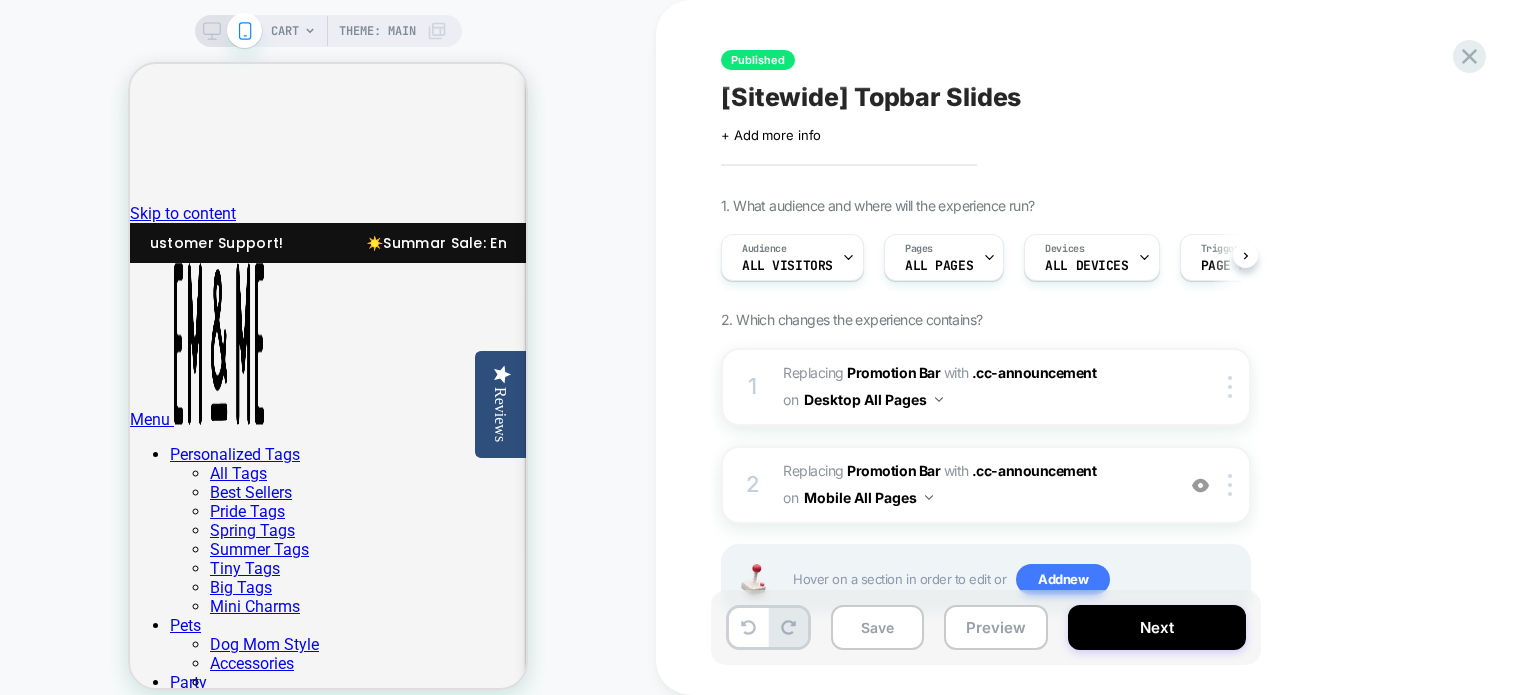 scroll, scrollTop: 0, scrollLeft: 0, axis: both 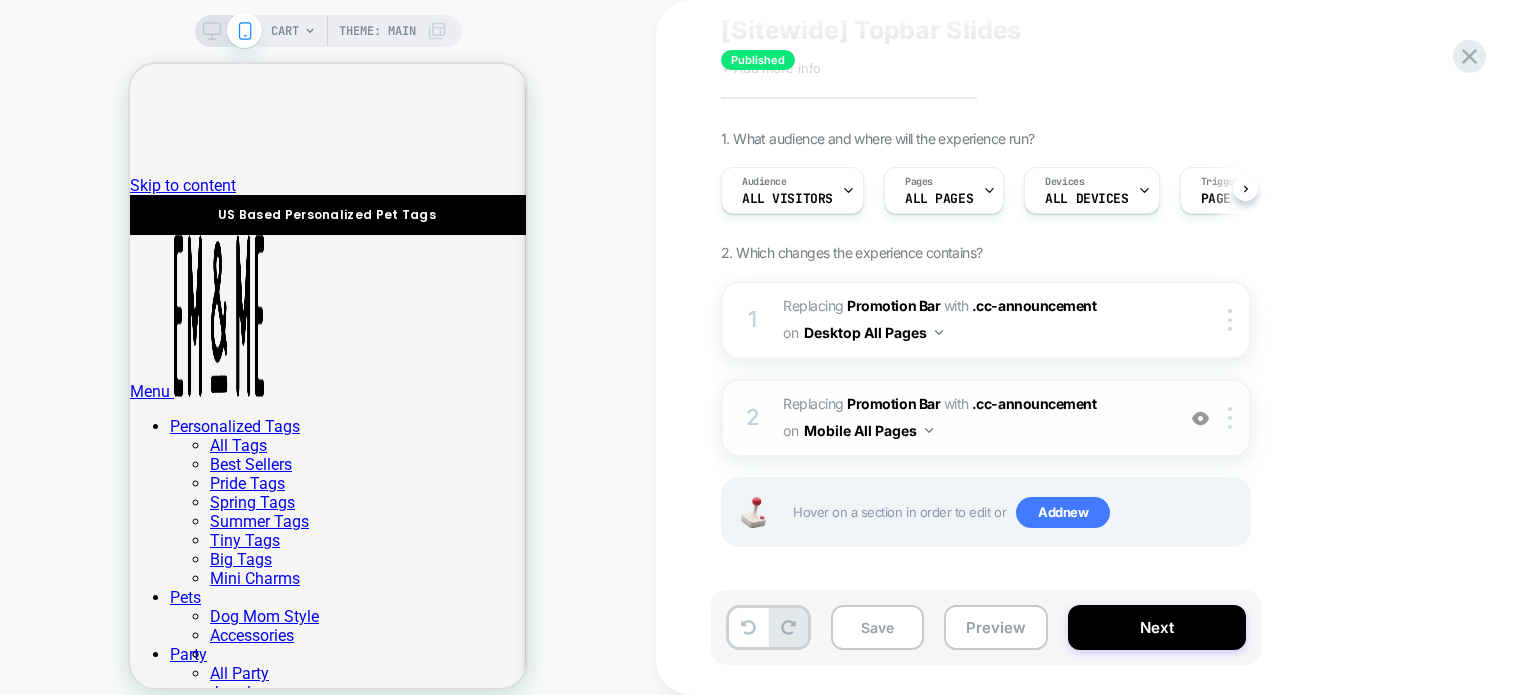 click on "#_loomi_addon_1708328841660 Replacing   Promotion Bar   WITH .cc-announcement .cc-announcement   on Mobile All Pages" at bounding box center (973, 418) 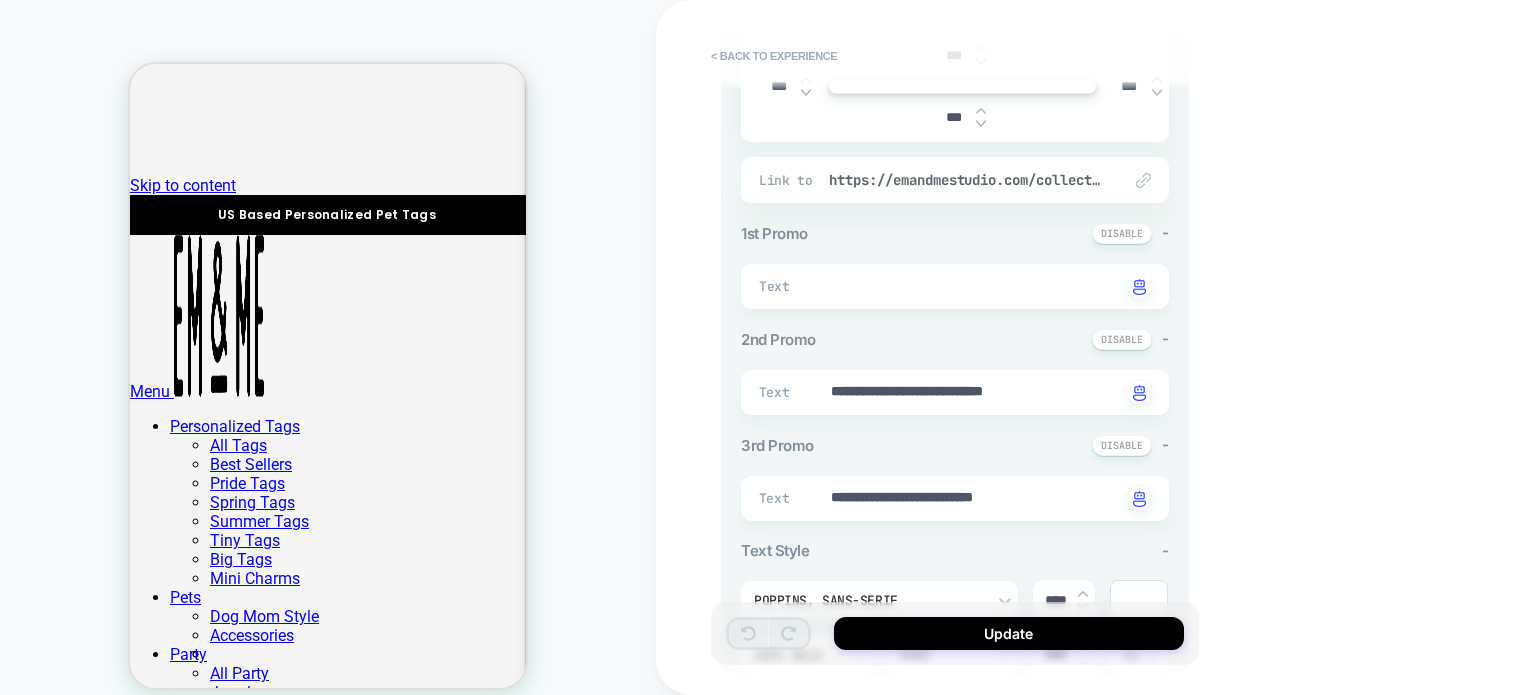 scroll, scrollTop: 500, scrollLeft: 0, axis: vertical 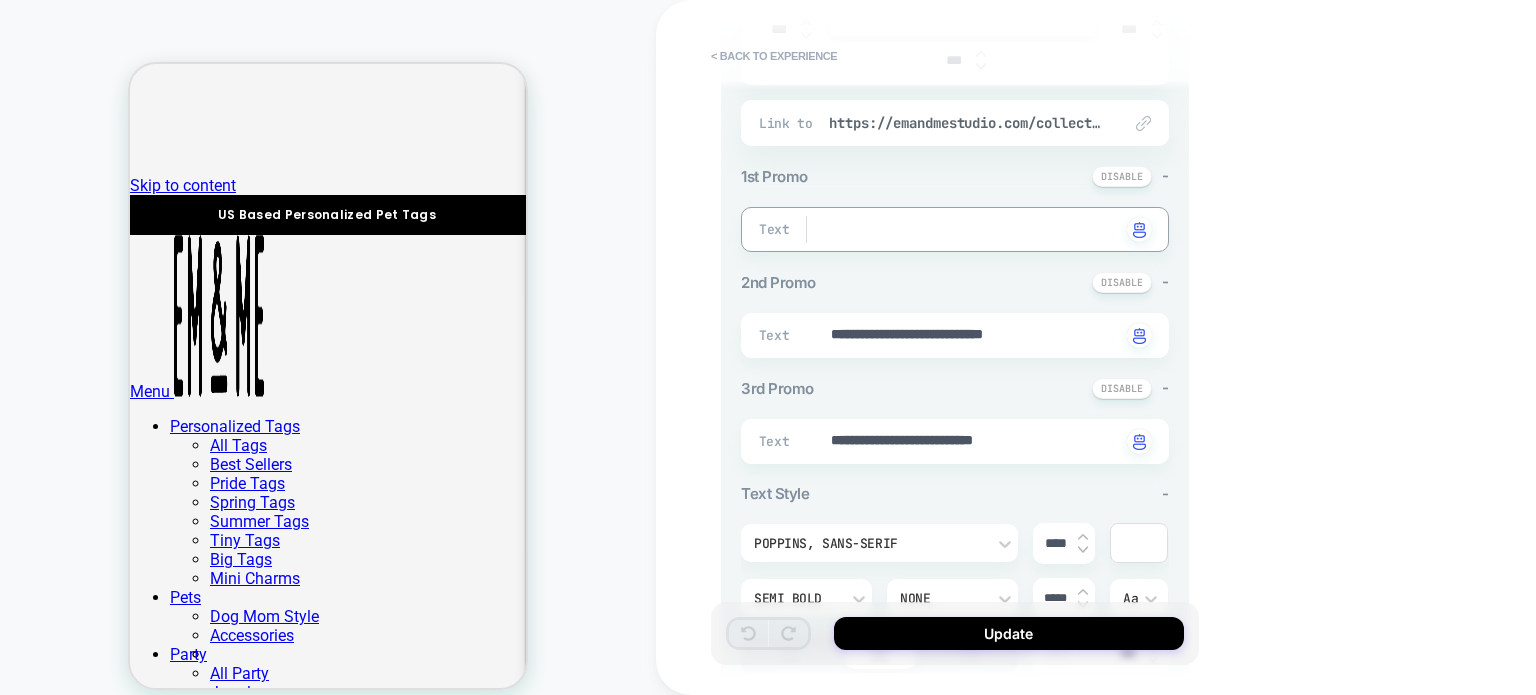 click at bounding box center (975, 230) 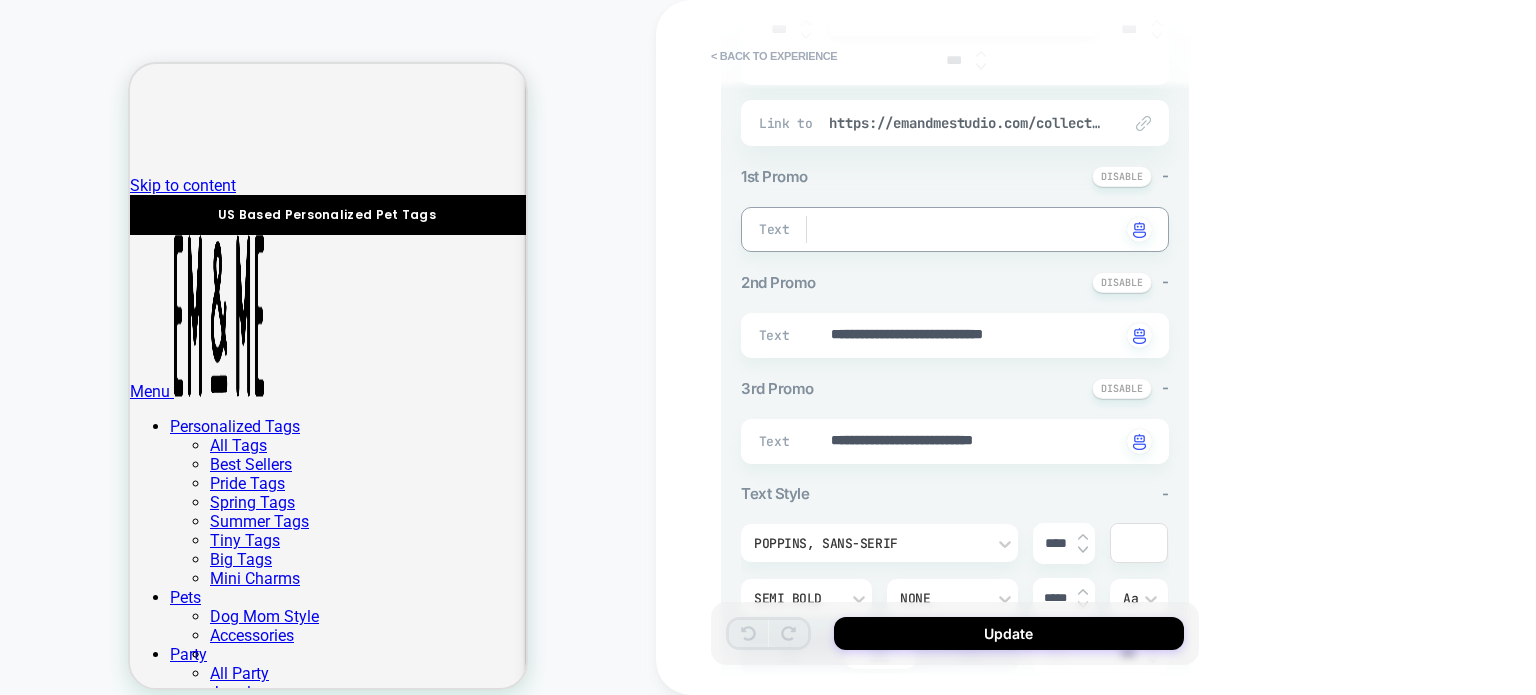 paste on "**********" 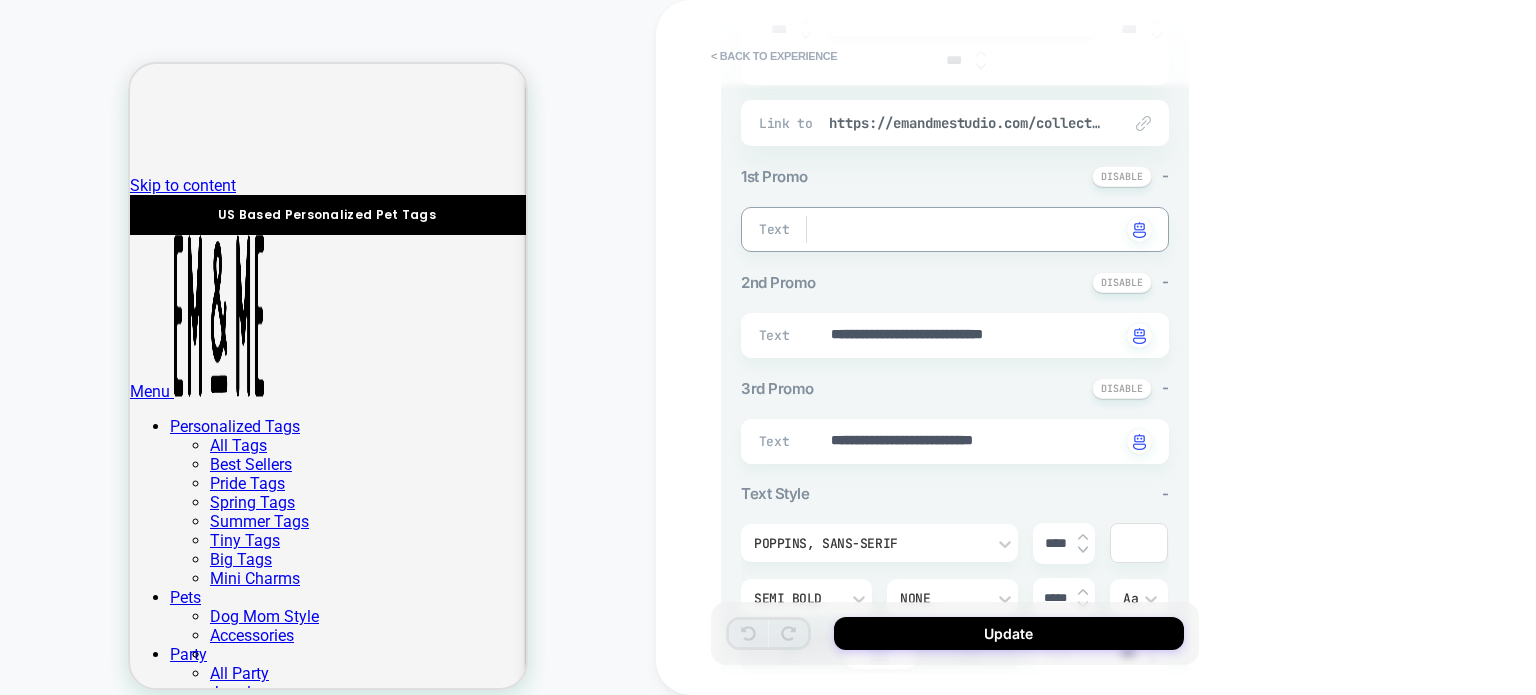 type on "*" 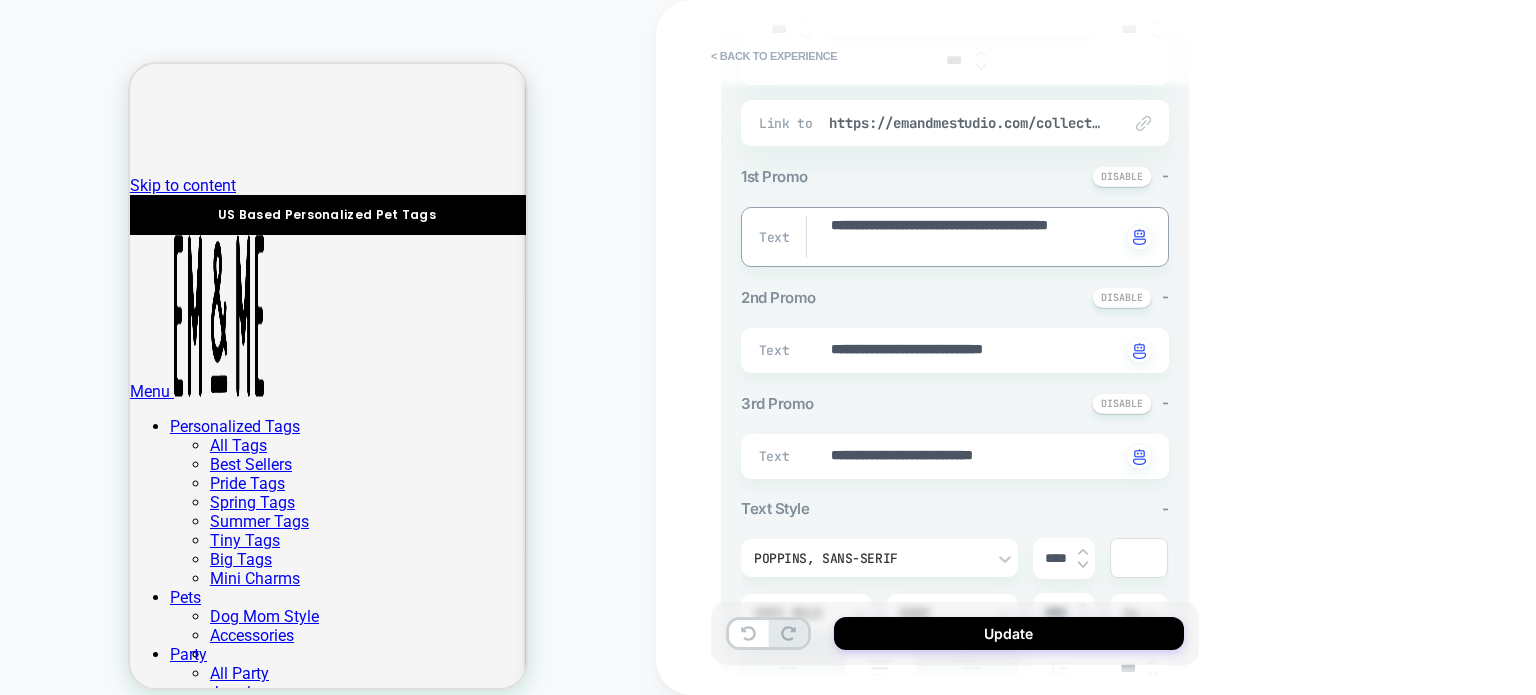 type on "*" 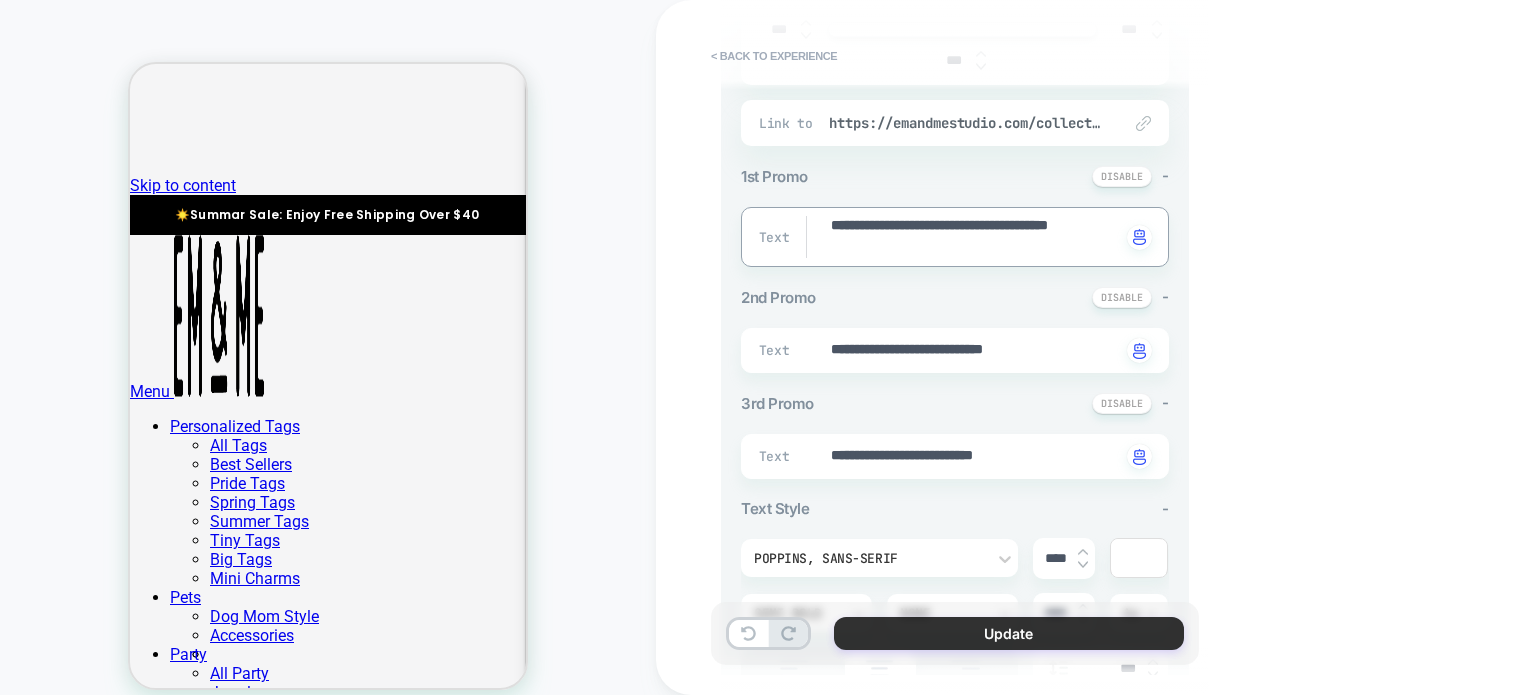 type on "**********" 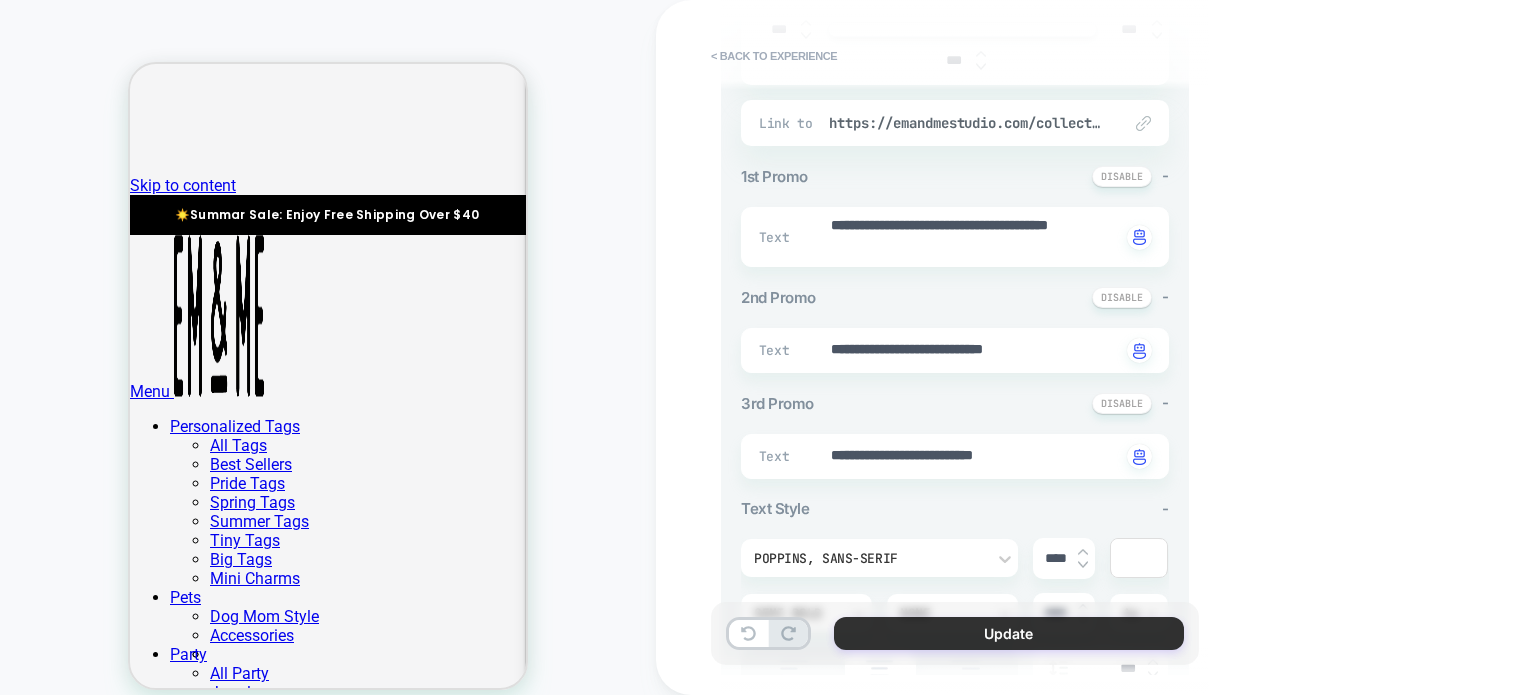 click on "Update" at bounding box center [1009, 633] 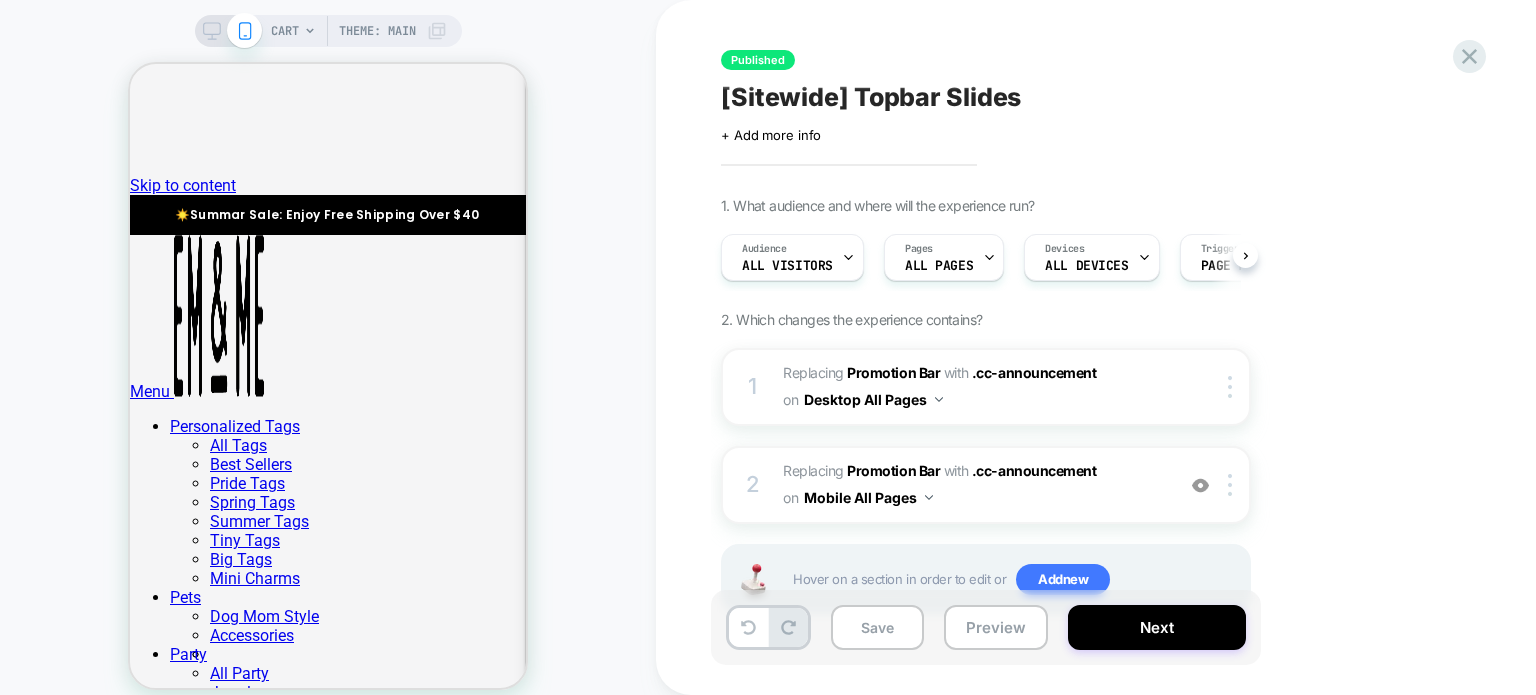 scroll, scrollTop: 0, scrollLeft: 0, axis: both 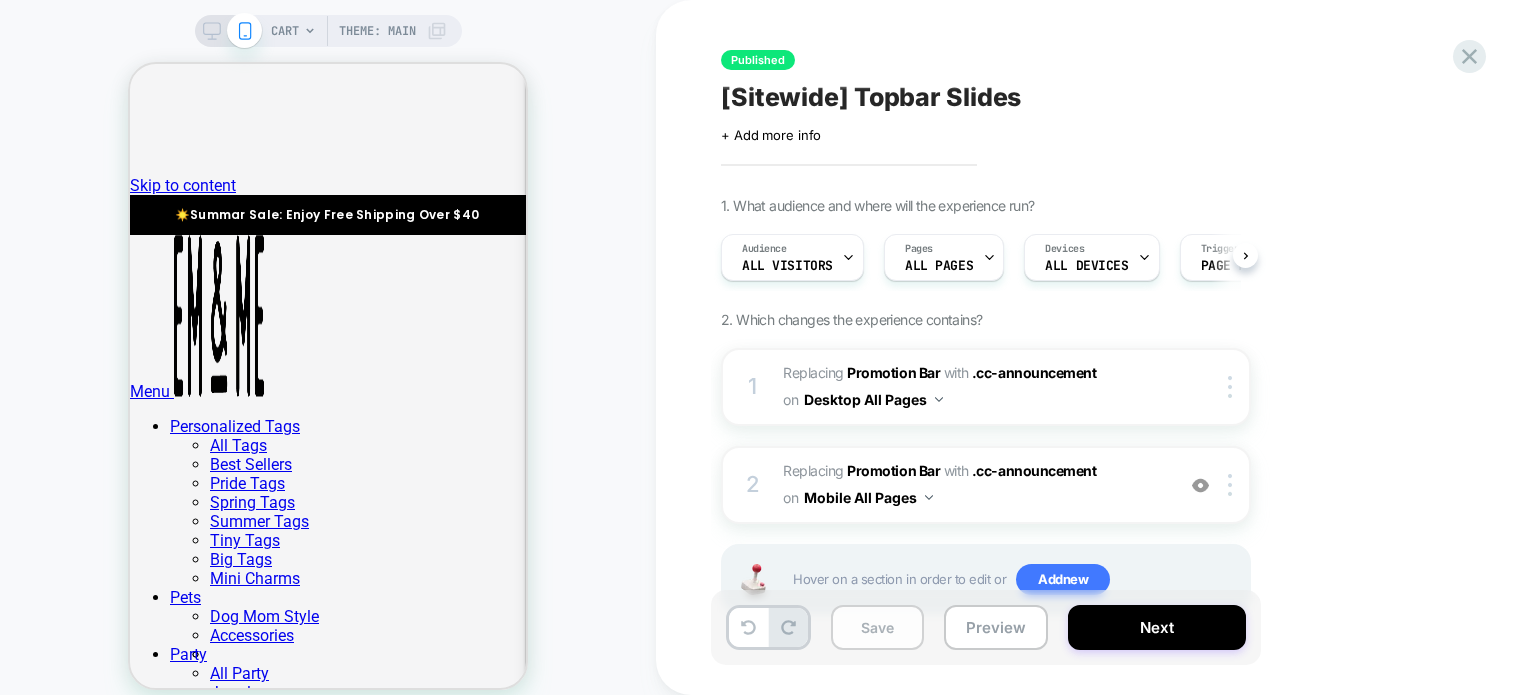 click on "Save" at bounding box center (877, 627) 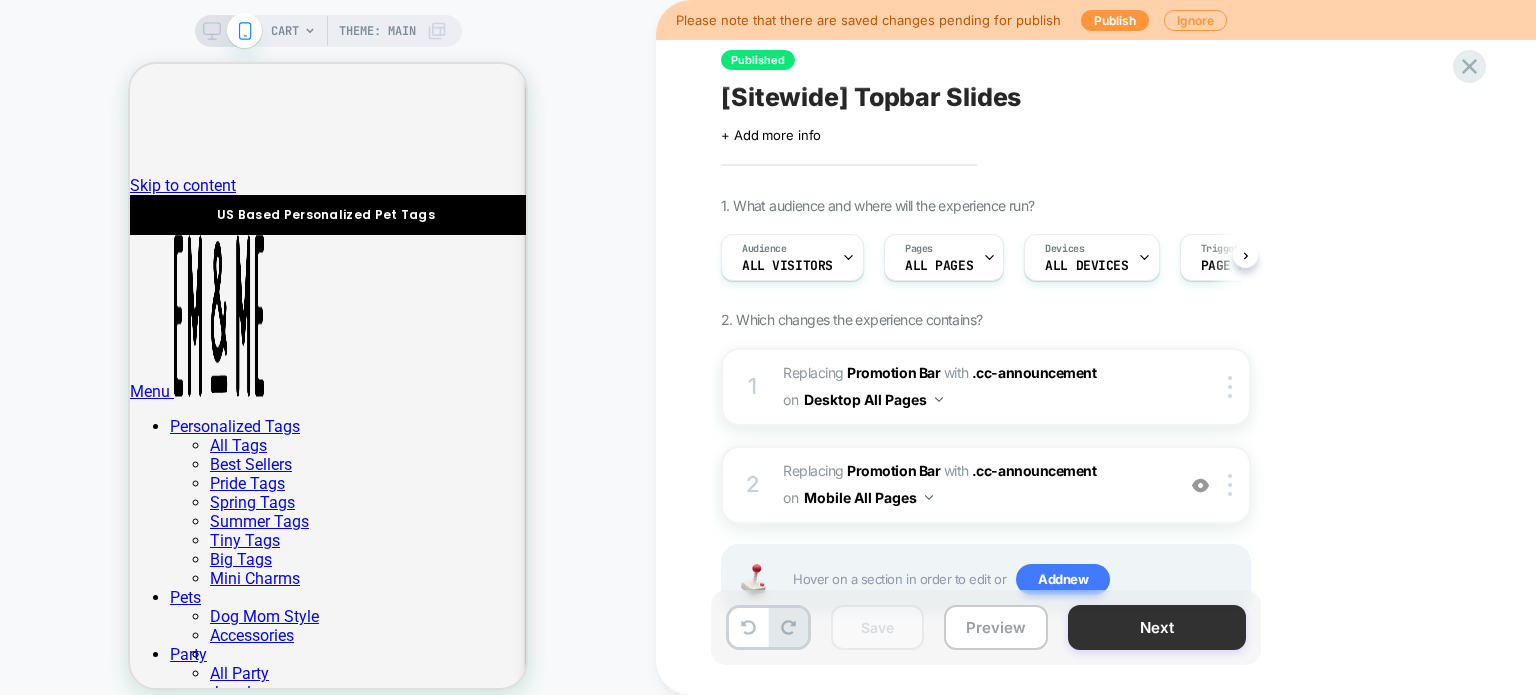 click on "Next" at bounding box center (1157, 627) 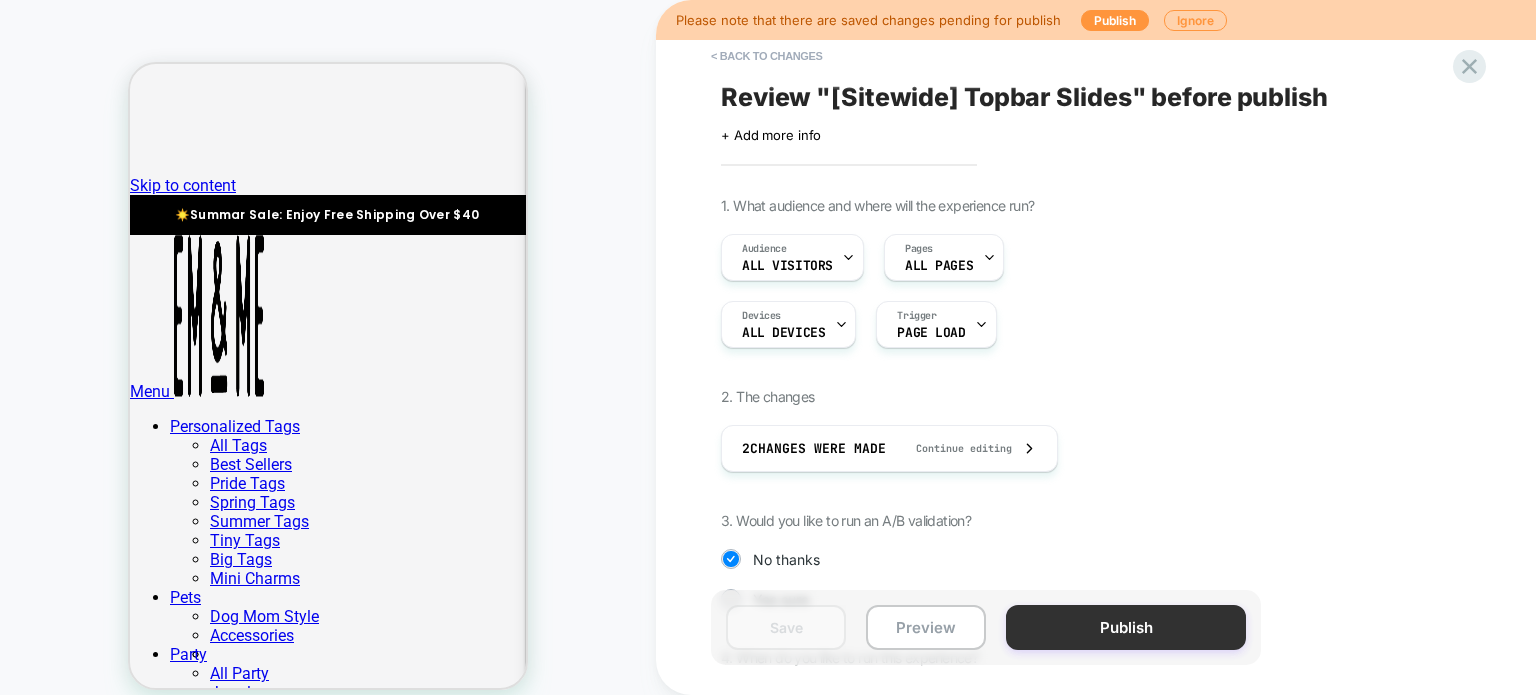 click on "Publish" at bounding box center [1126, 627] 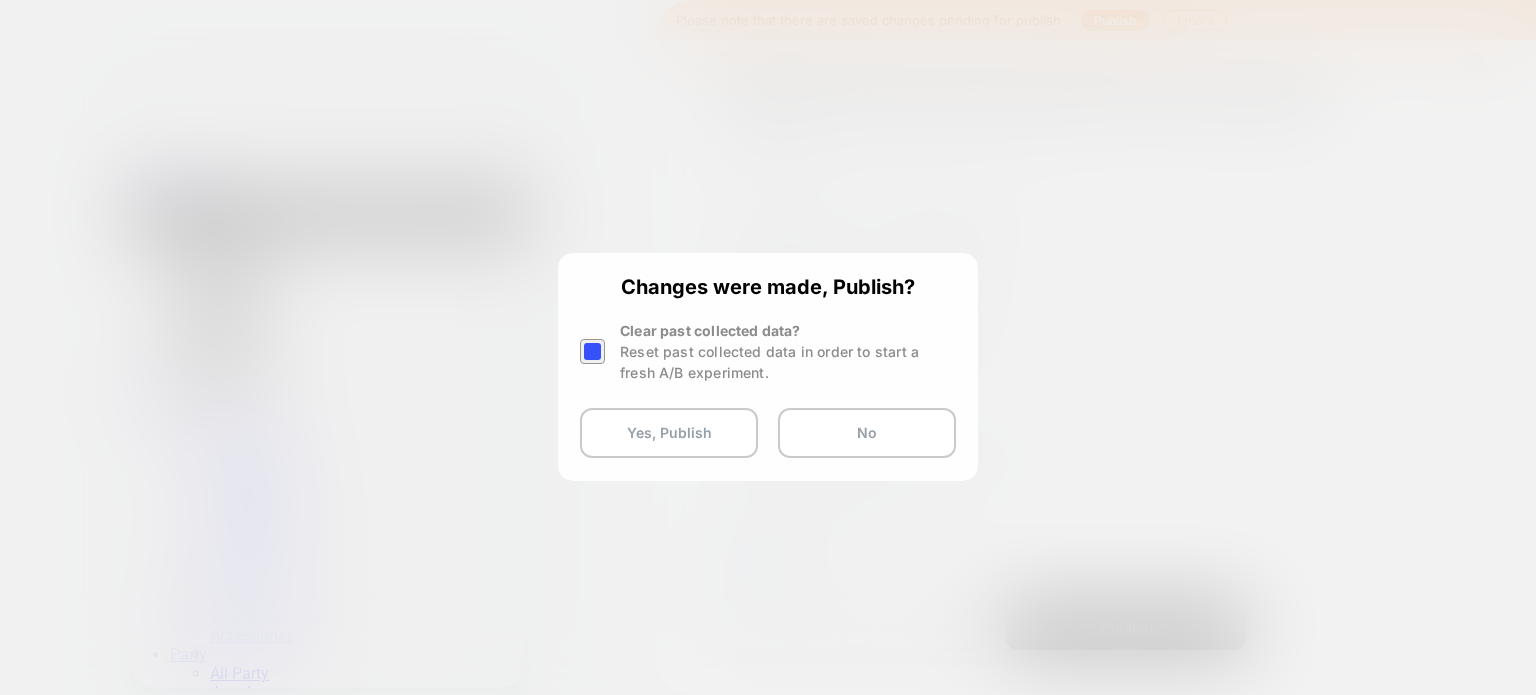 click at bounding box center (592, 351) 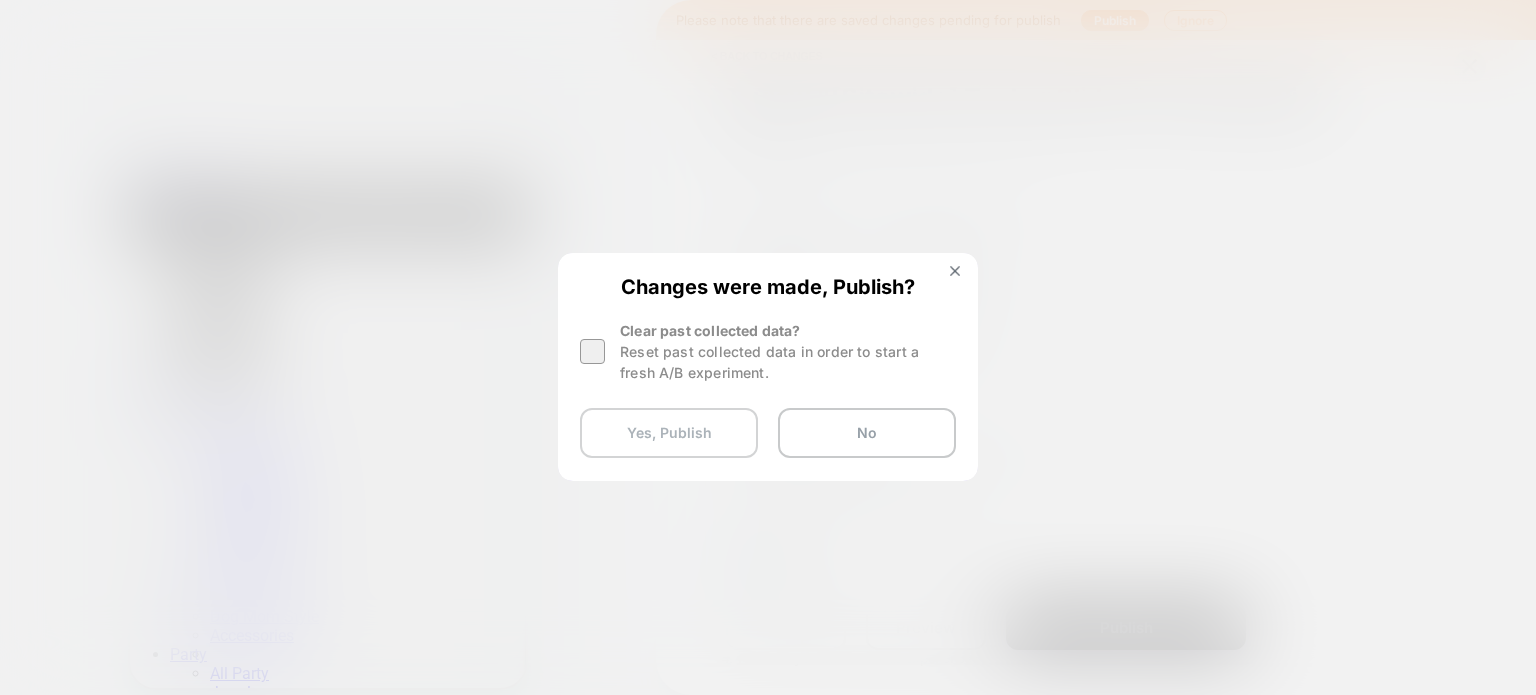 click on "Yes, Publish" at bounding box center (669, 433) 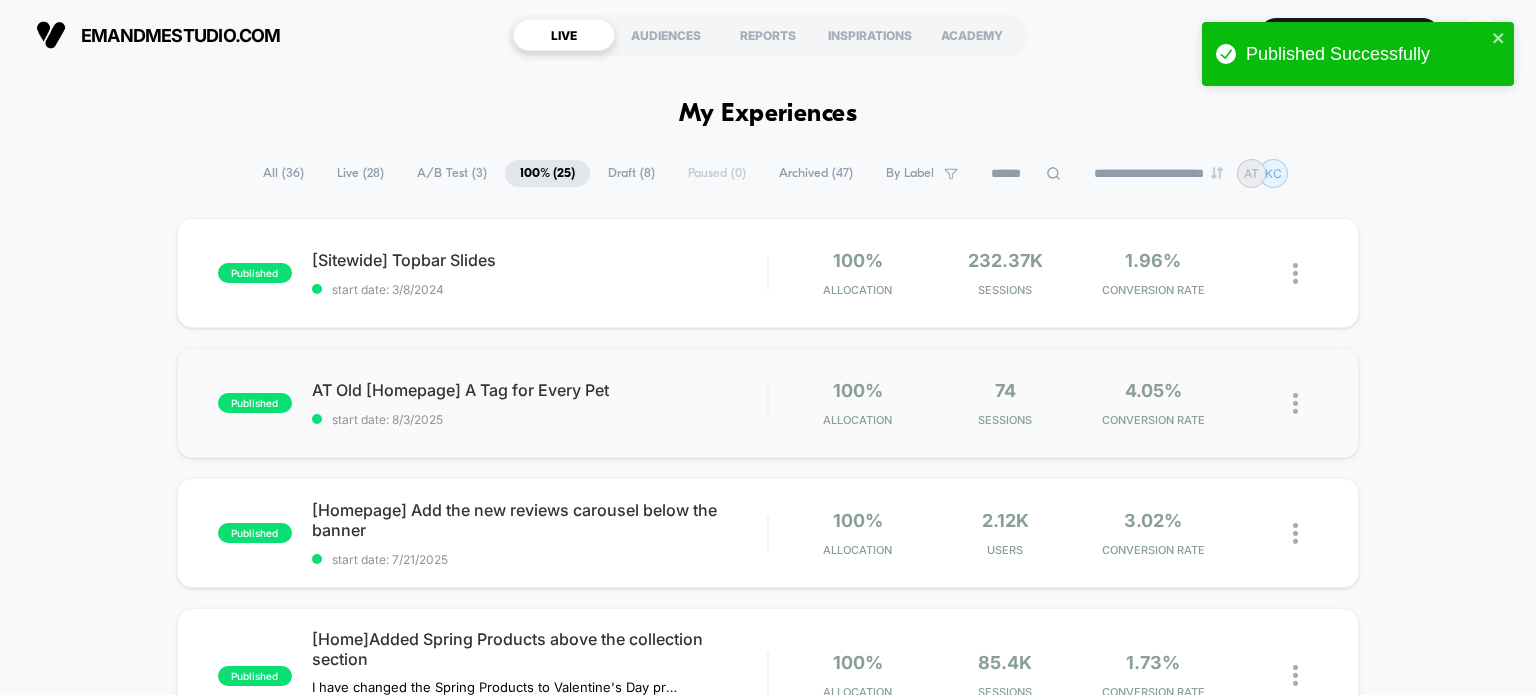 click on "published AT Old [Homepage] A Tag for Every Pet start date: 8/3/2025 100% Allocation 74 Sessions 4.05% CONVERSION RATE" at bounding box center [768, 403] 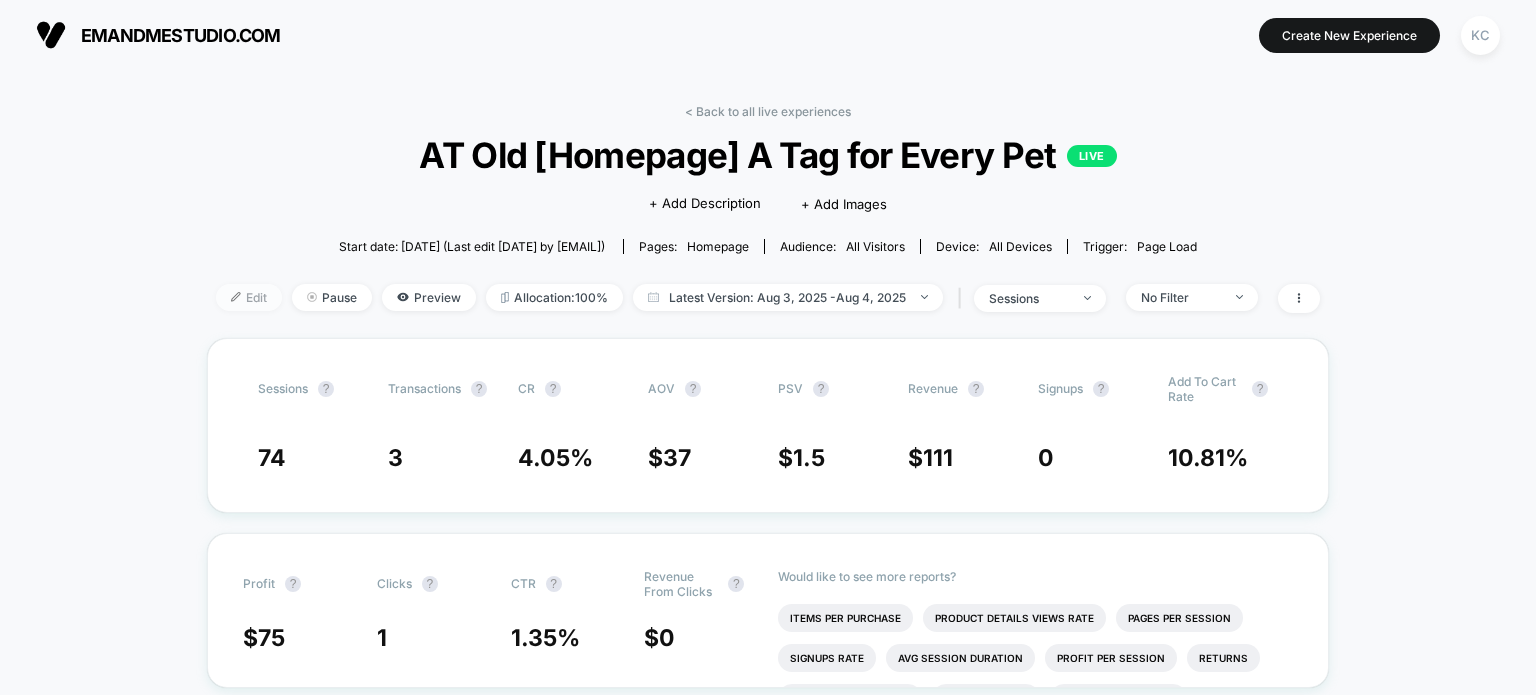 click on "Edit" at bounding box center (249, 297) 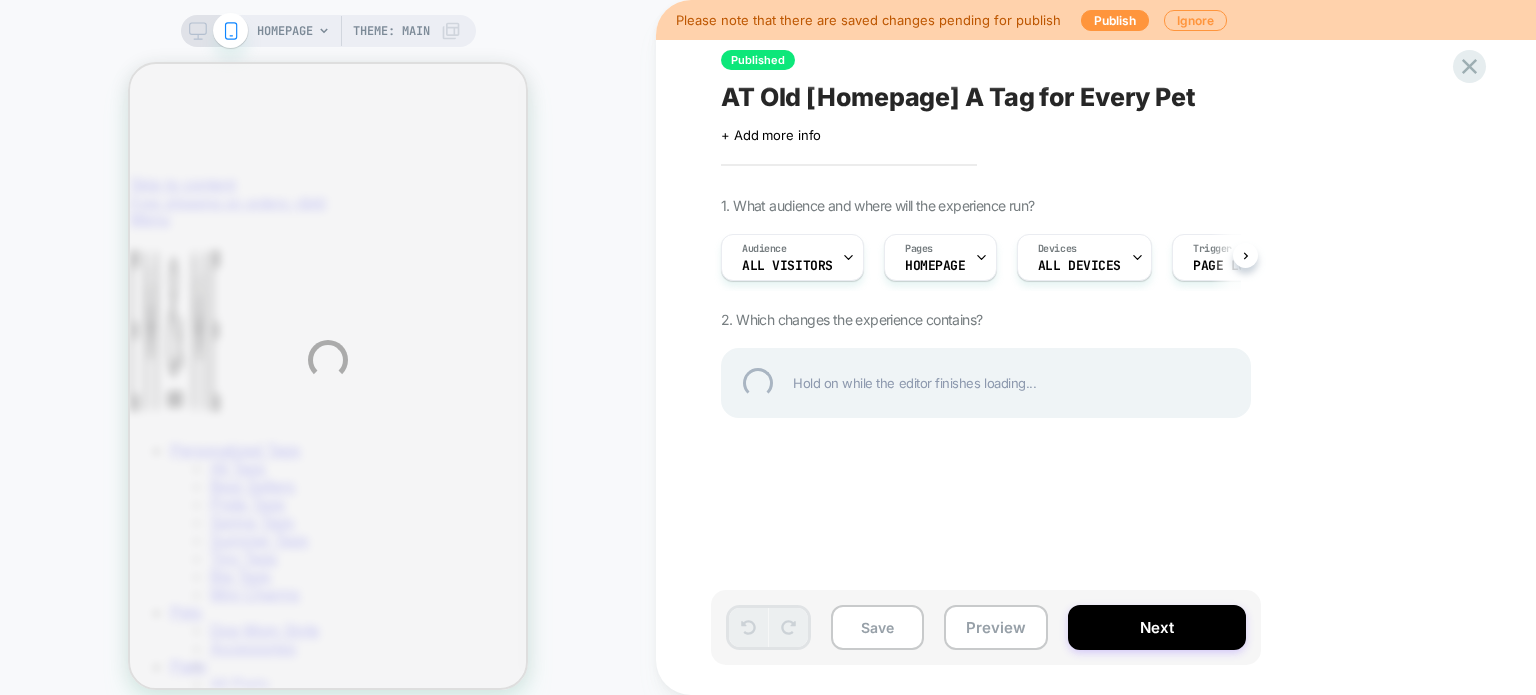 scroll, scrollTop: 0, scrollLeft: 0, axis: both 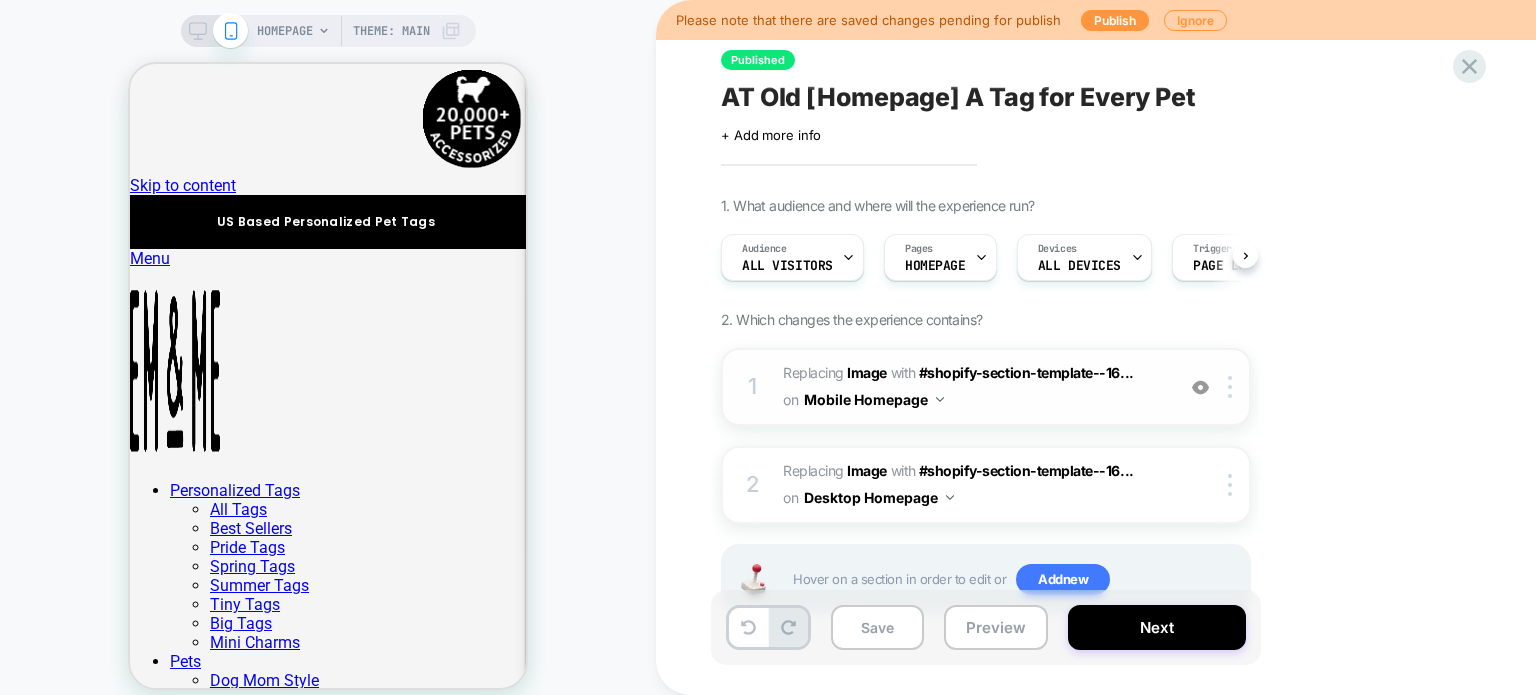 click on "#_loomi_addon_1710210980847_dup1754239049 Replacing   Image   WITH #shopify-section-template--16... #shopify-section-template--16725283733730__slideshow   on Mobile Homepage" at bounding box center (973, 387) 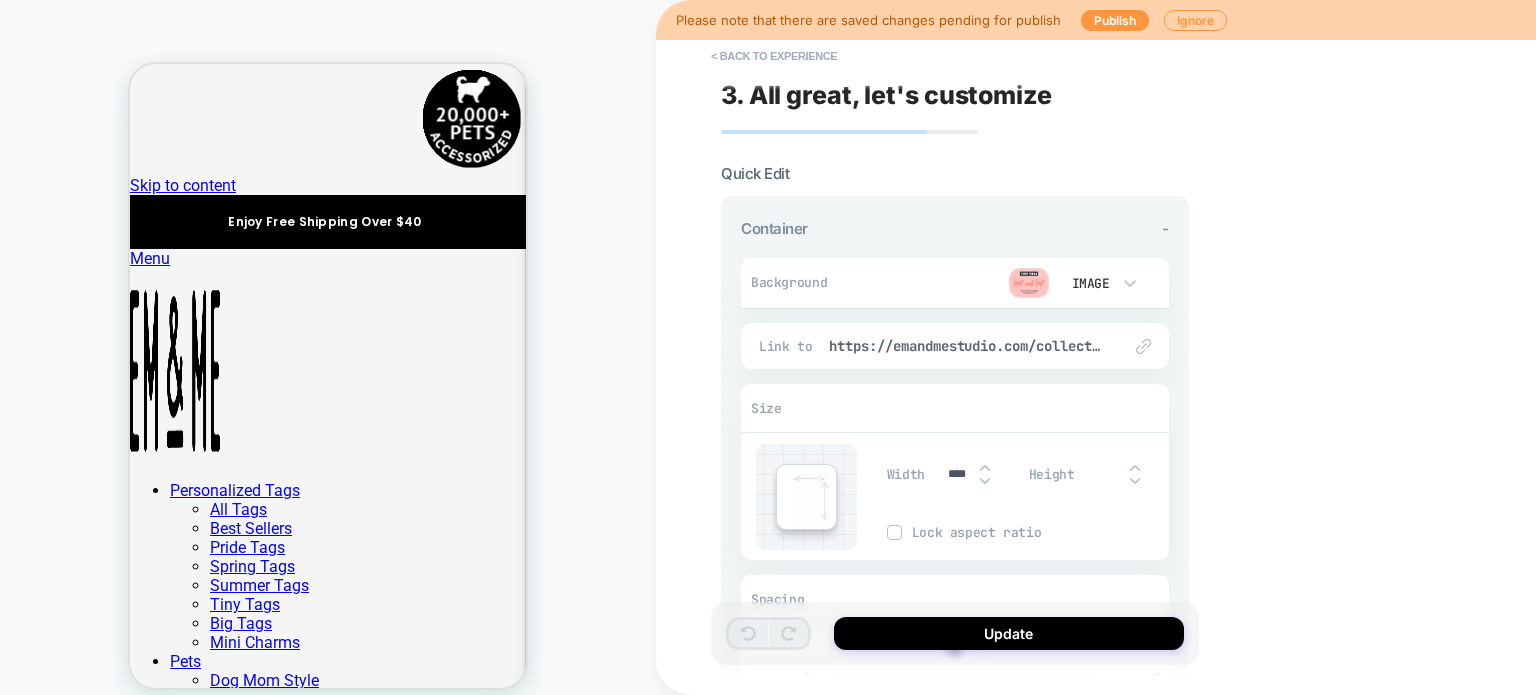 click at bounding box center (1029, 283) 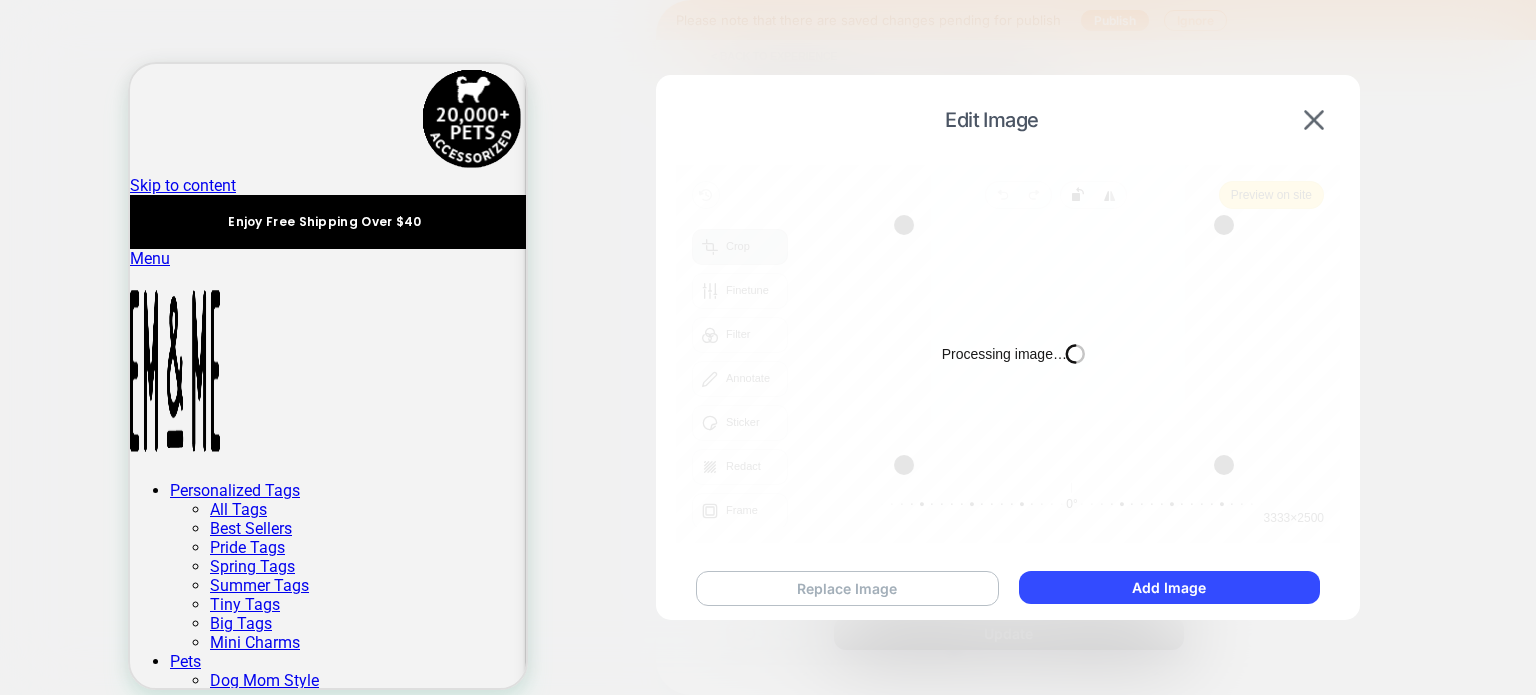 click on "Replace Image" at bounding box center [847, 588] 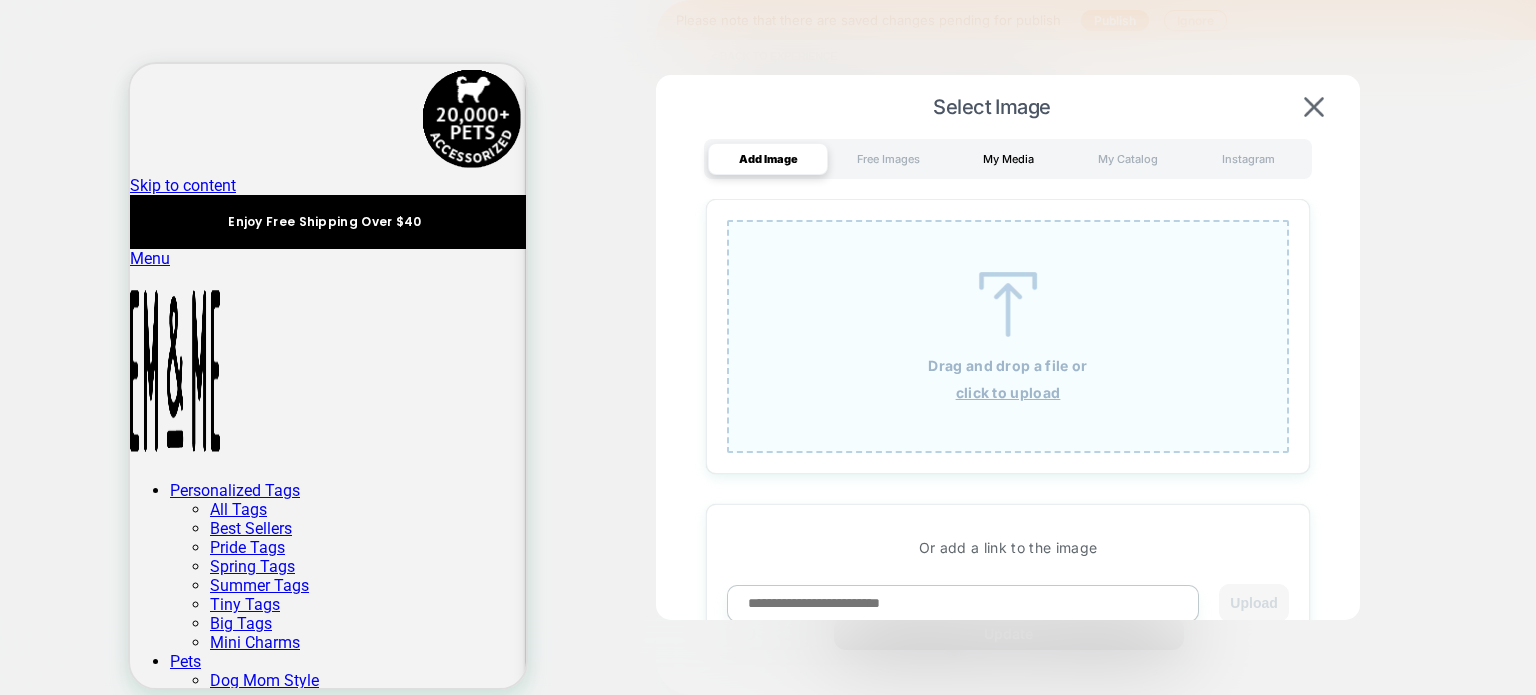 click on "My Media" at bounding box center (1008, 159) 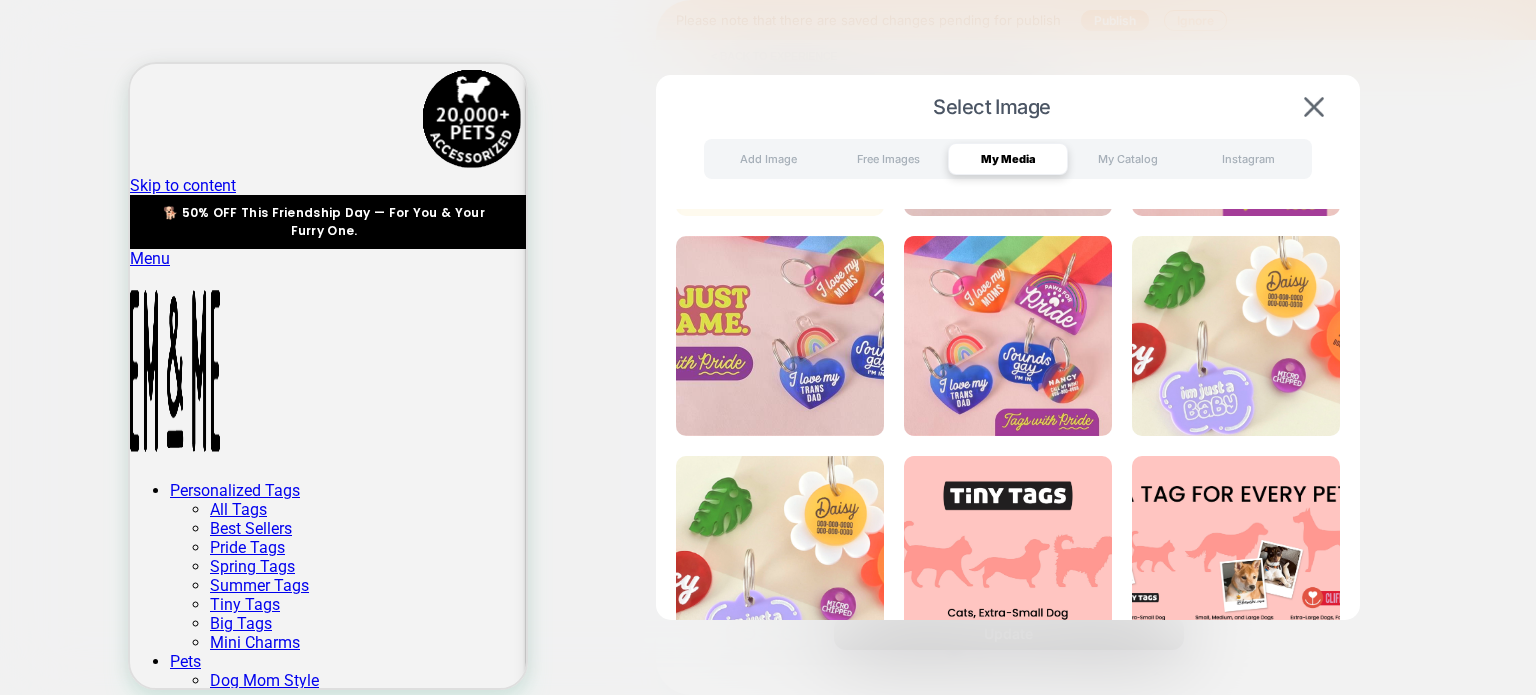 scroll, scrollTop: 580, scrollLeft: 0, axis: vertical 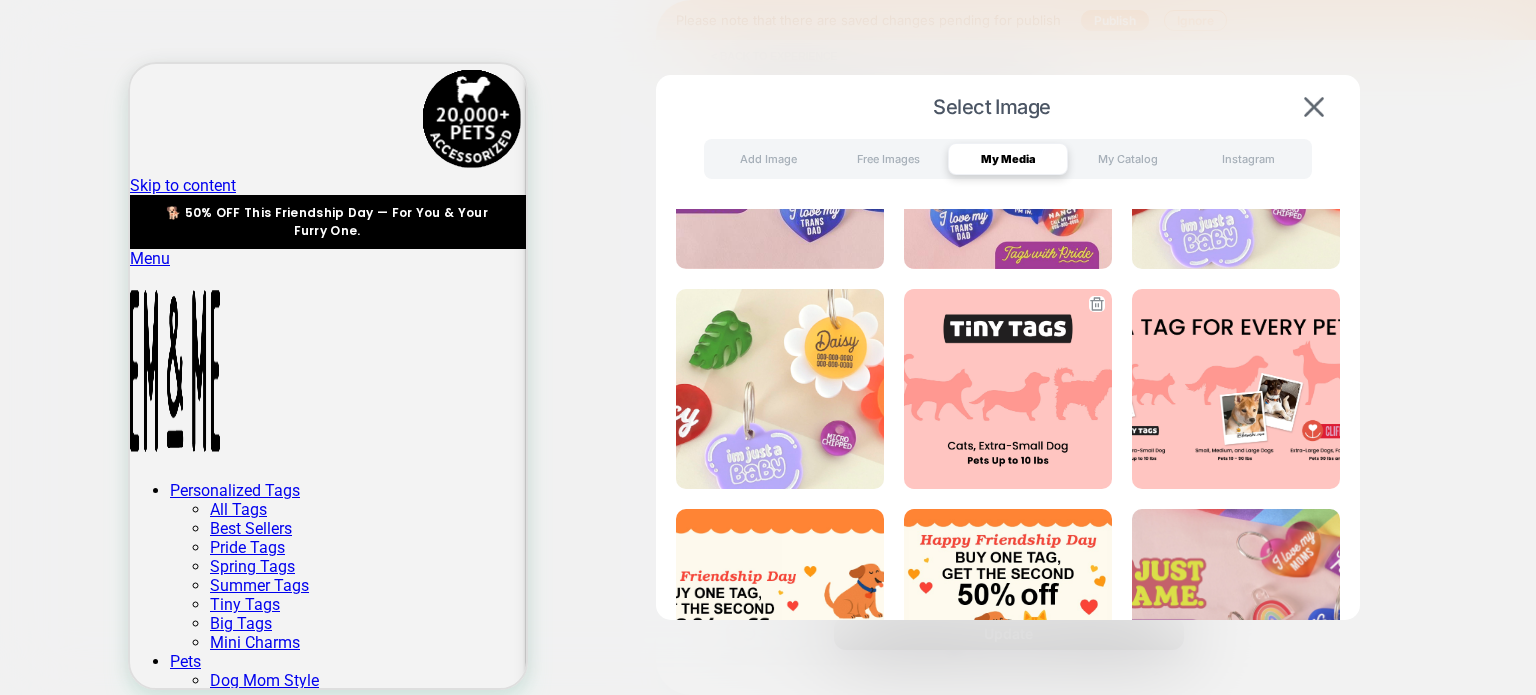 click at bounding box center (1008, 389) 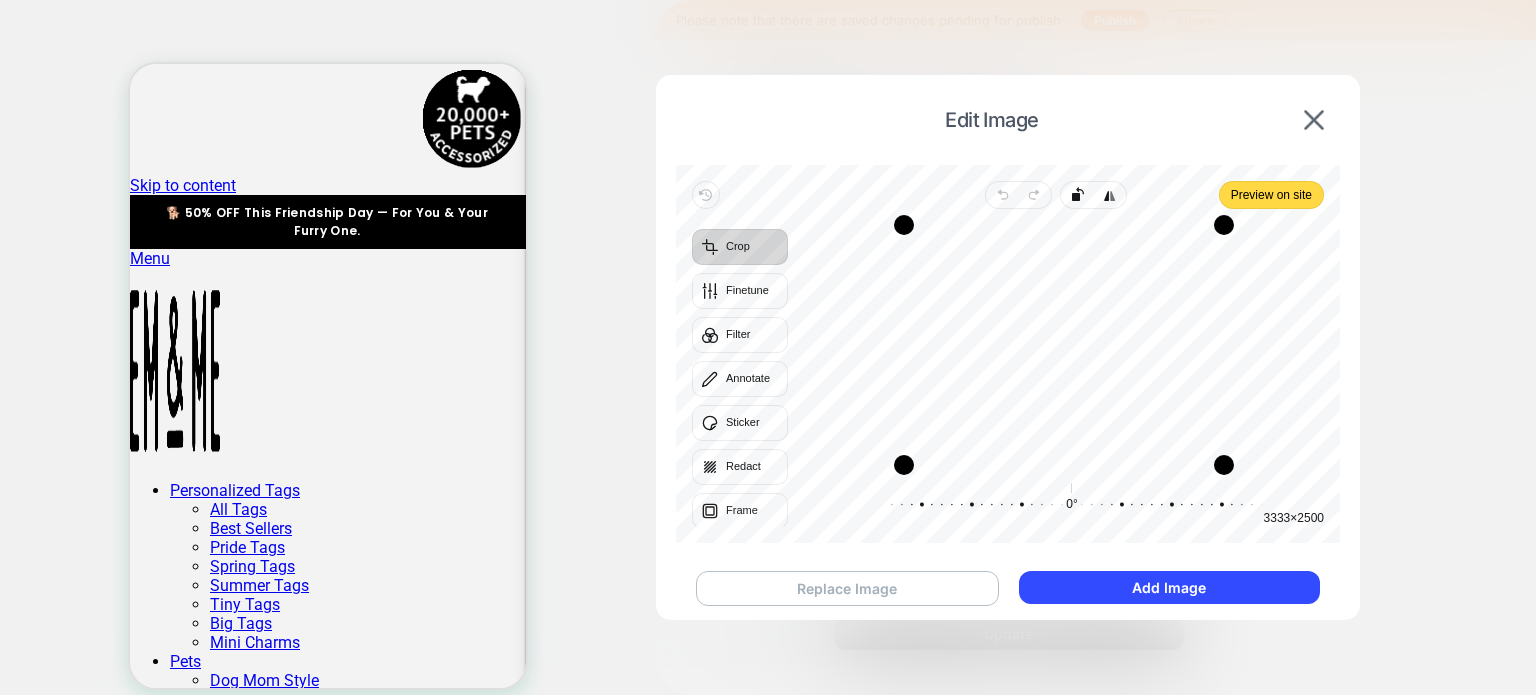 click on "Replace Image" at bounding box center (847, 588) 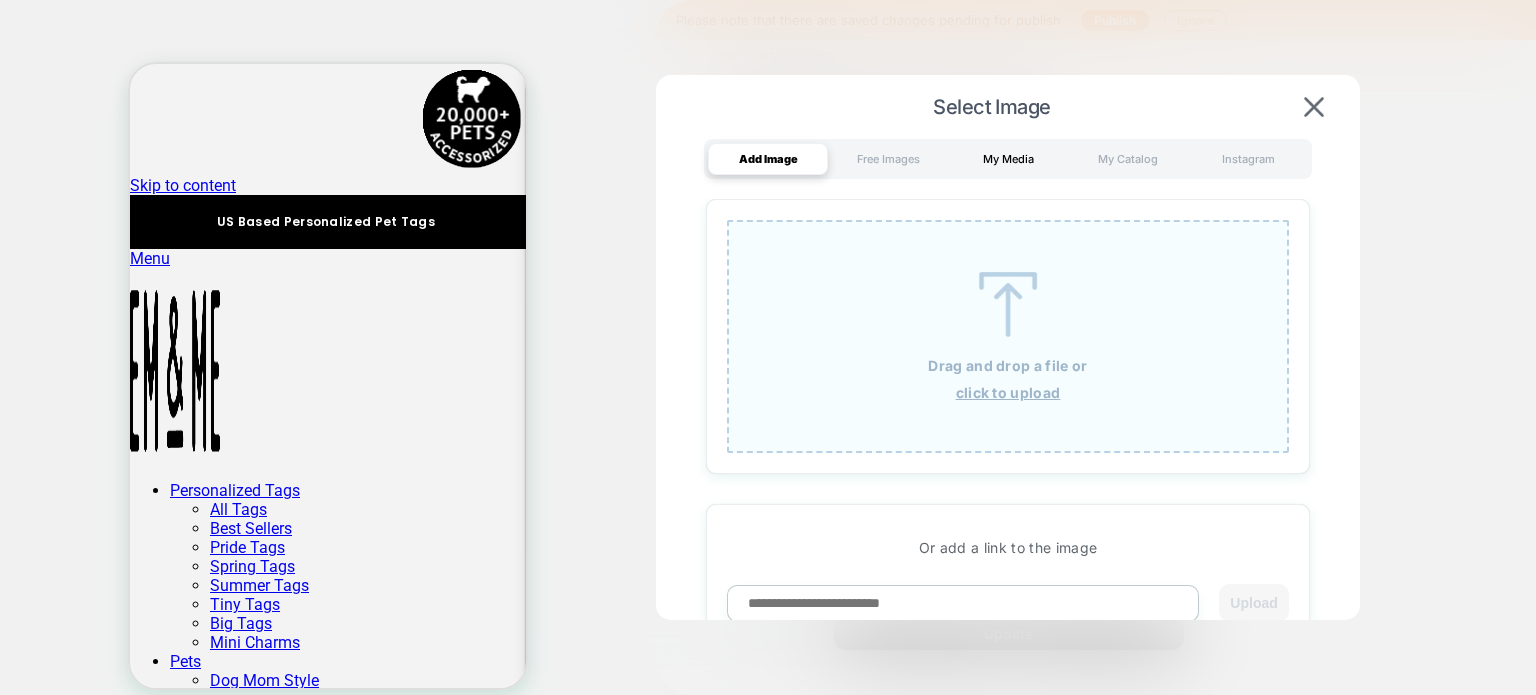click on "My Media" at bounding box center [1008, 159] 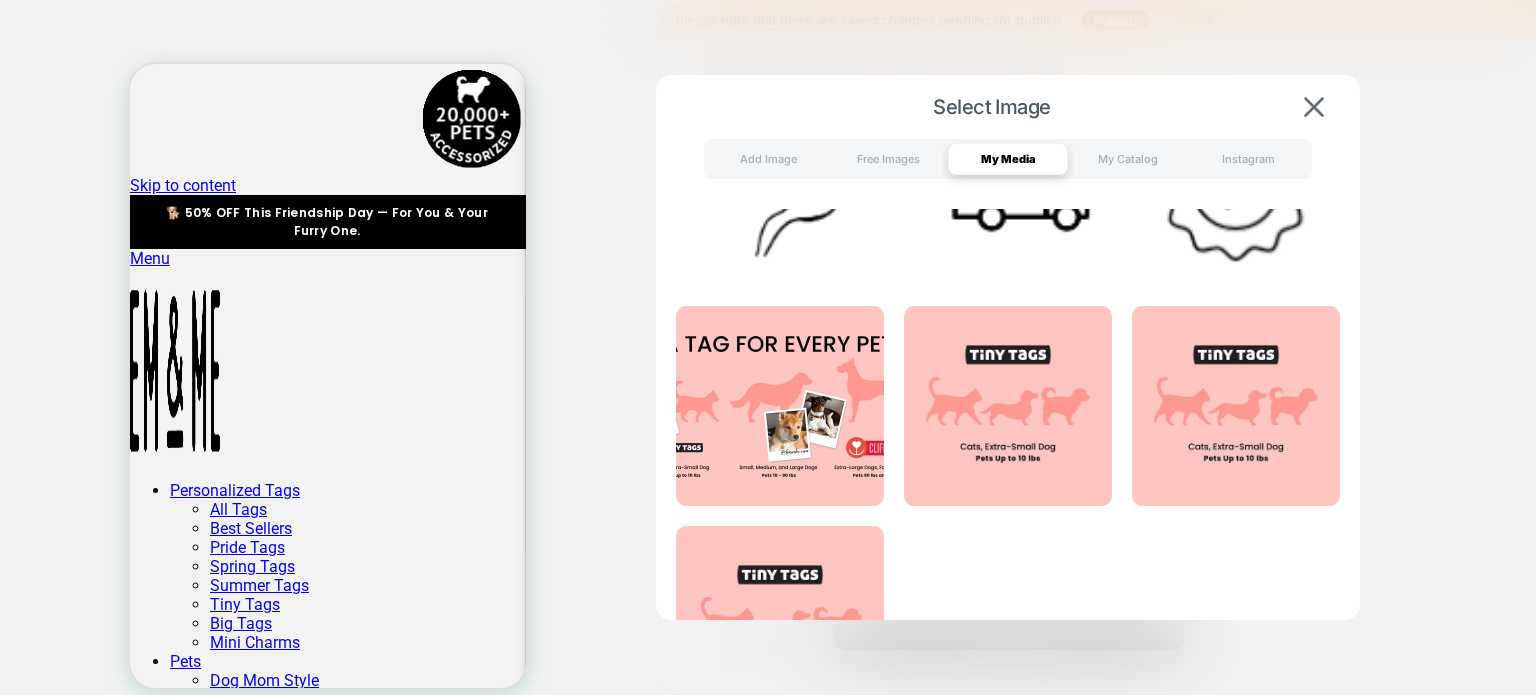 scroll, scrollTop: 2574, scrollLeft: 0, axis: vertical 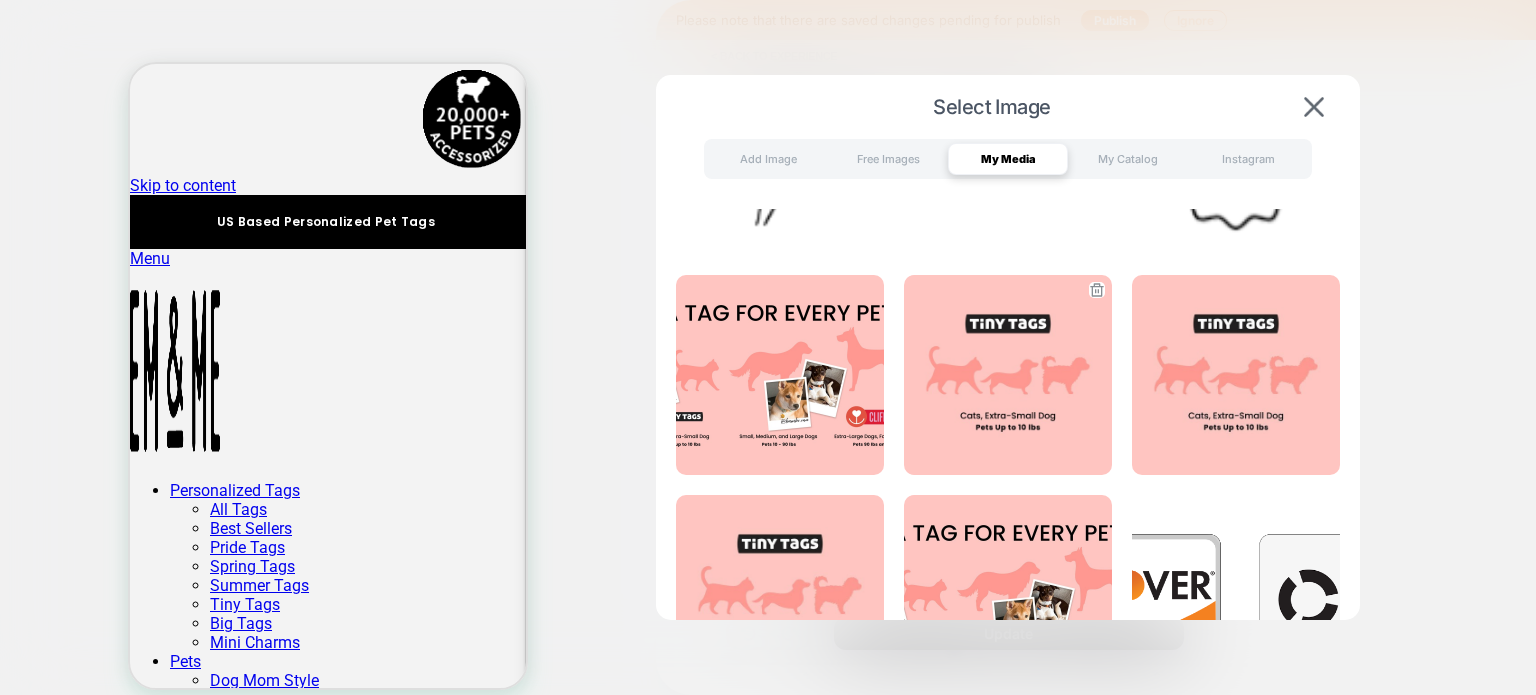 click at bounding box center [1008, 375] 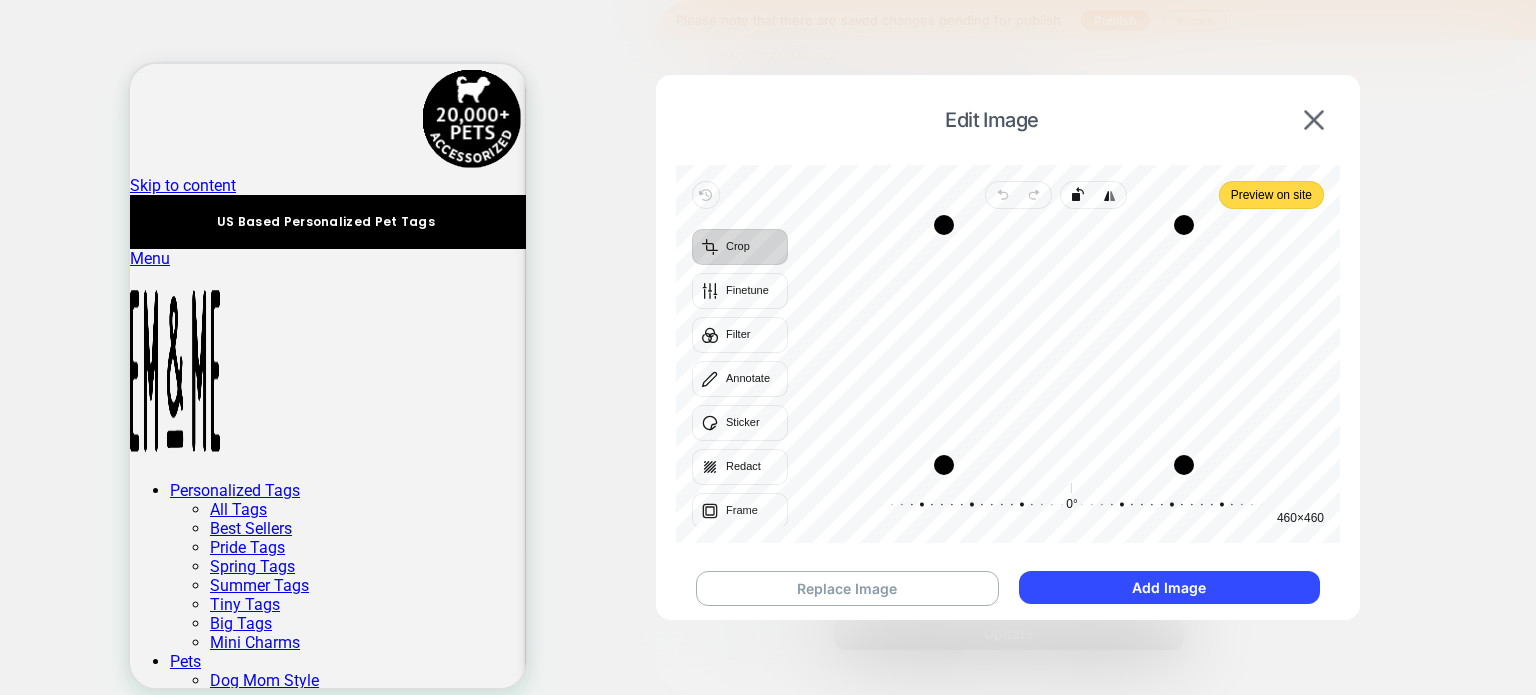 click on "Replace Image Add Image" at bounding box center [1008, 588] 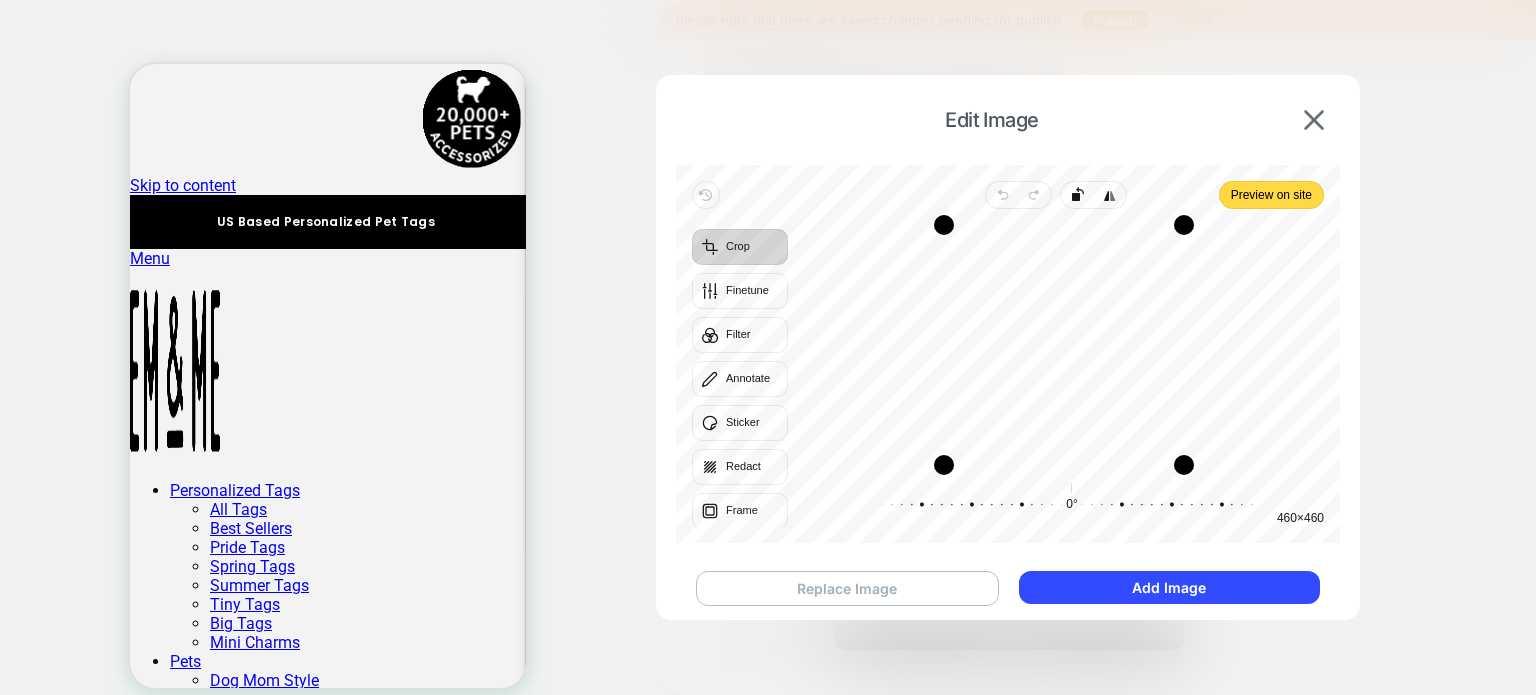 click on "Replace Image" at bounding box center [847, 588] 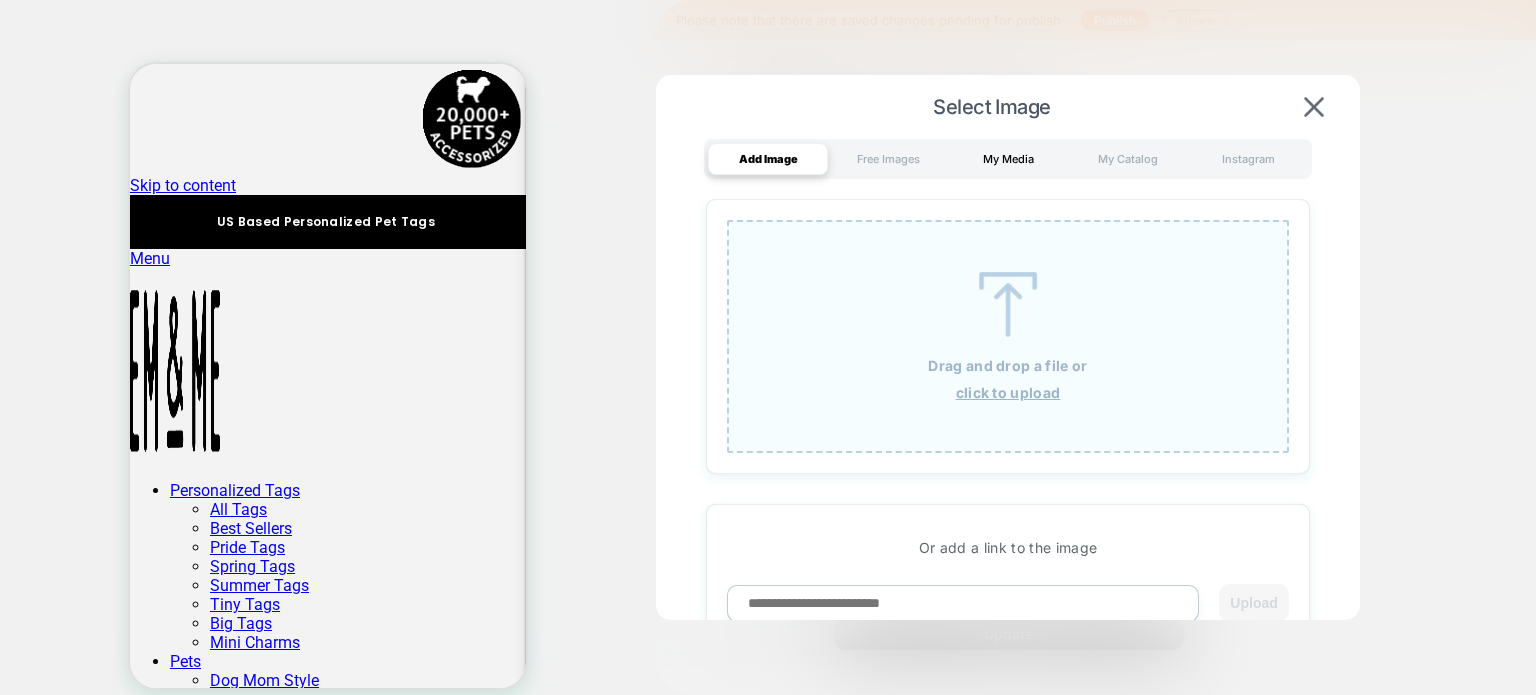 click on "My Media" at bounding box center (1008, 159) 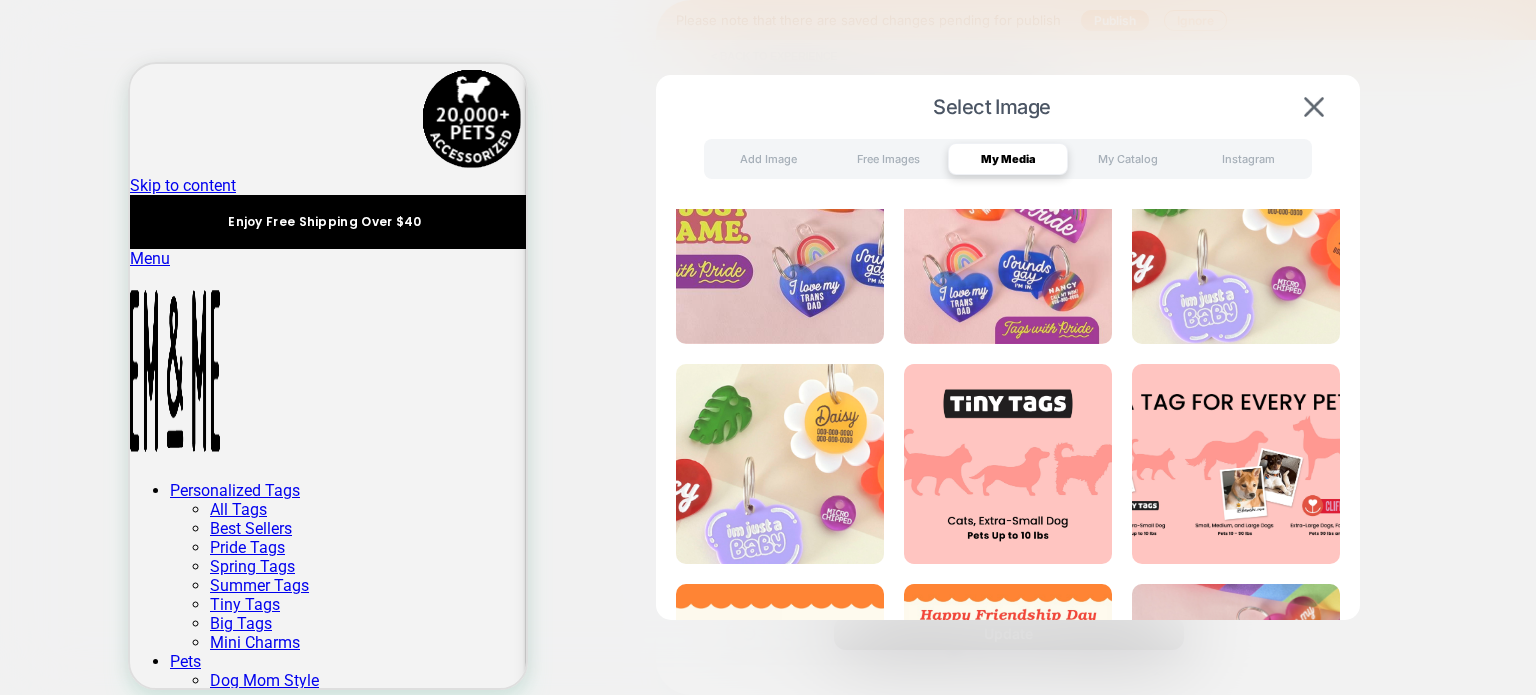 scroll, scrollTop: 0, scrollLeft: 0, axis: both 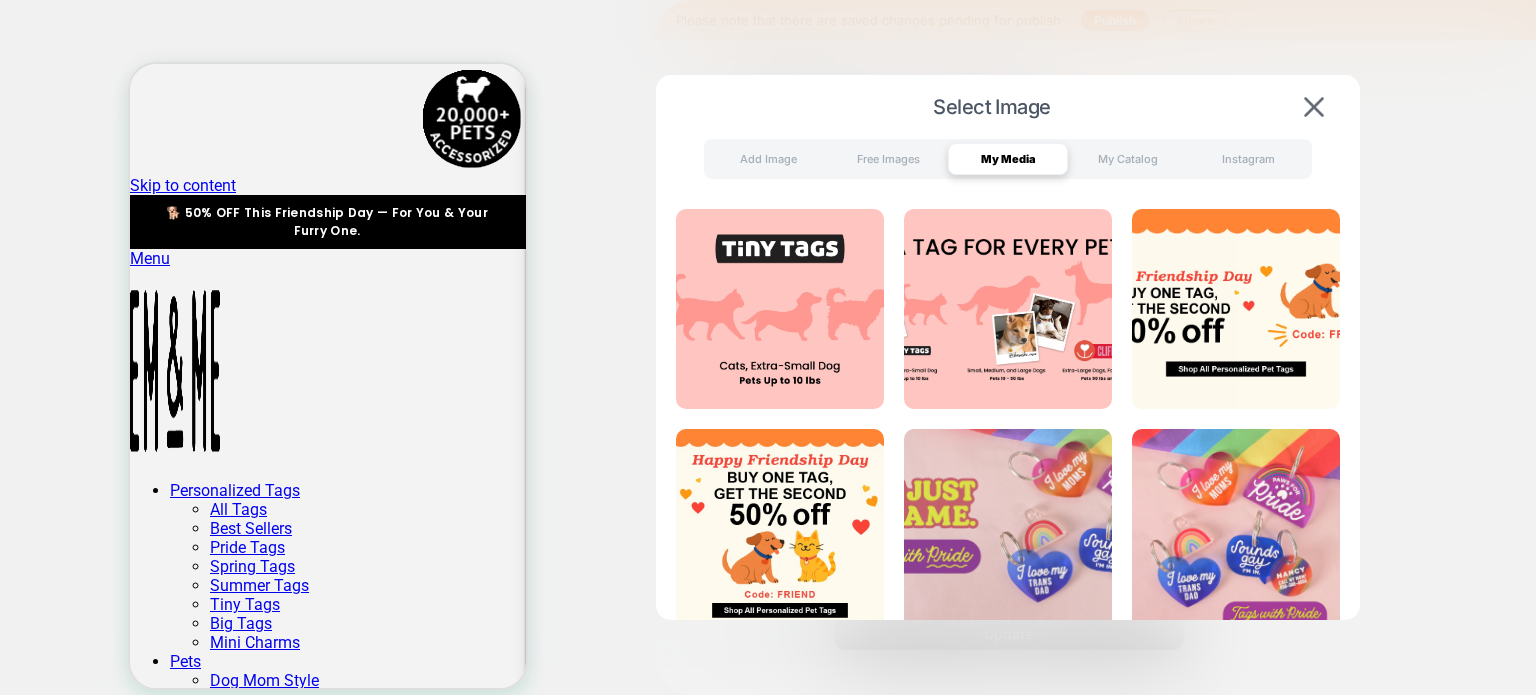 click at bounding box center (1314, 107) 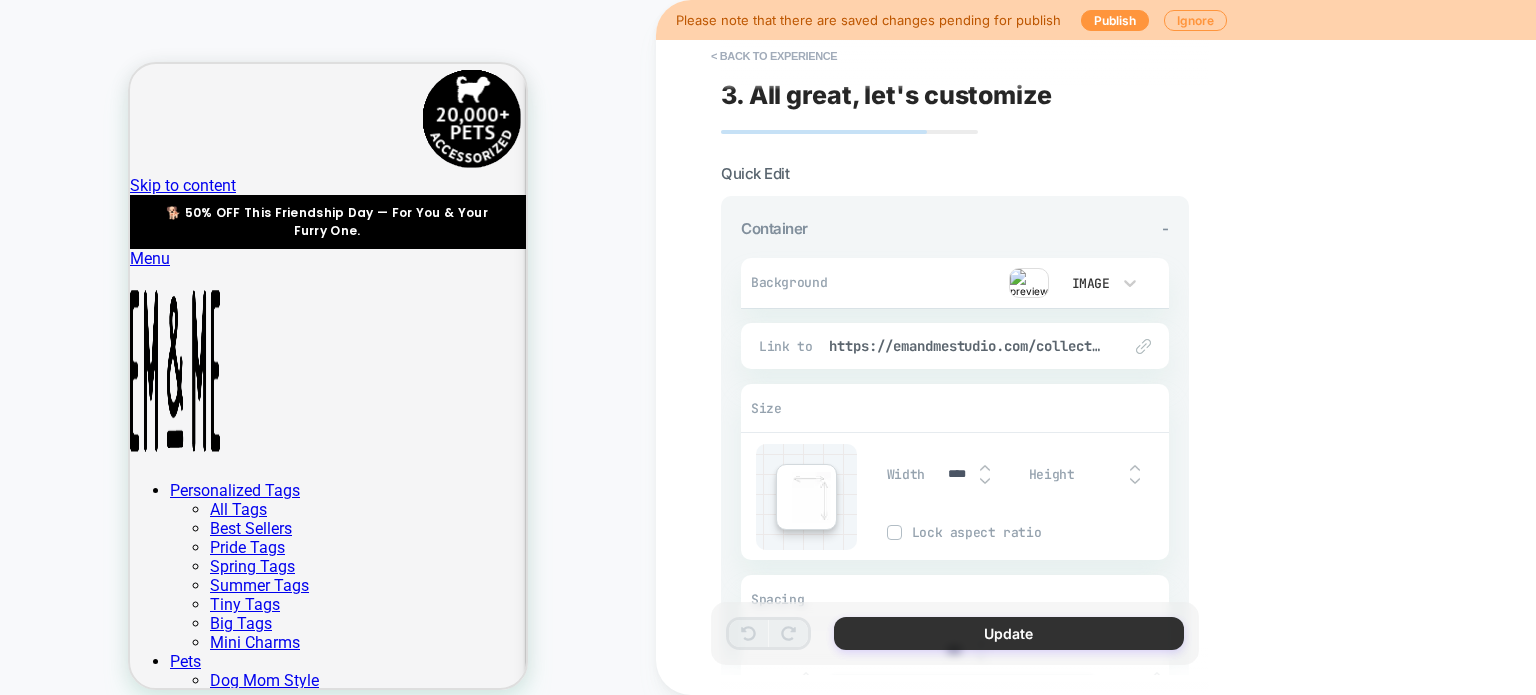 click on "Update" at bounding box center [1009, 633] 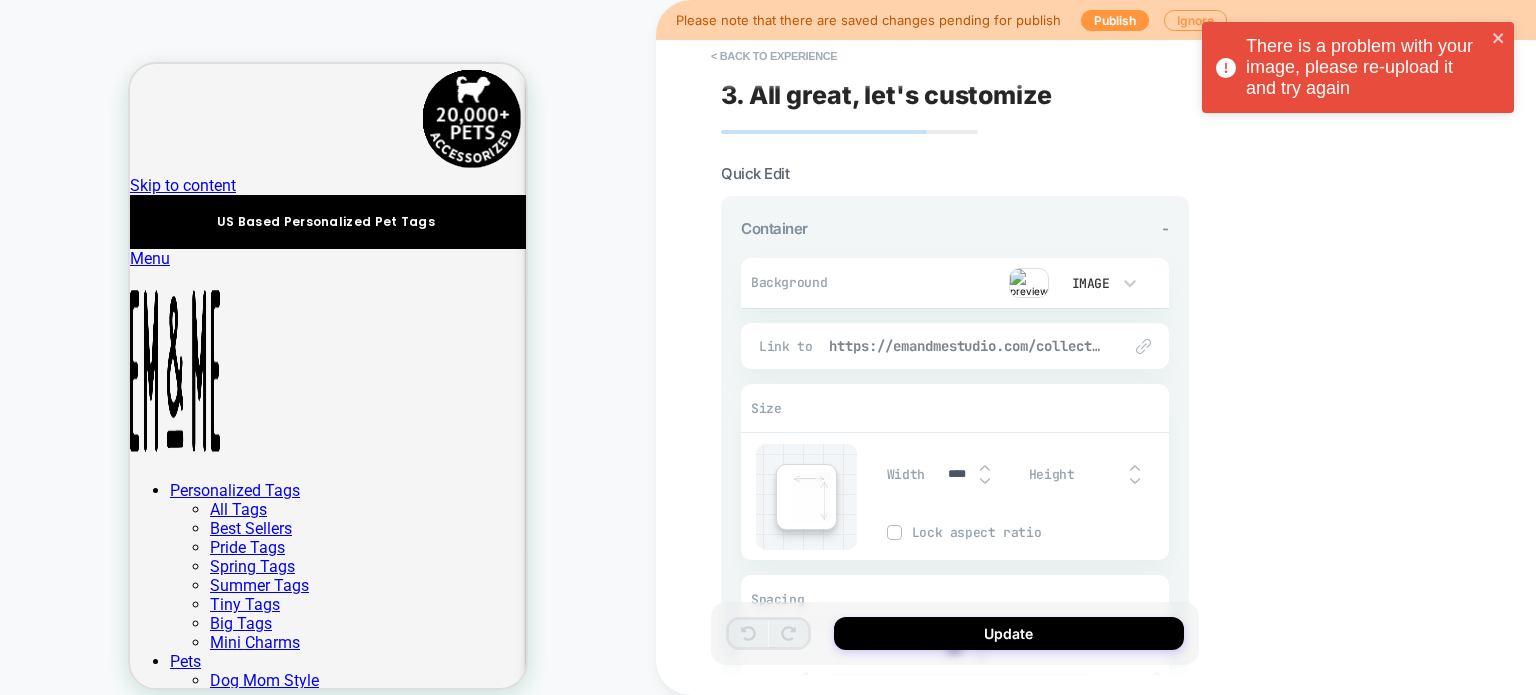 click on "https://emandmestudio.com/collections/our-best-sellers" at bounding box center (965, 346) 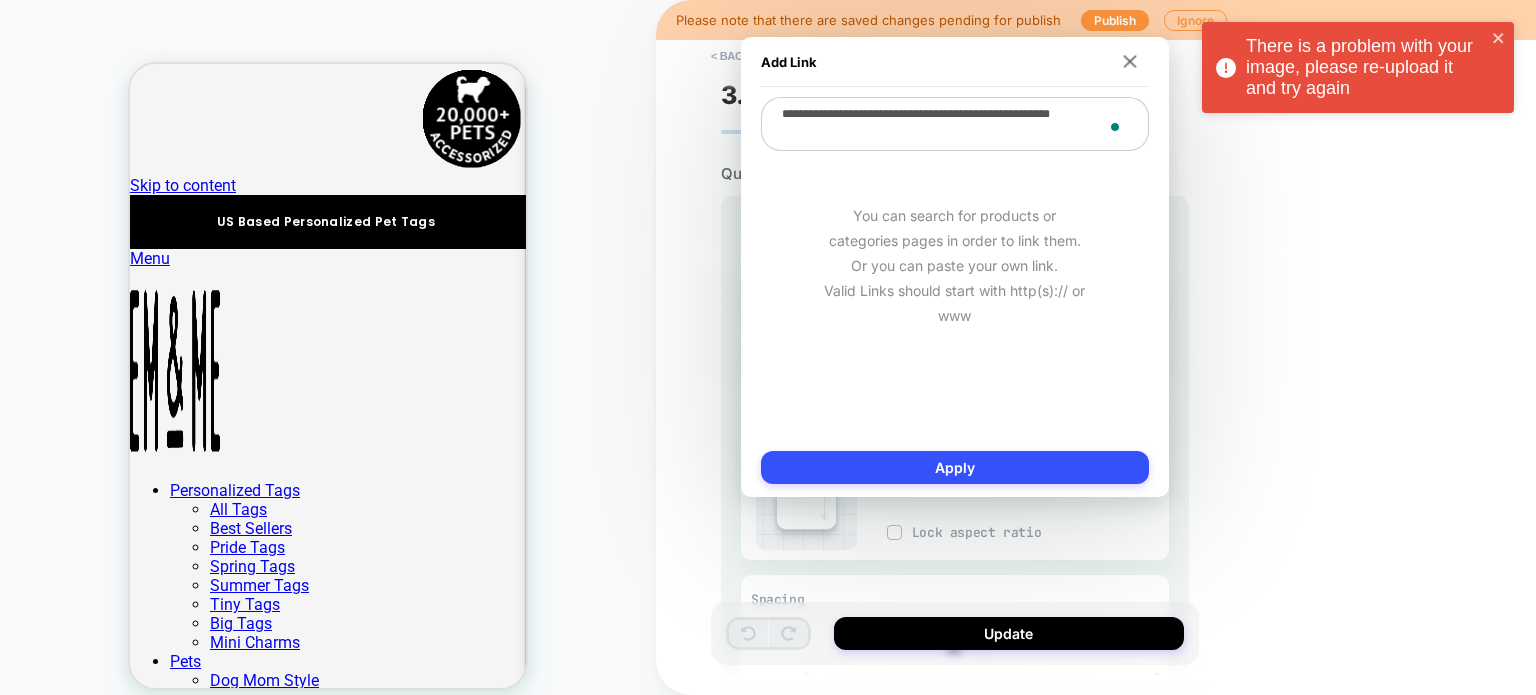 click on "**********" at bounding box center [955, 124] 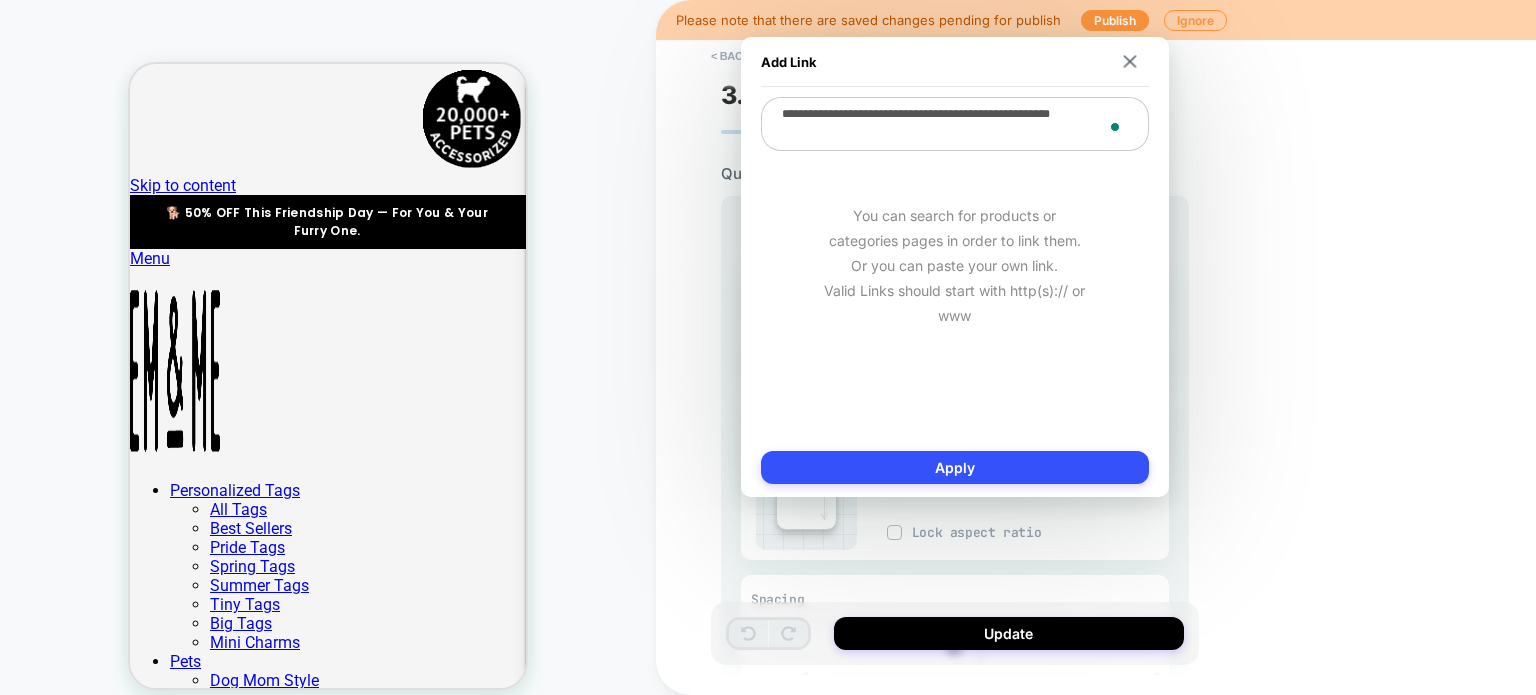 click on "Apply" at bounding box center [955, 467] 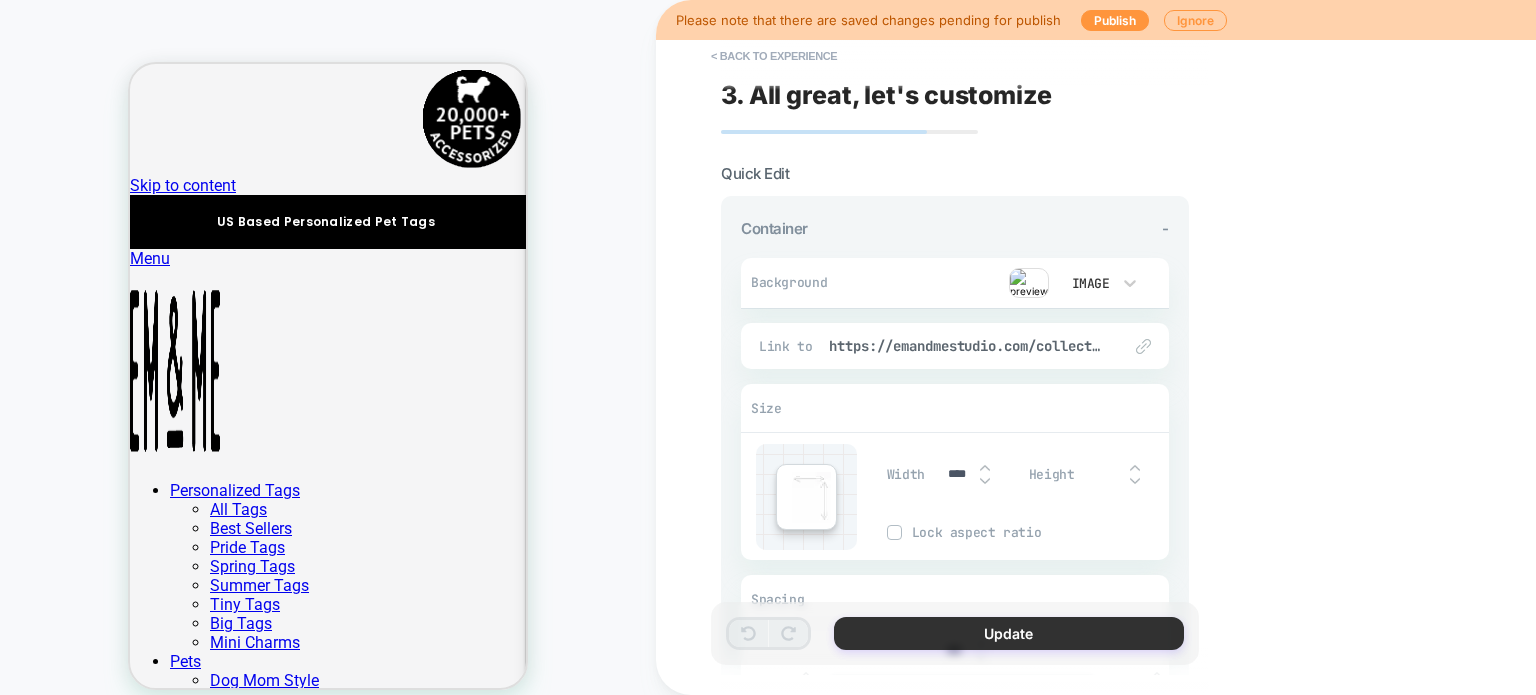 click on "Update" at bounding box center (1009, 633) 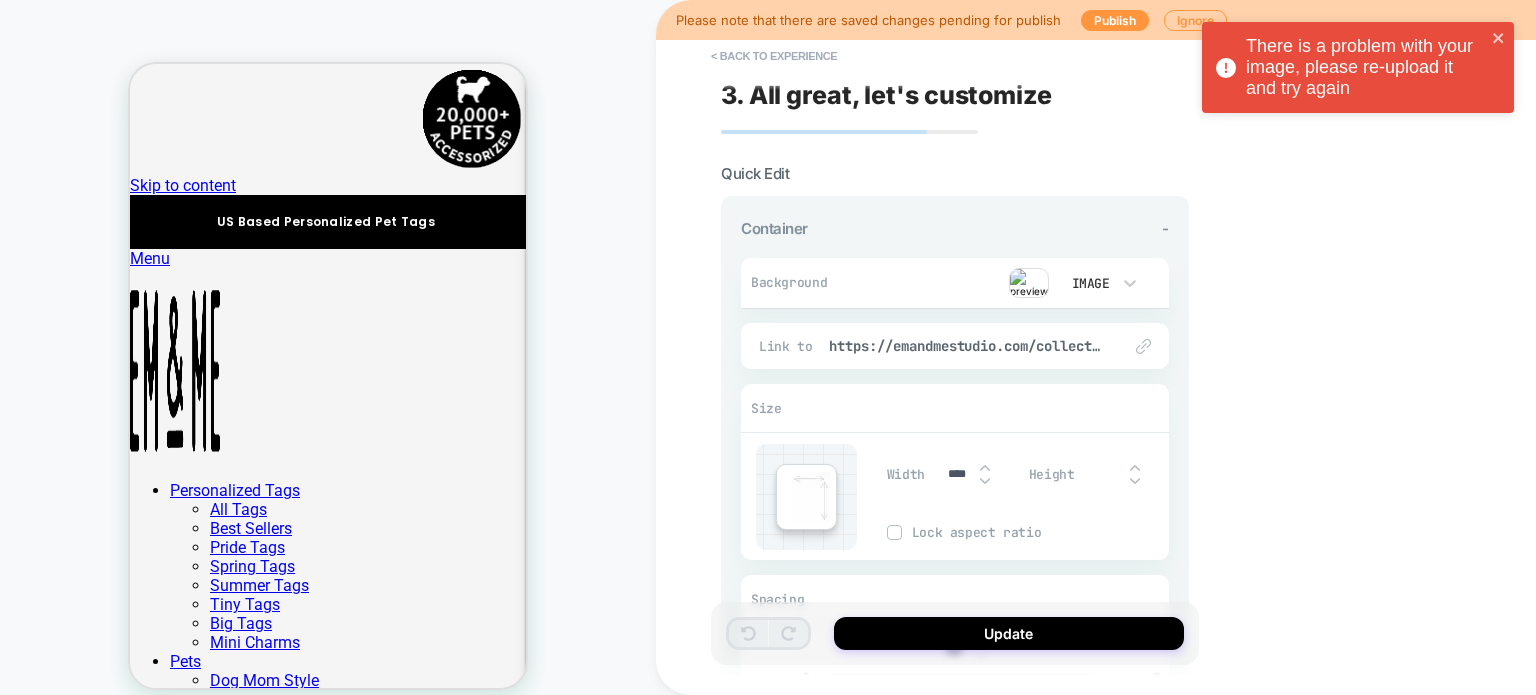 click on "Image" at bounding box center (1089, 283) 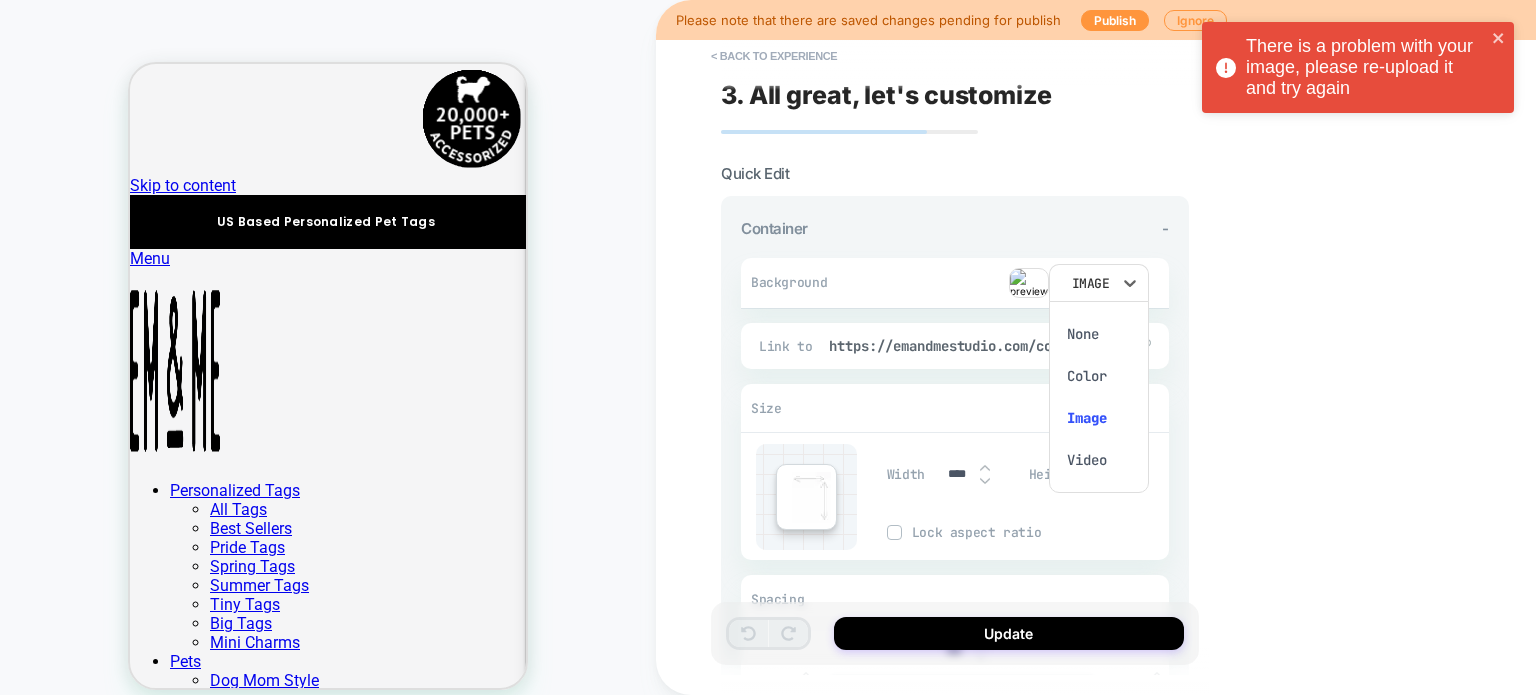 click at bounding box center (768, 347) 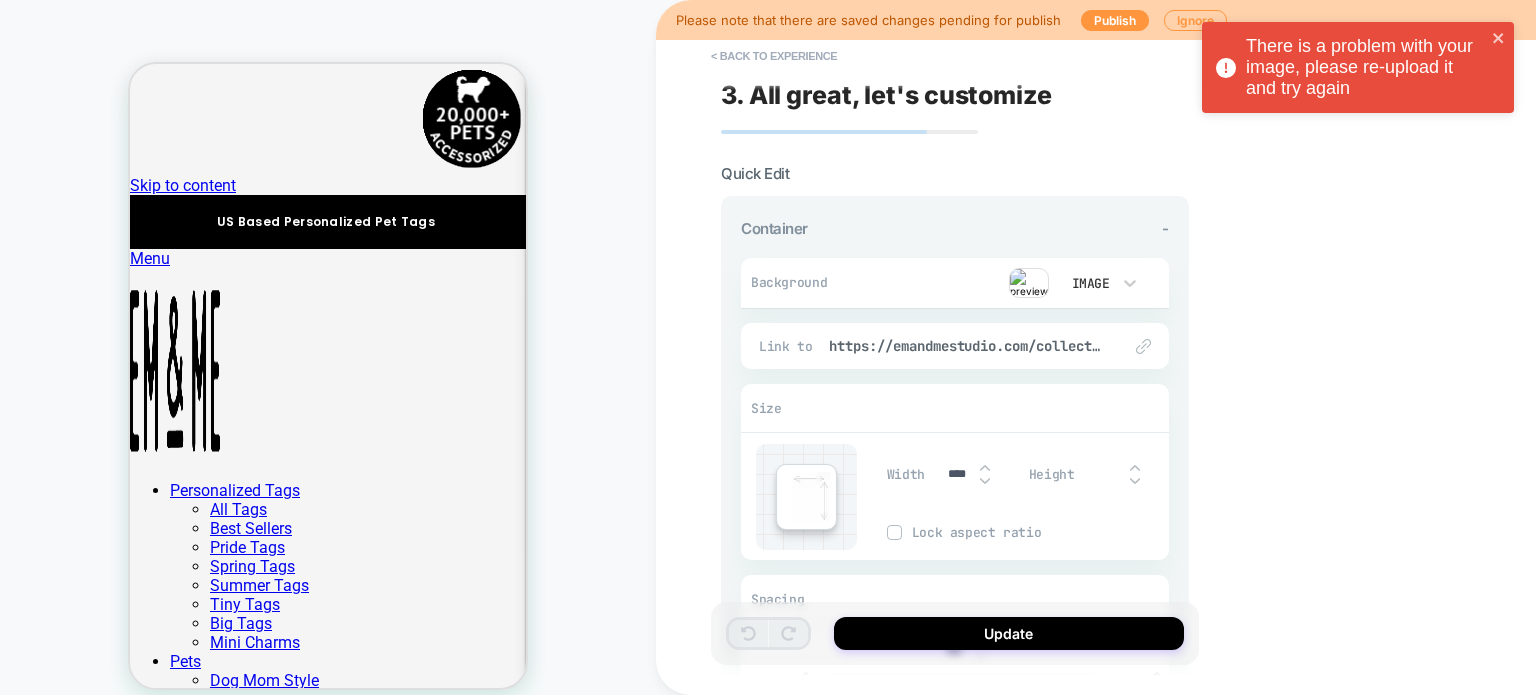 click at bounding box center [1029, 283] 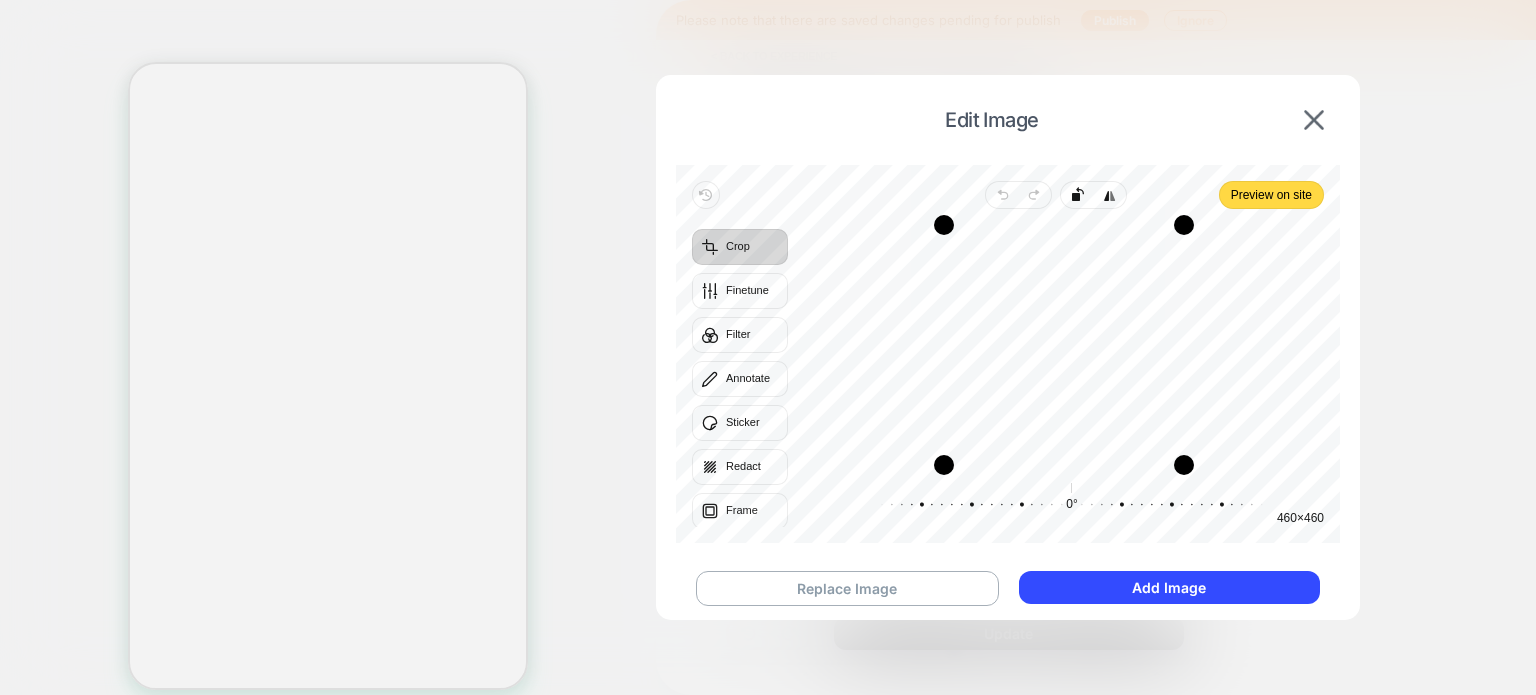 scroll, scrollTop: 0, scrollLeft: 0, axis: both 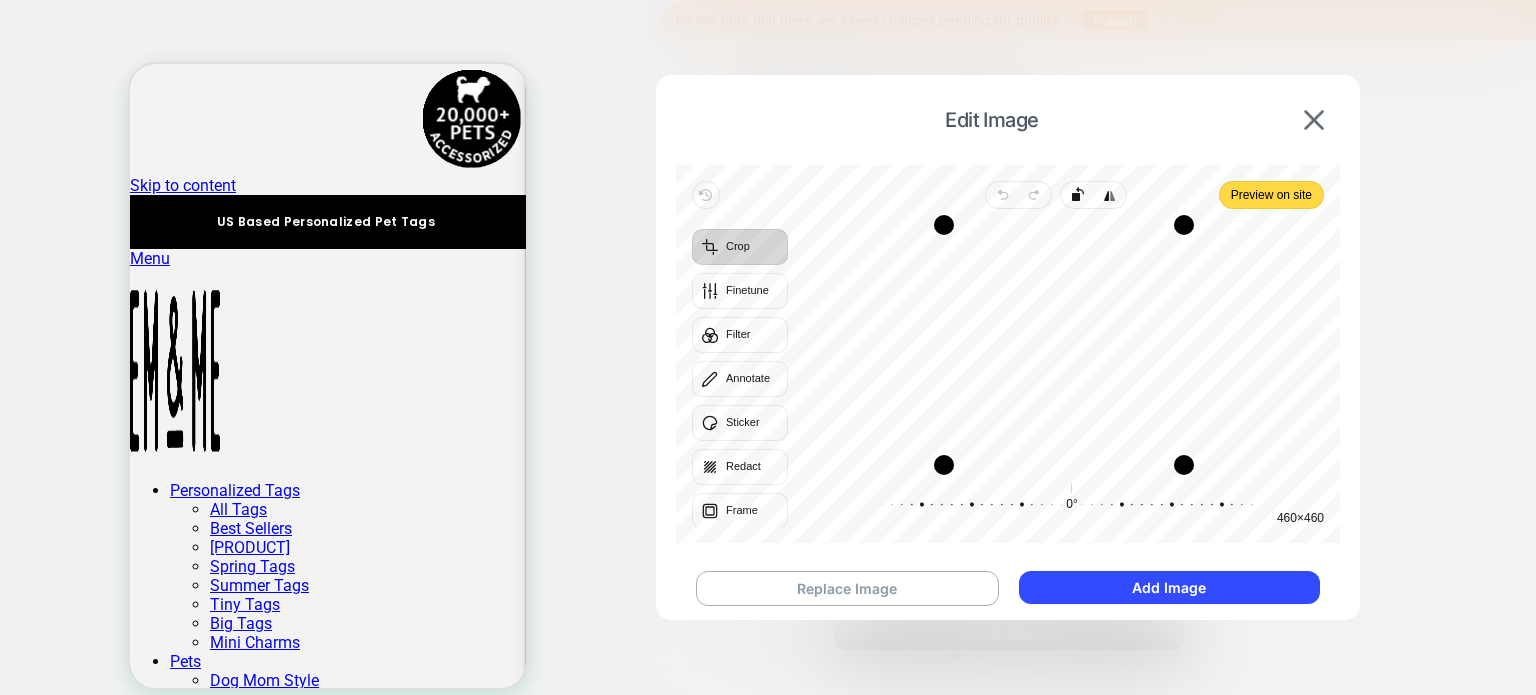 click on "Replace Image Add Image" at bounding box center (1008, 588) 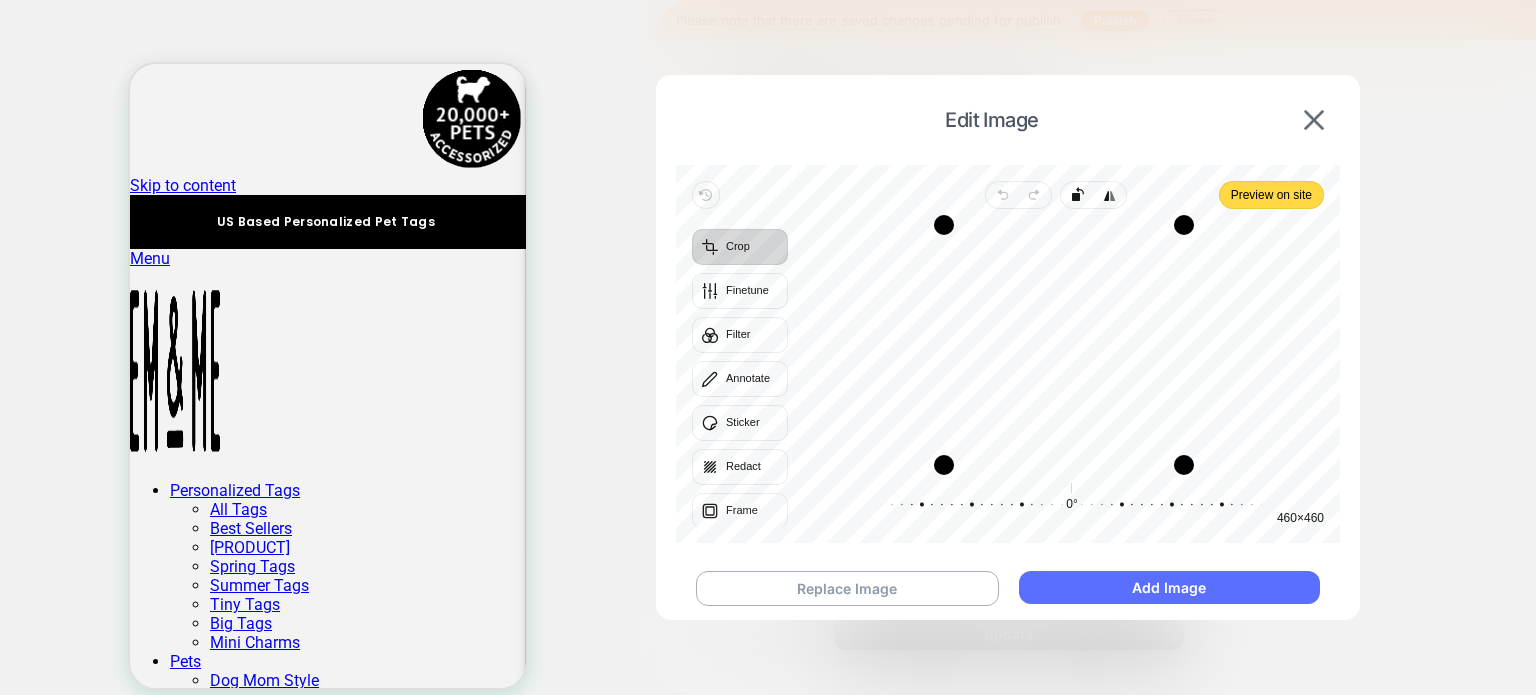 click on "Add Image" at bounding box center [1169, 587] 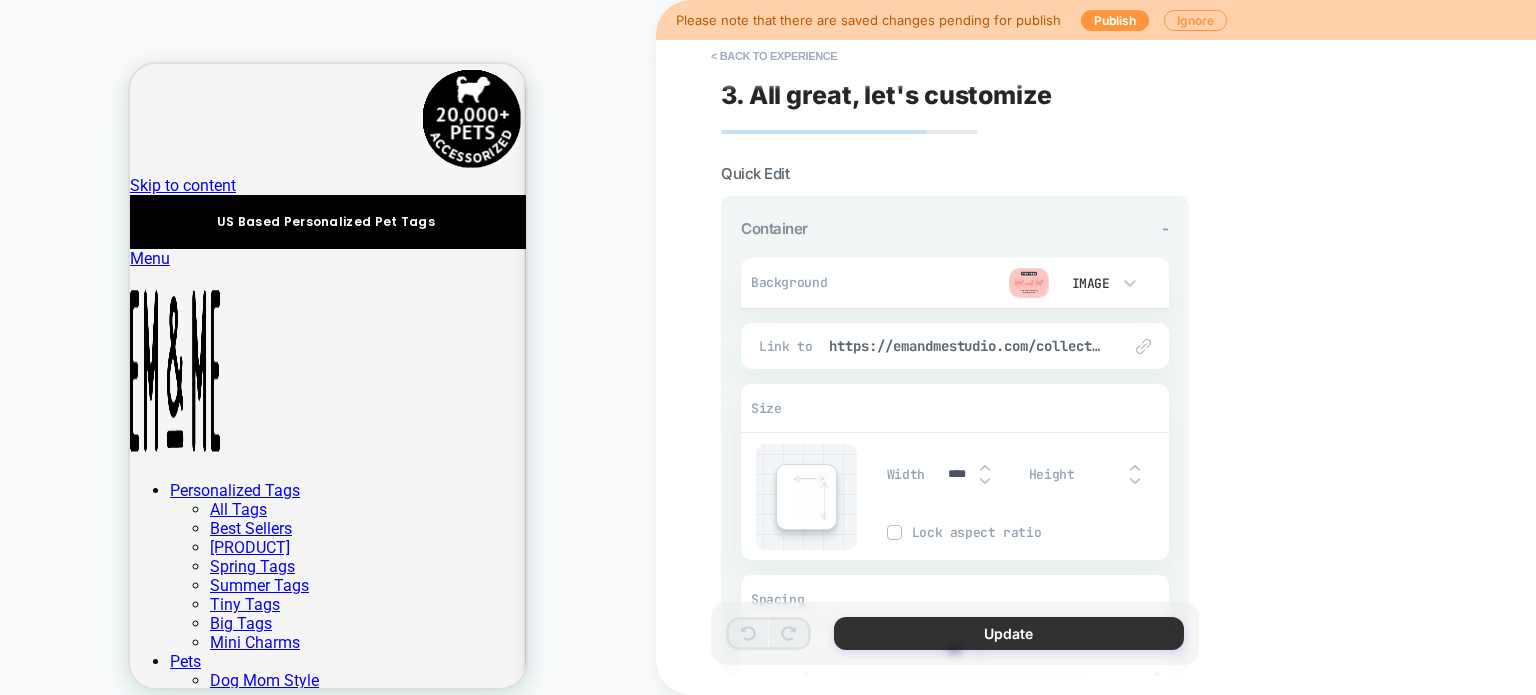 click on "Update" at bounding box center [1009, 633] 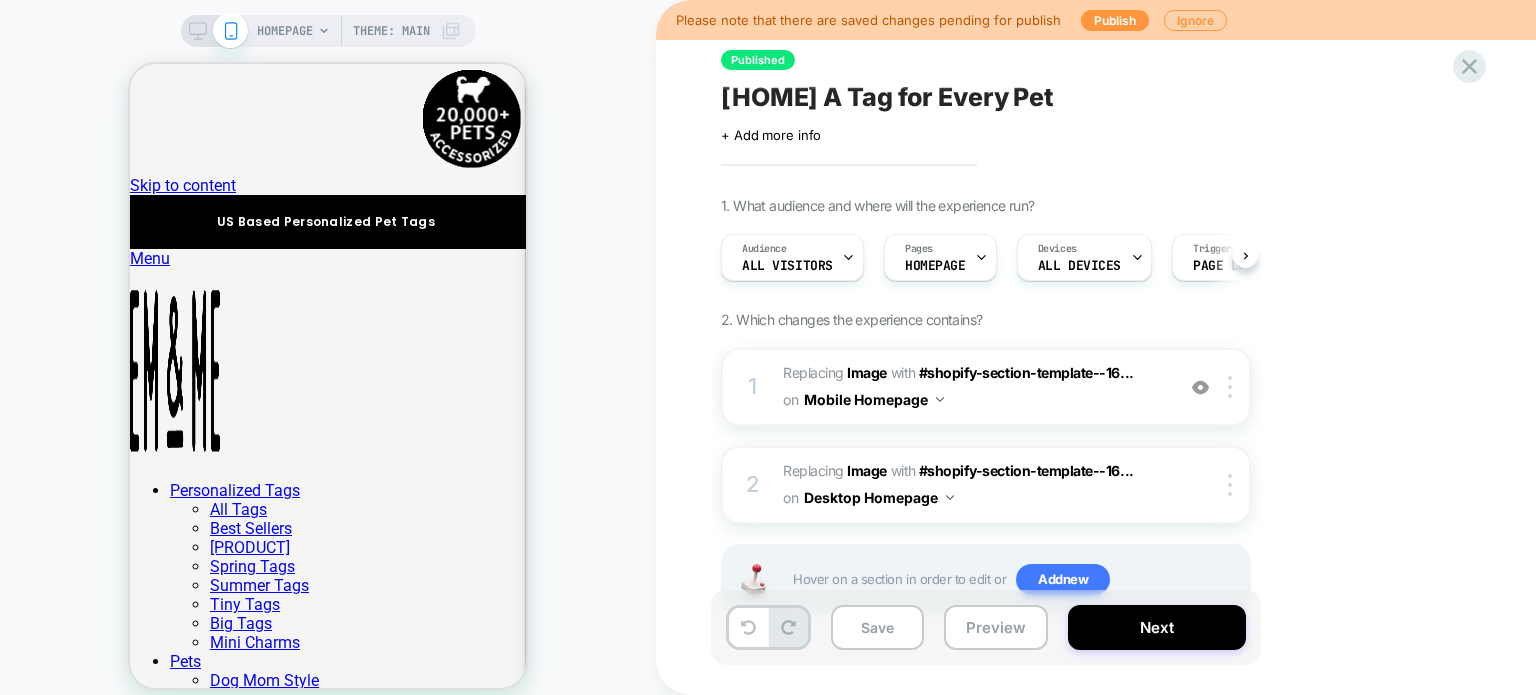scroll, scrollTop: 0, scrollLeft: 0, axis: both 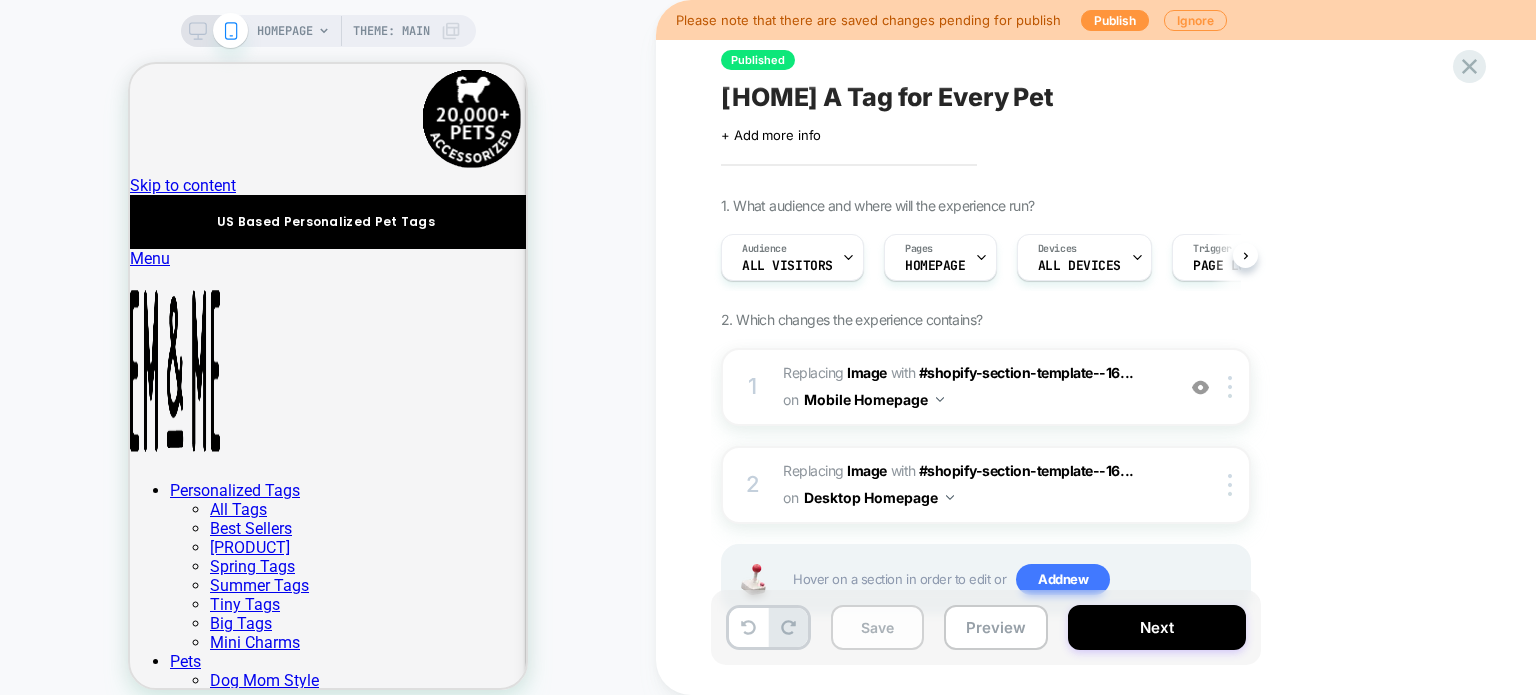 click on "Save" at bounding box center [877, 627] 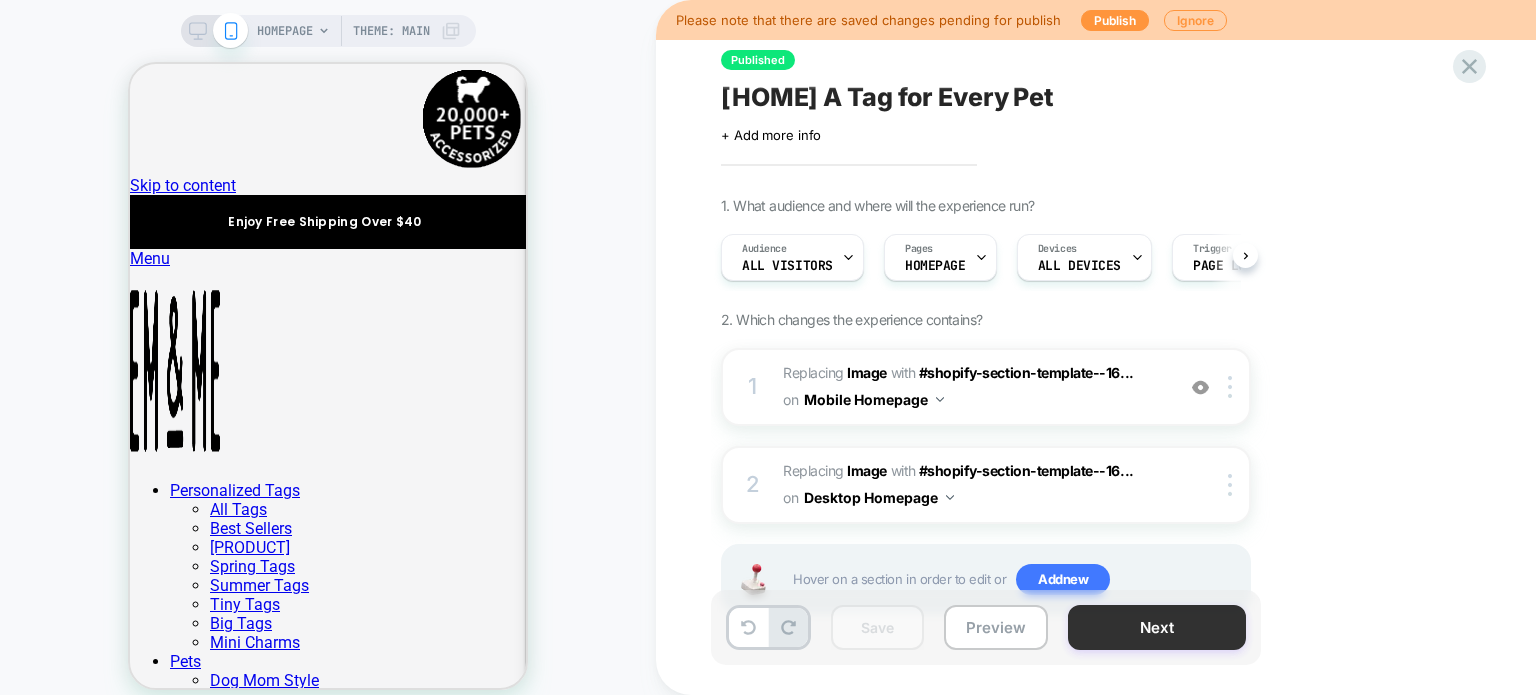 click on "Next" at bounding box center [1157, 627] 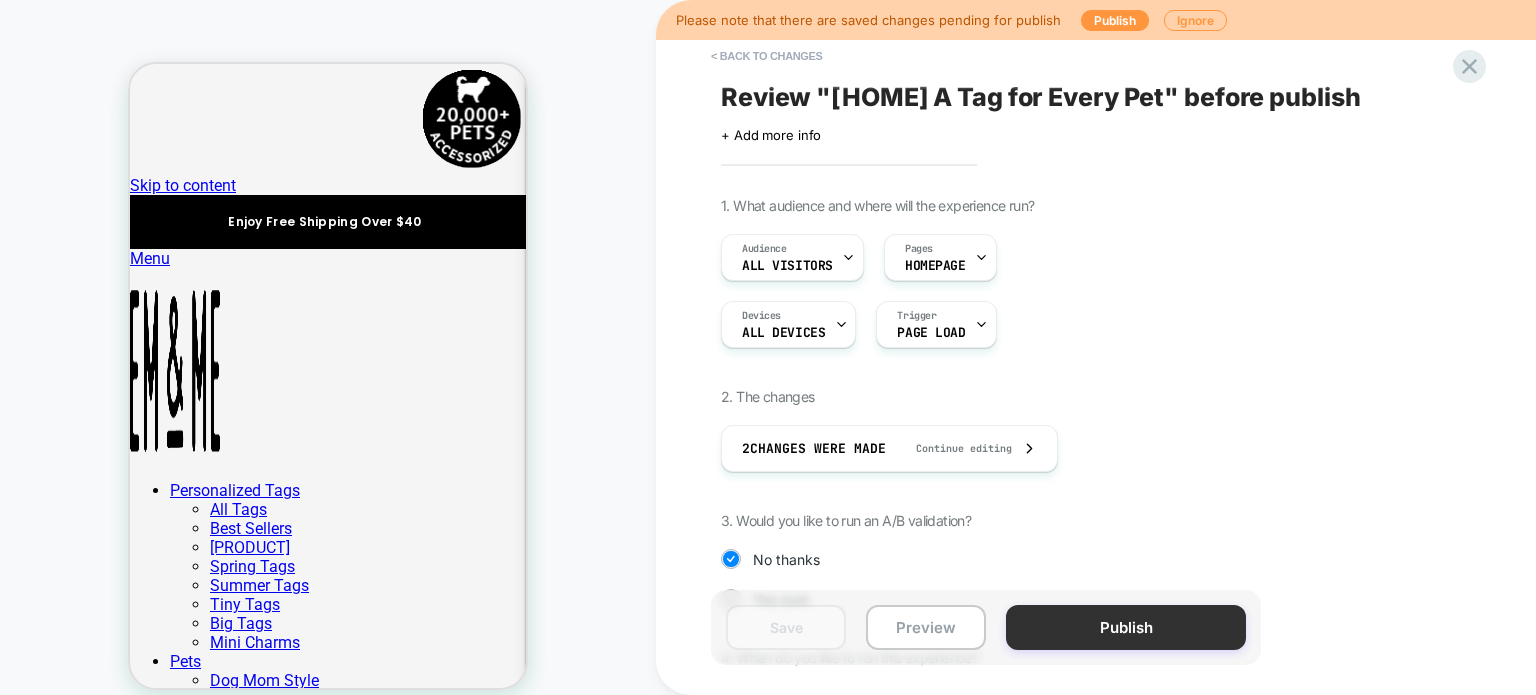 click on "Publish" at bounding box center [1126, 627] 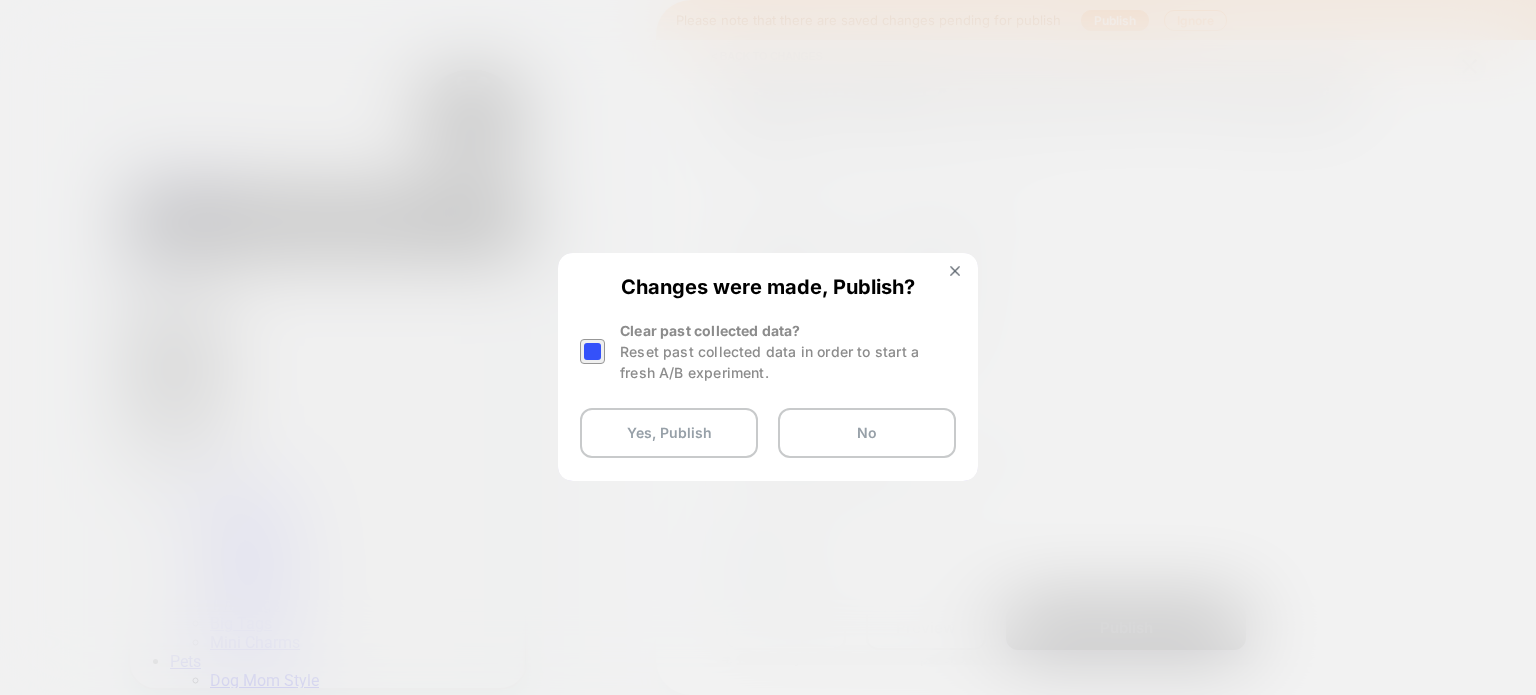 click at bounding box center (592, 351) 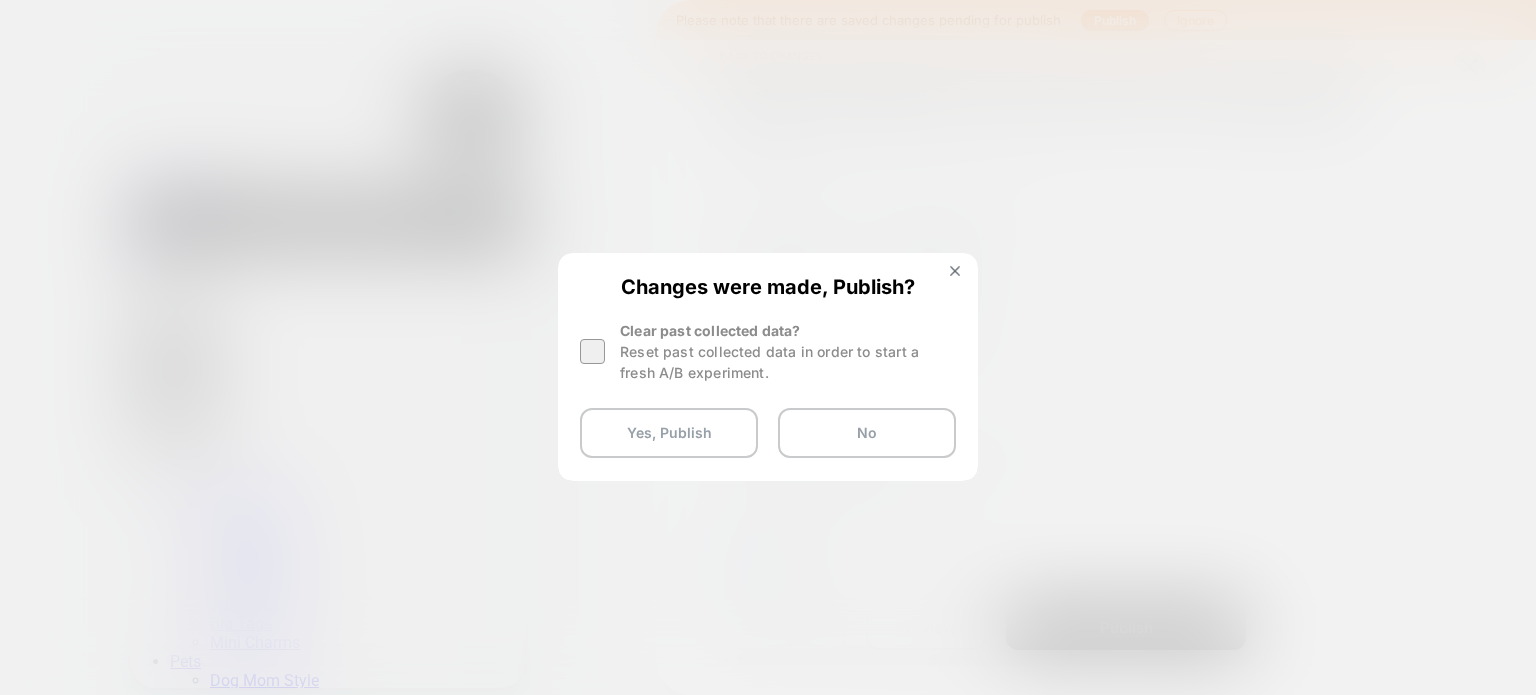 click on "Changes were made, Publish? Clear past collected data?   Reset past collected data in order to start a fresh A/B experiment. Yes, Publish No" at bounding box center [768, 366] 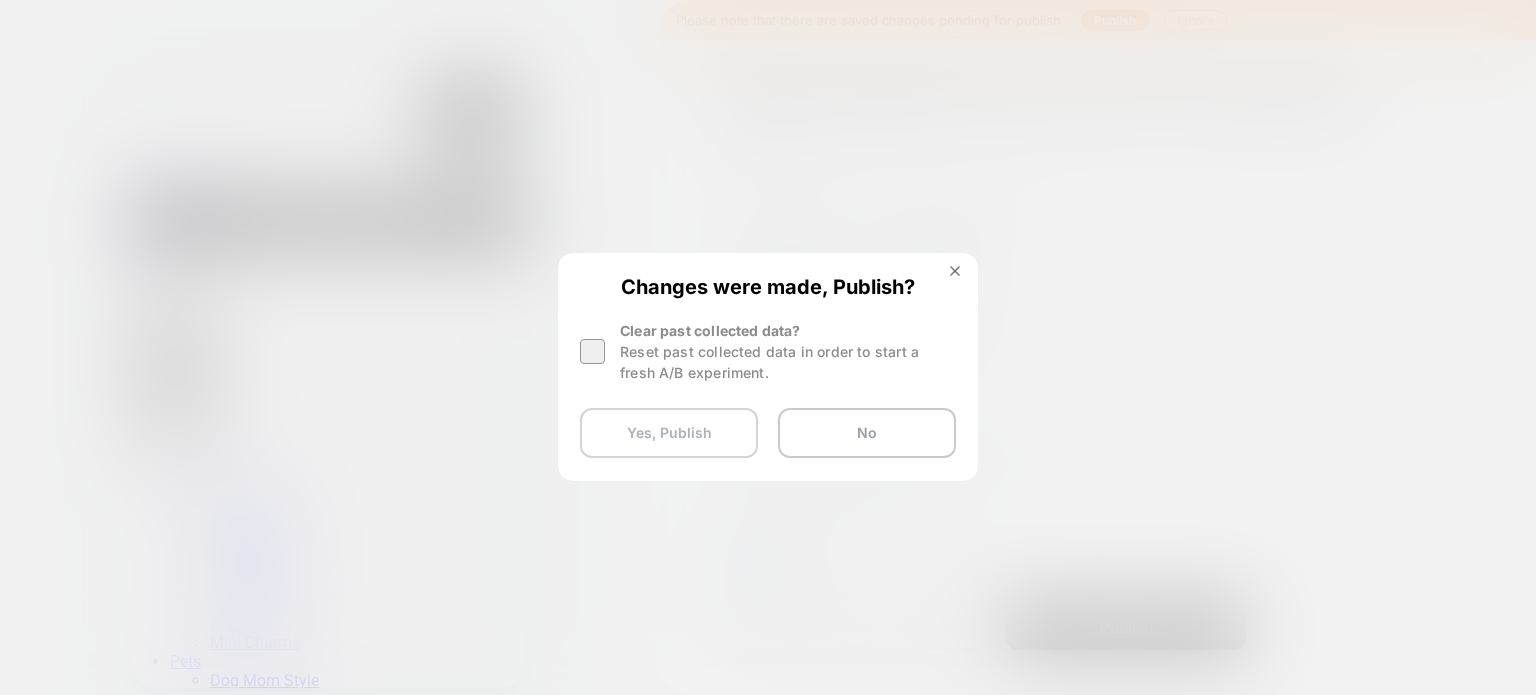 click on "Yes, Publish" at bounding box center [669, 433] 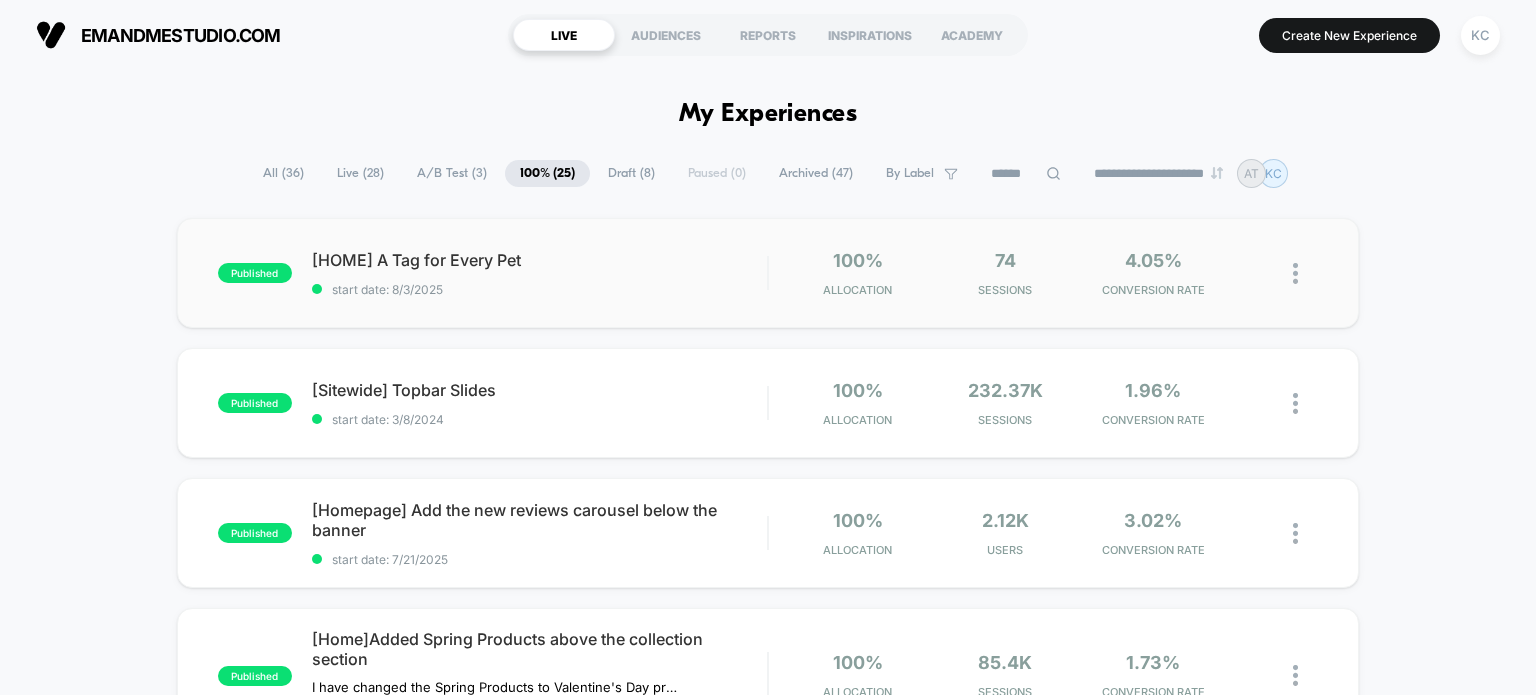 click on "published AT Old [Homepage] A Tag for Every Pet start date: 8/3/2025 100% Allocation 74 Sessions 4.05% CONVERSION RATE" at bounding box center (768, 273) 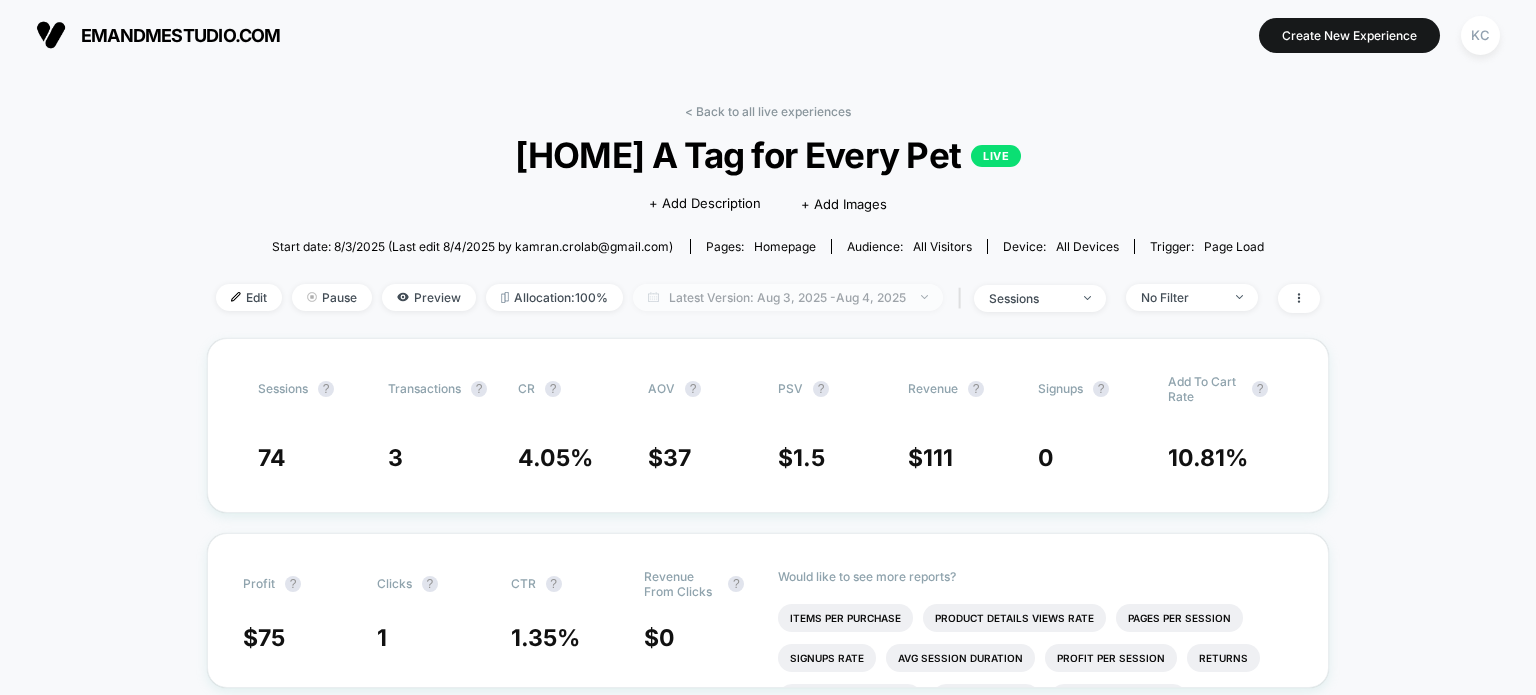 click on "Latest Version:     Aug 3, 2025    -    Aug 4, 2025" at bounding box center (788, 297) 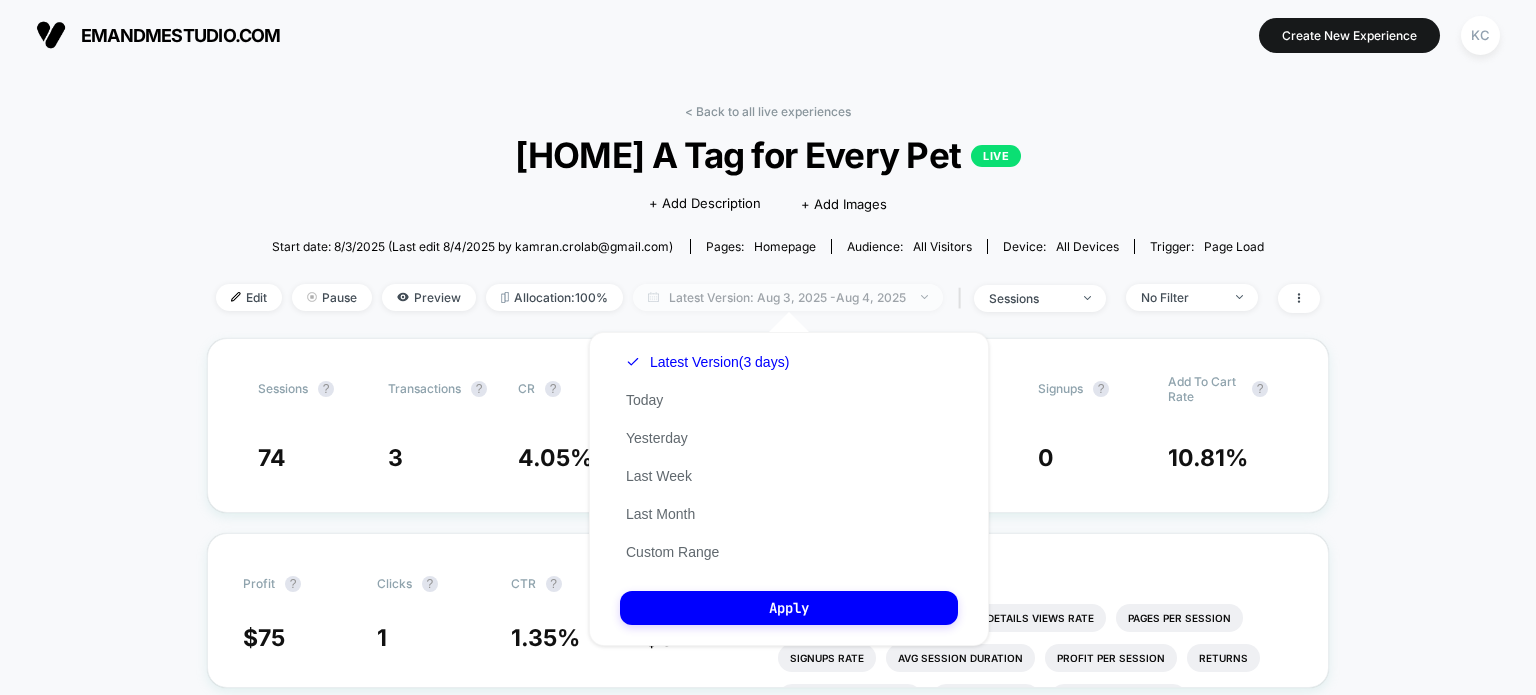 click on "Latest Version:     Aug 3, 2025    -    Aug 4, 2025" at bounding box center (788, 297) 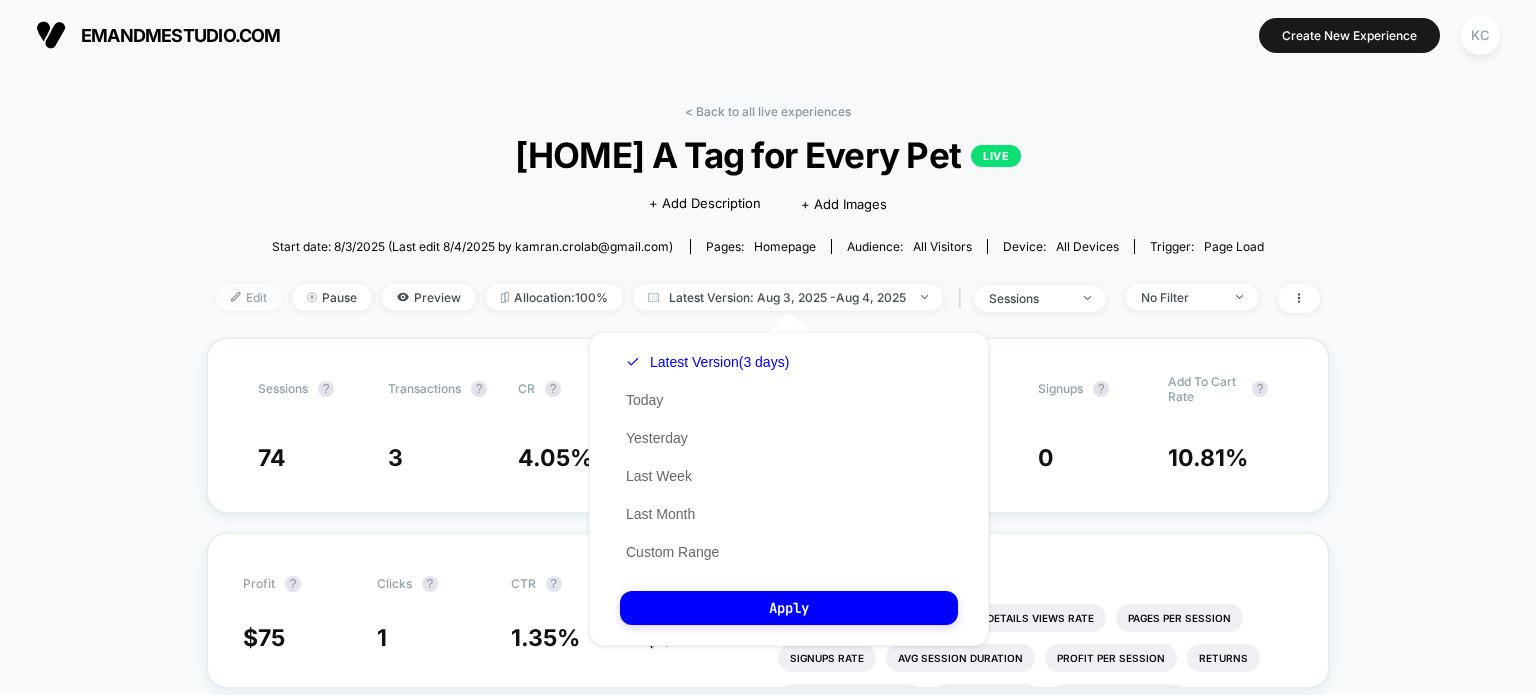 click on "Edit" at bounding box center (249, 297) 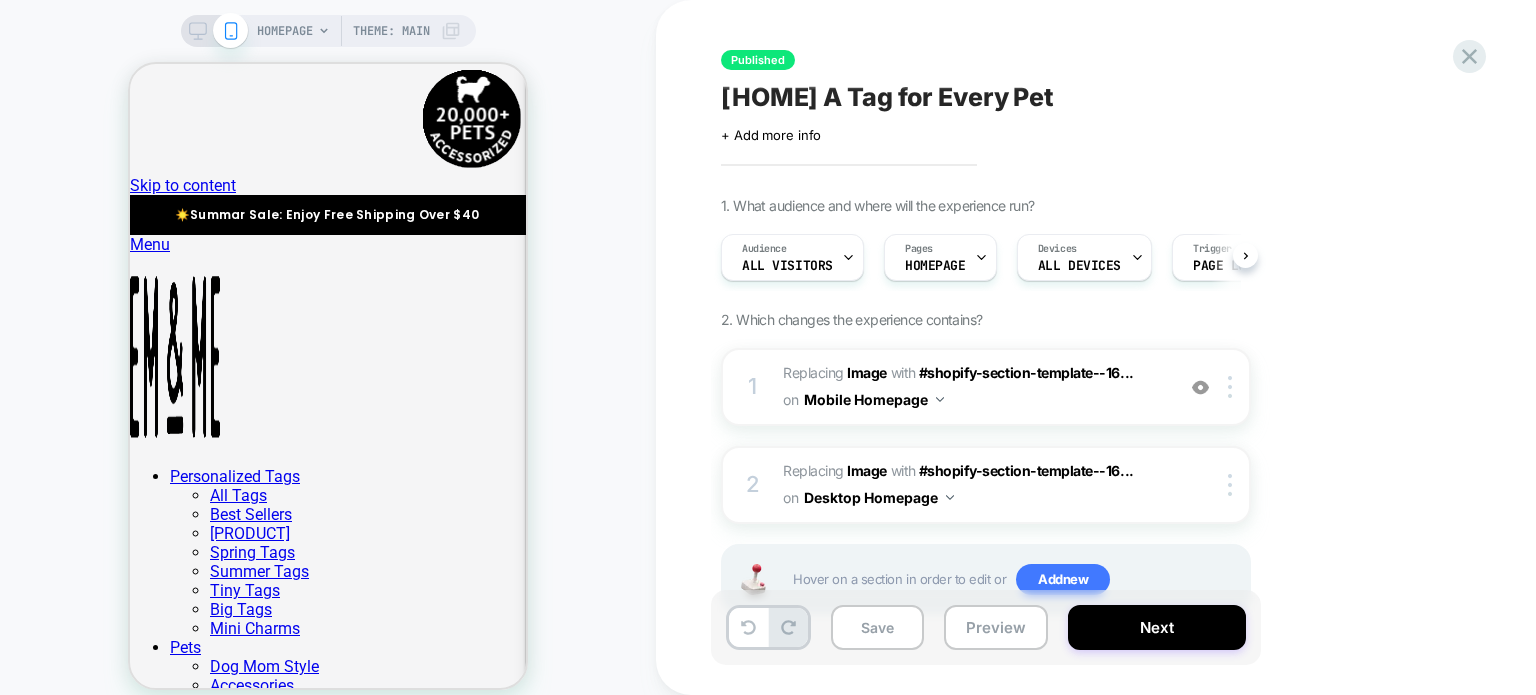 scroll, scrollTop: 0, scrollLeft: 0, axis: both 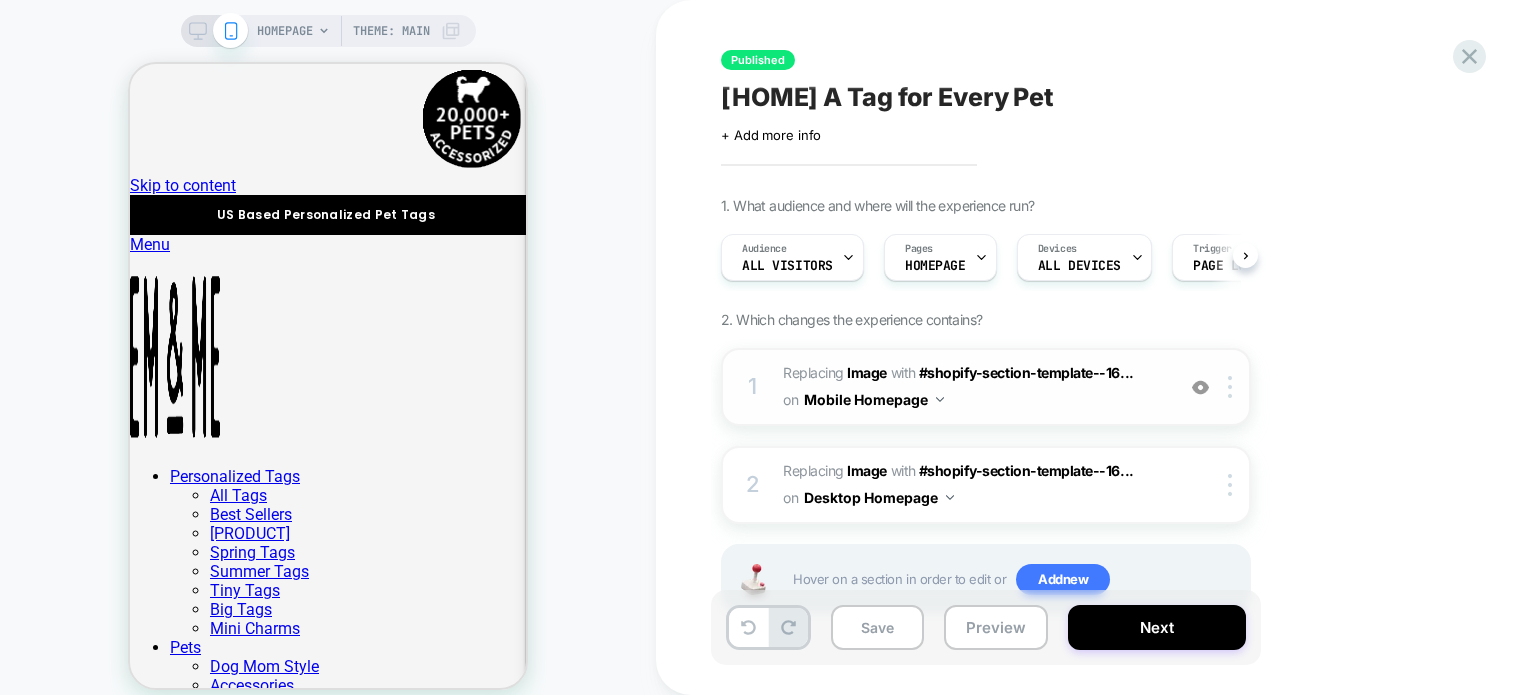 click on "#_loomi_addon_1710210980847_dup1754239049 Replacing   Image   WITH #shopify-section-template--16... #shopify-section-template--16725283733730__slideshow   on Mobile Homepage" at bounding box center [973, 387] 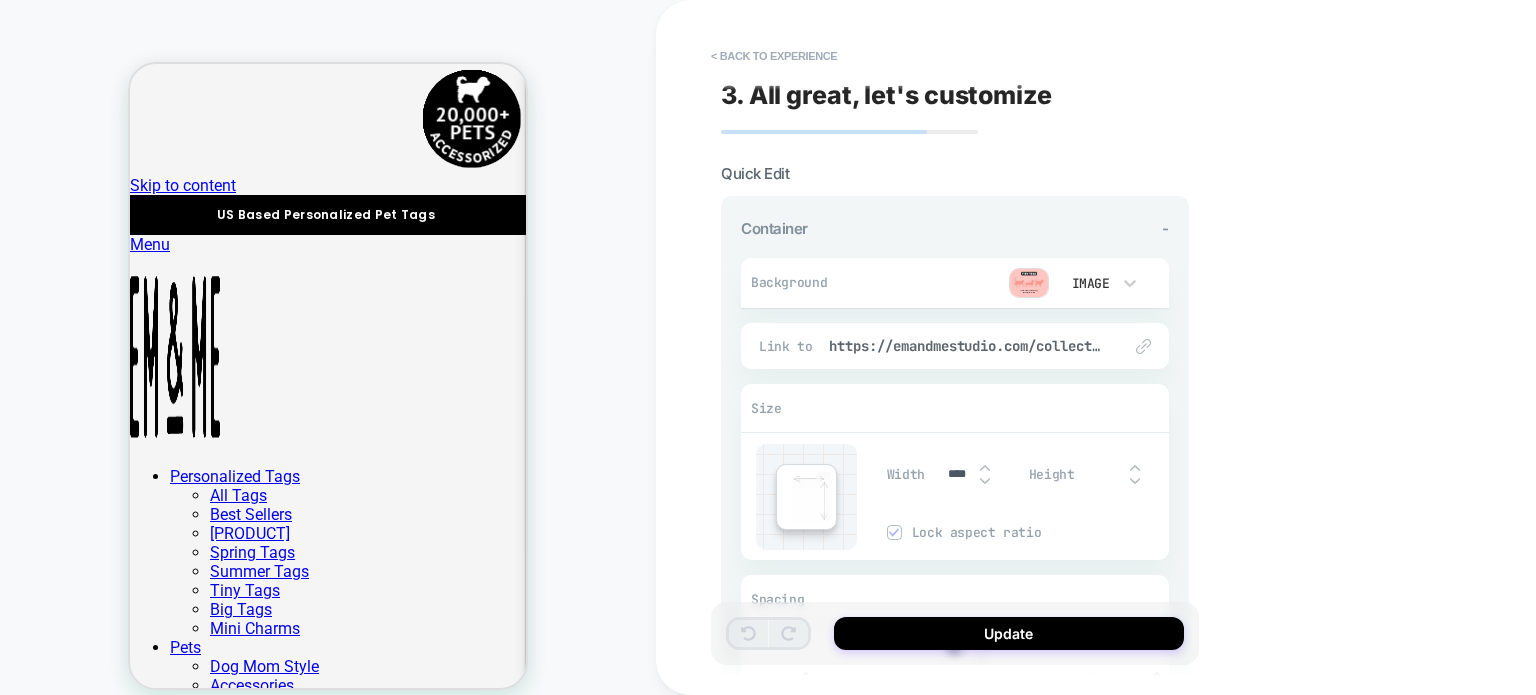 scroll, scrollTop: 24, scrollLeft: 0, axis: vertical 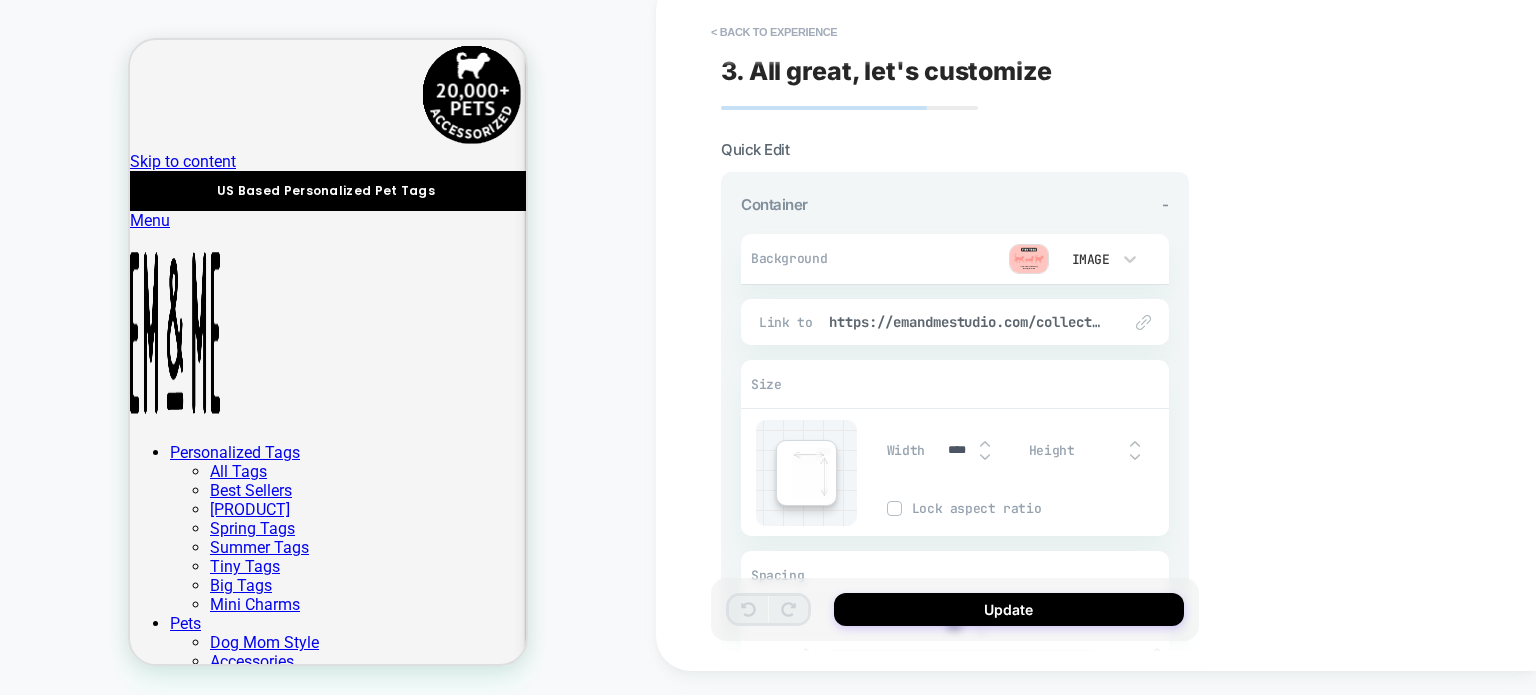 click at bounding box center [1029, 259] 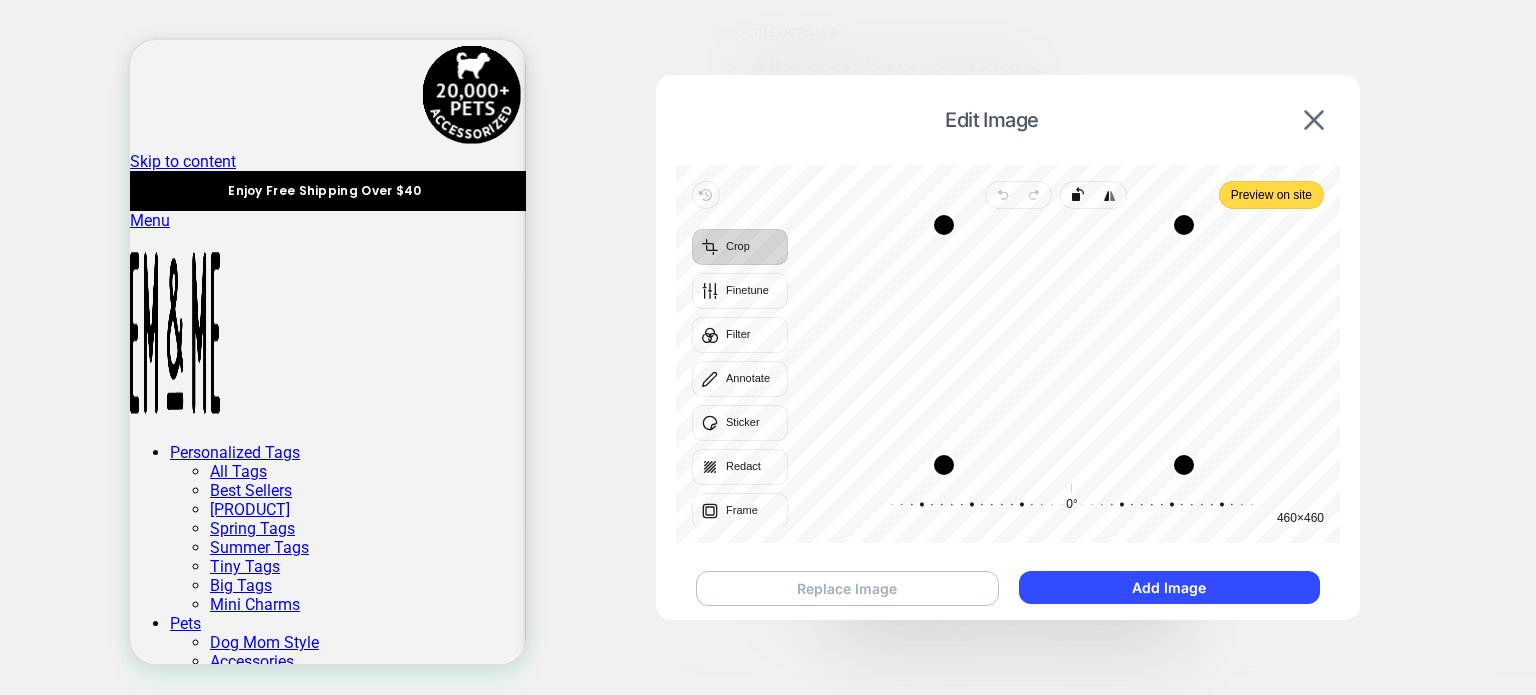 click on "Replace Image" at bounding box center (847, 588) 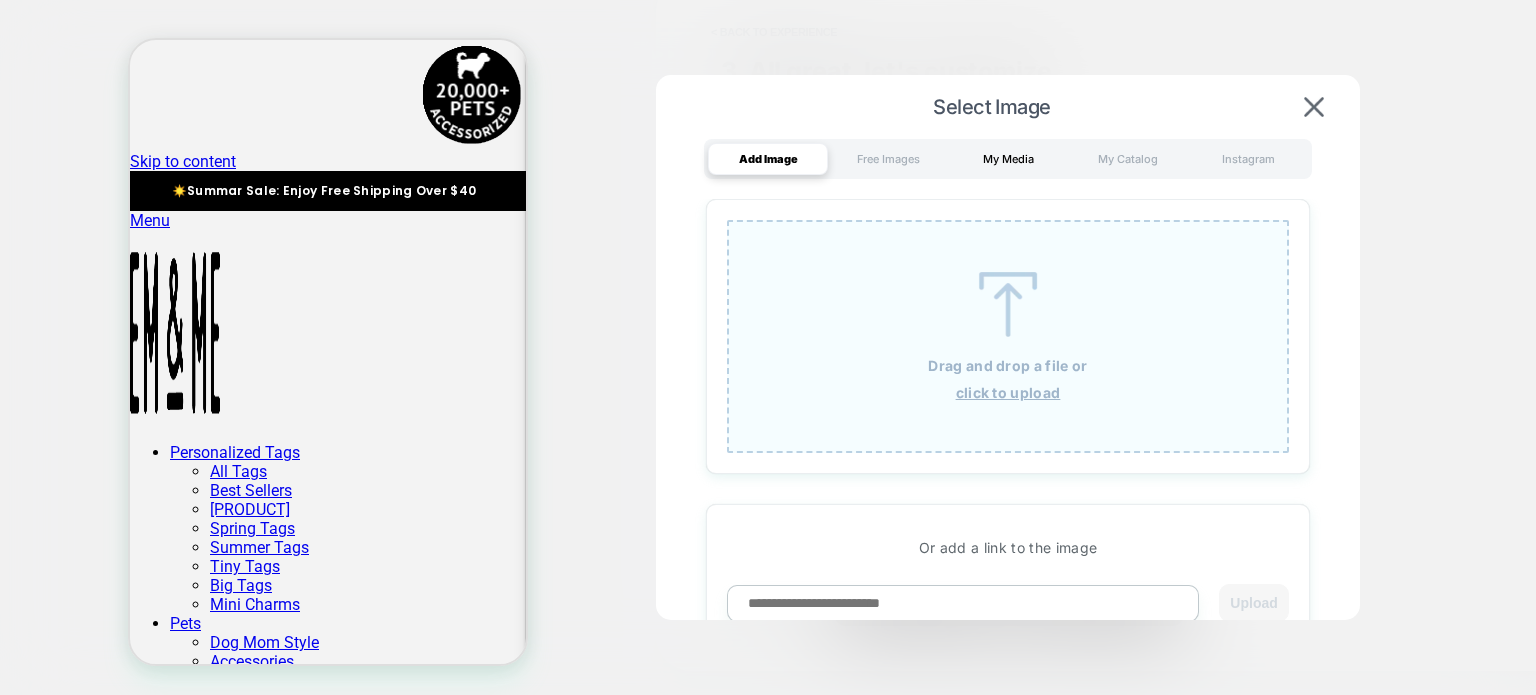 click on "My Media" at bounding box center (1008, 159) 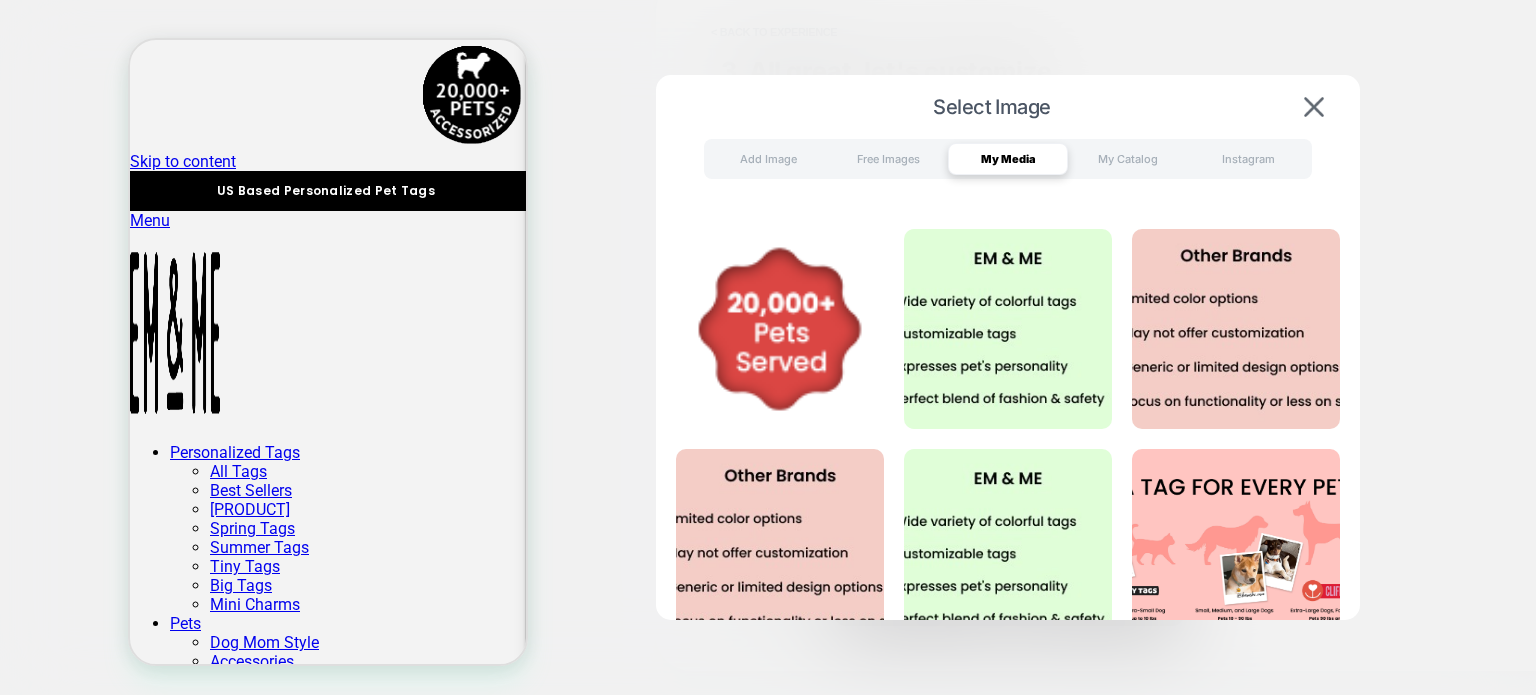 scroll, scrollTop: 3773, scrollLeft: 0, axis: vertical 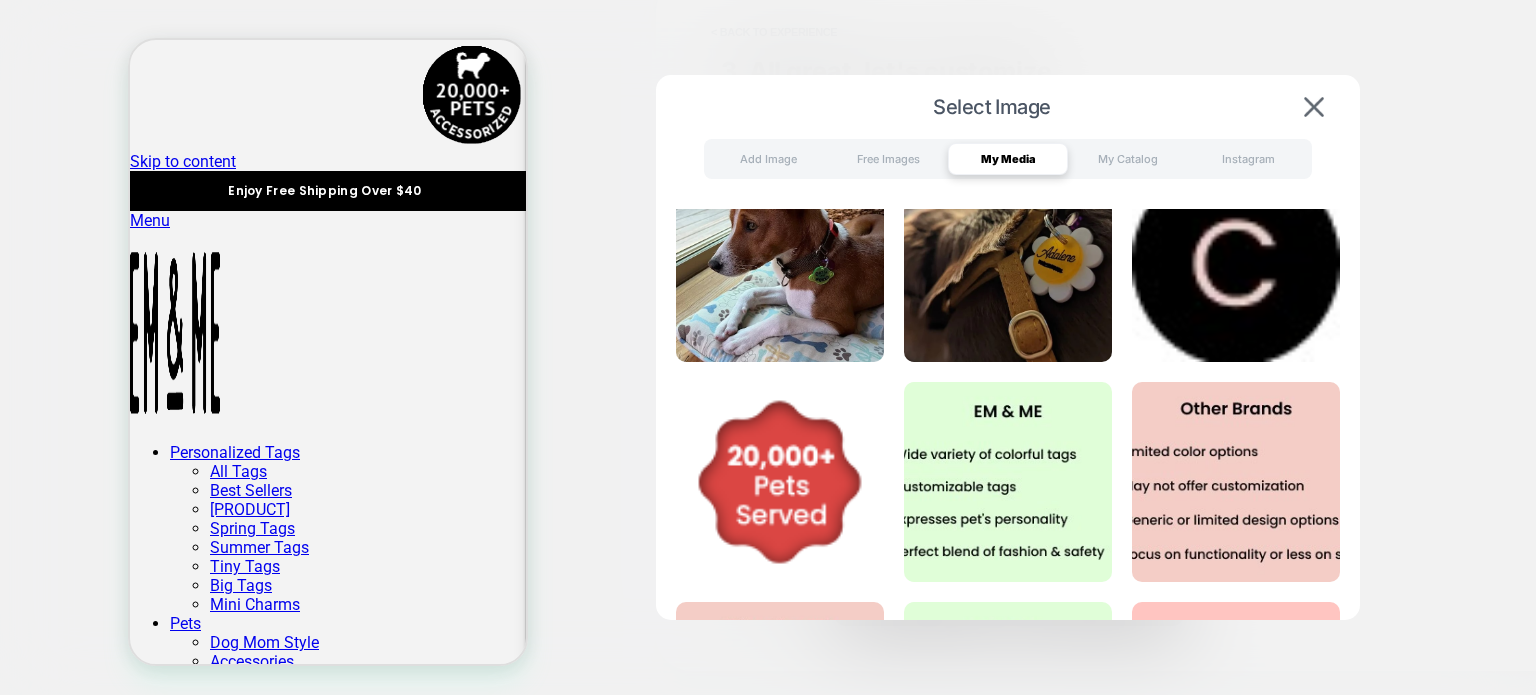click on "Select Image Add Image Free Images My Media My Catalog Instagram" at bounding box center [1008, 411] 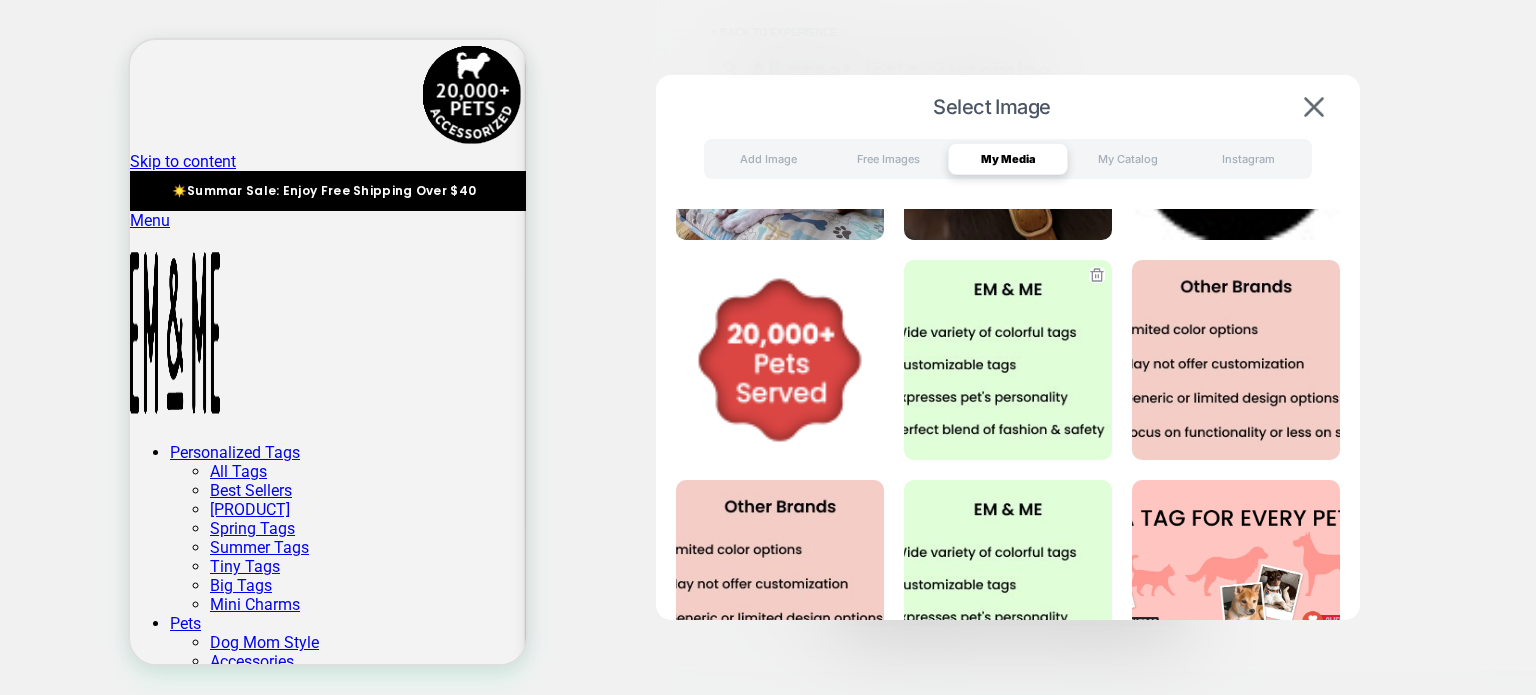 scroll, scrollTop: 4561, scrollLeft: 0, axis: vertical 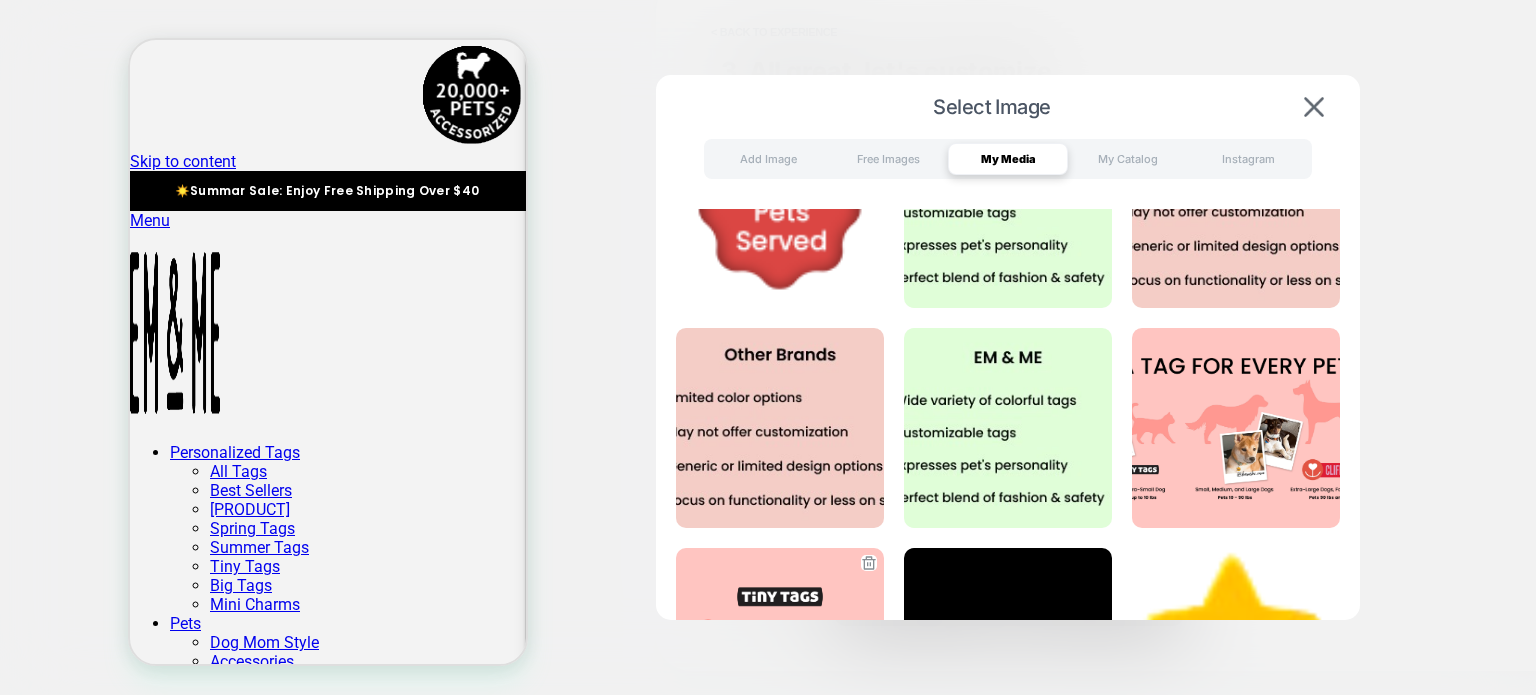 click at bounding box center (780, 648) 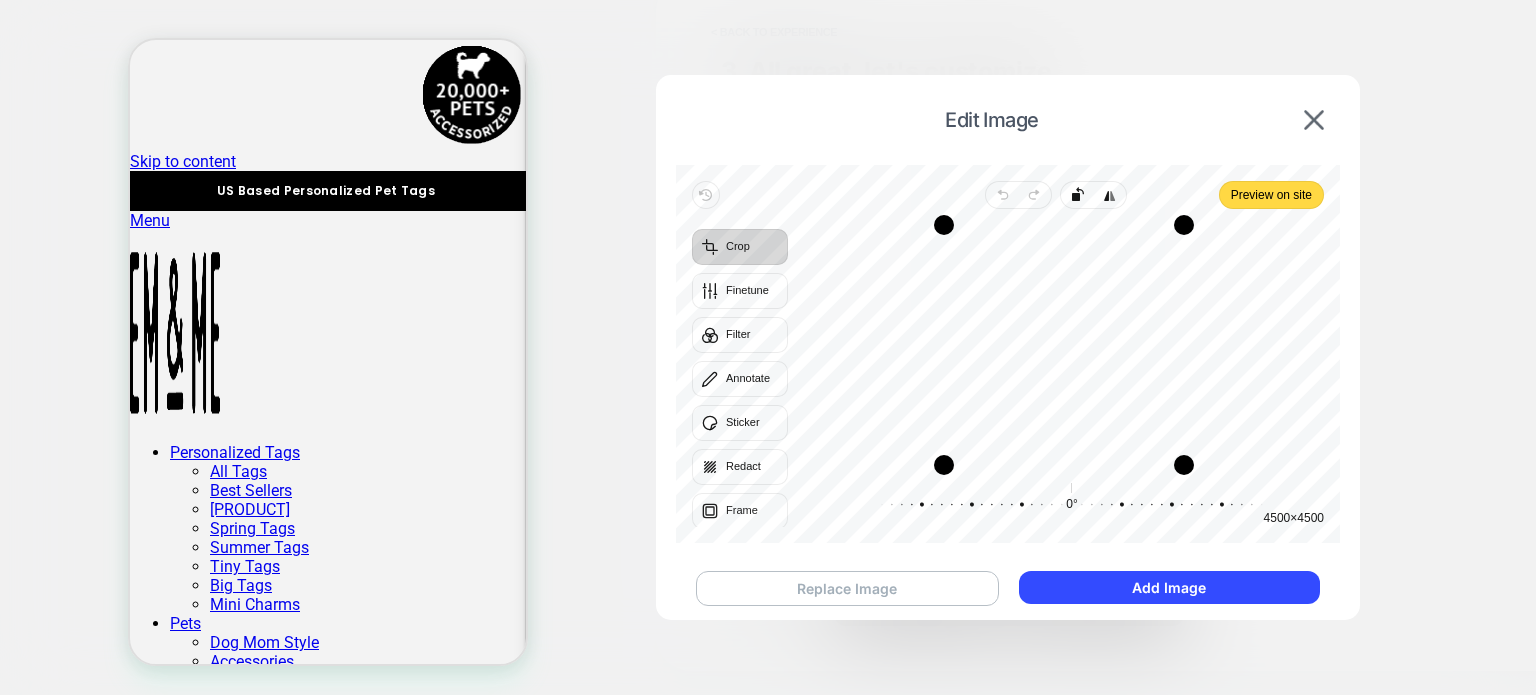 click on "Replace Image" at bounding box center (847, 588) 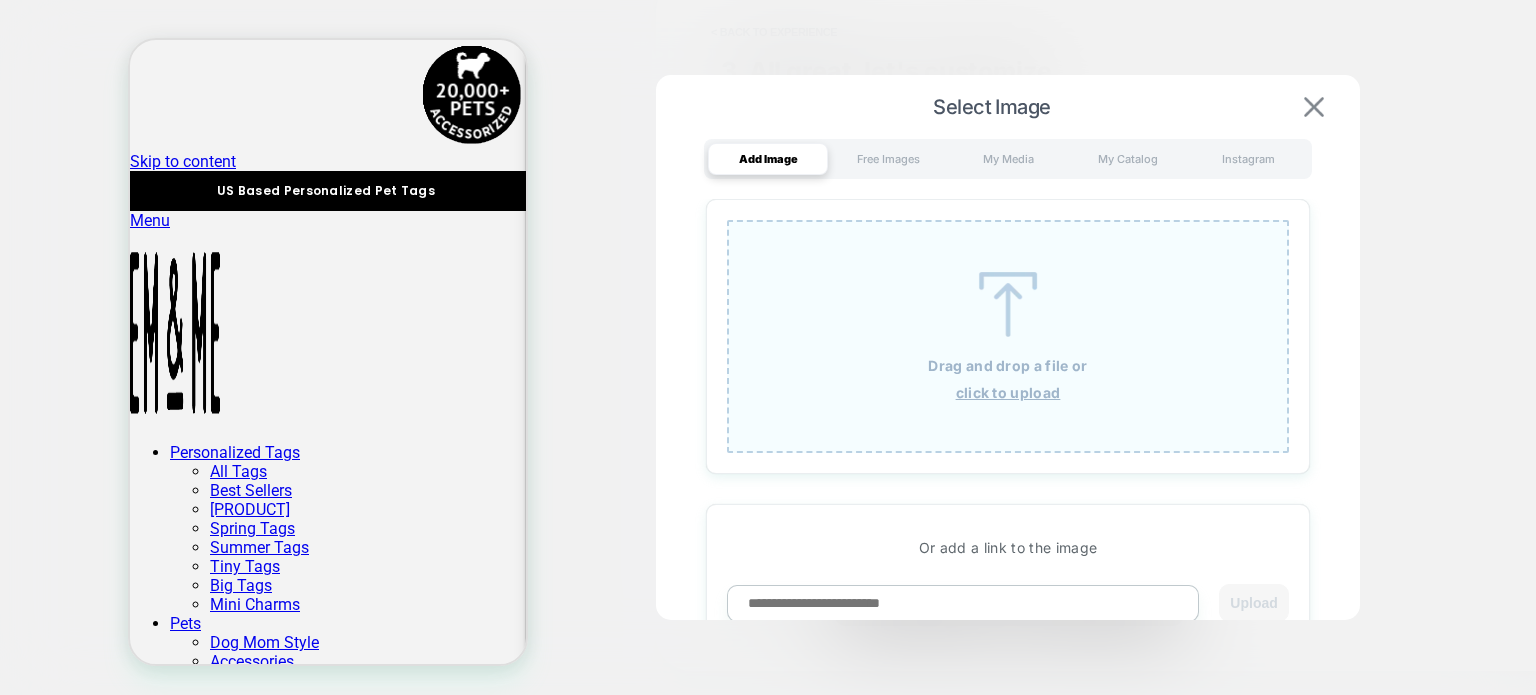 click at bounding box center [1314, 107] 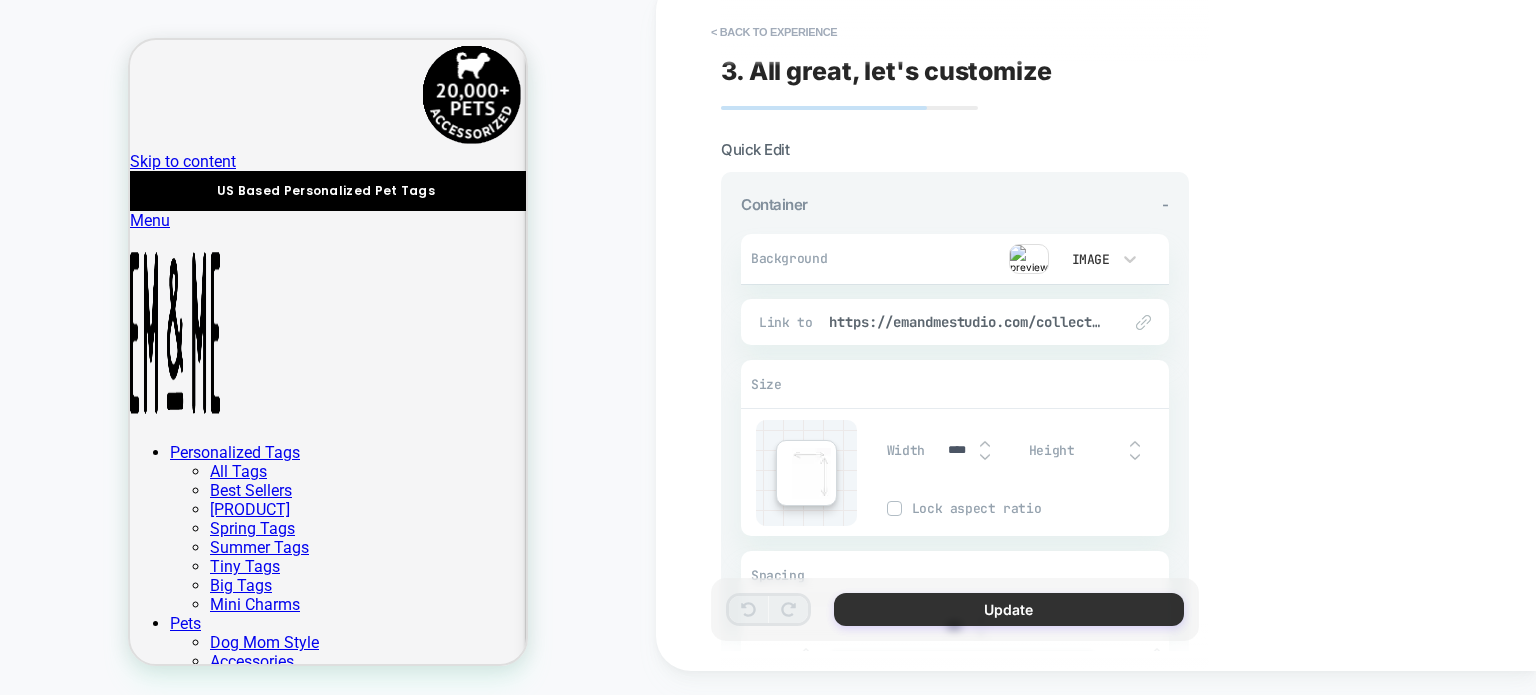 click on "Update" at bounding box center [1009, 609] 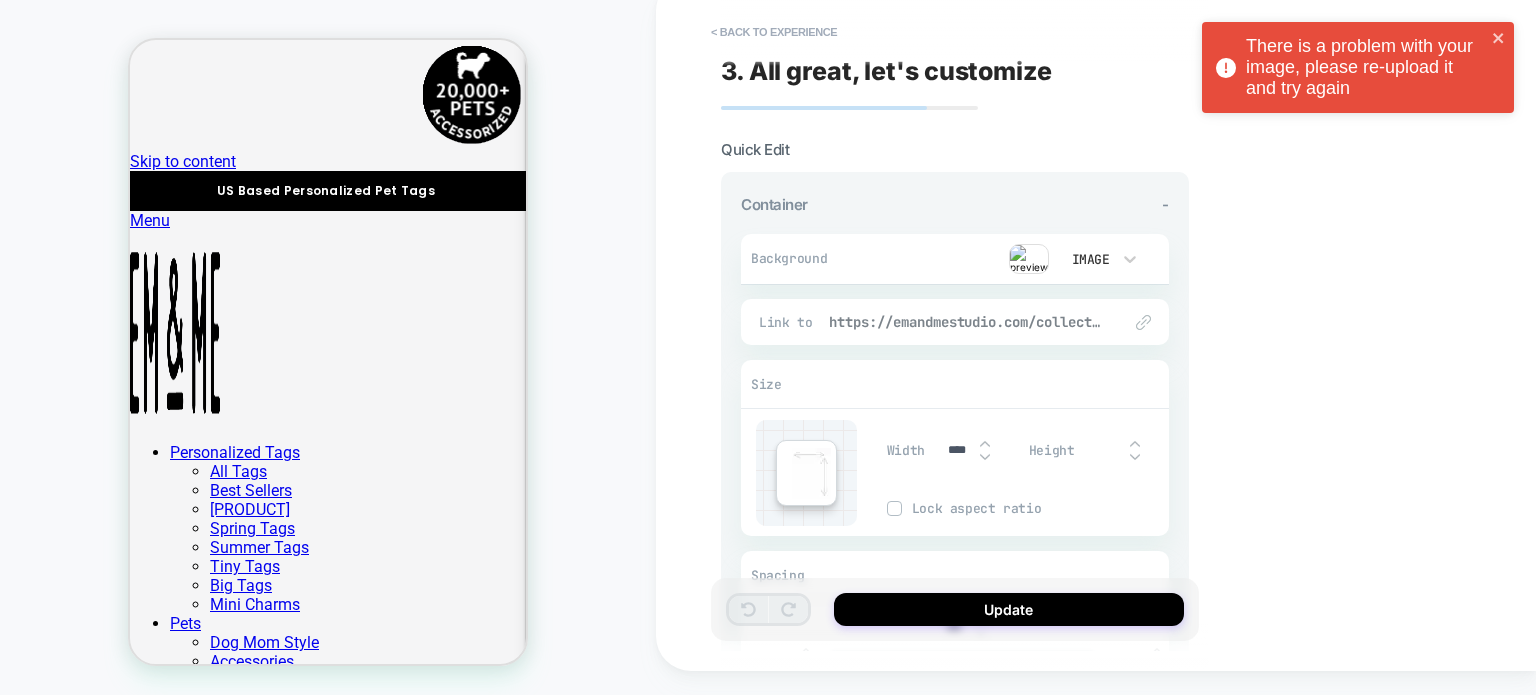 click on "https://emandmestudio.com/collections/our-best-sellers" at bounding box center [965, 322] 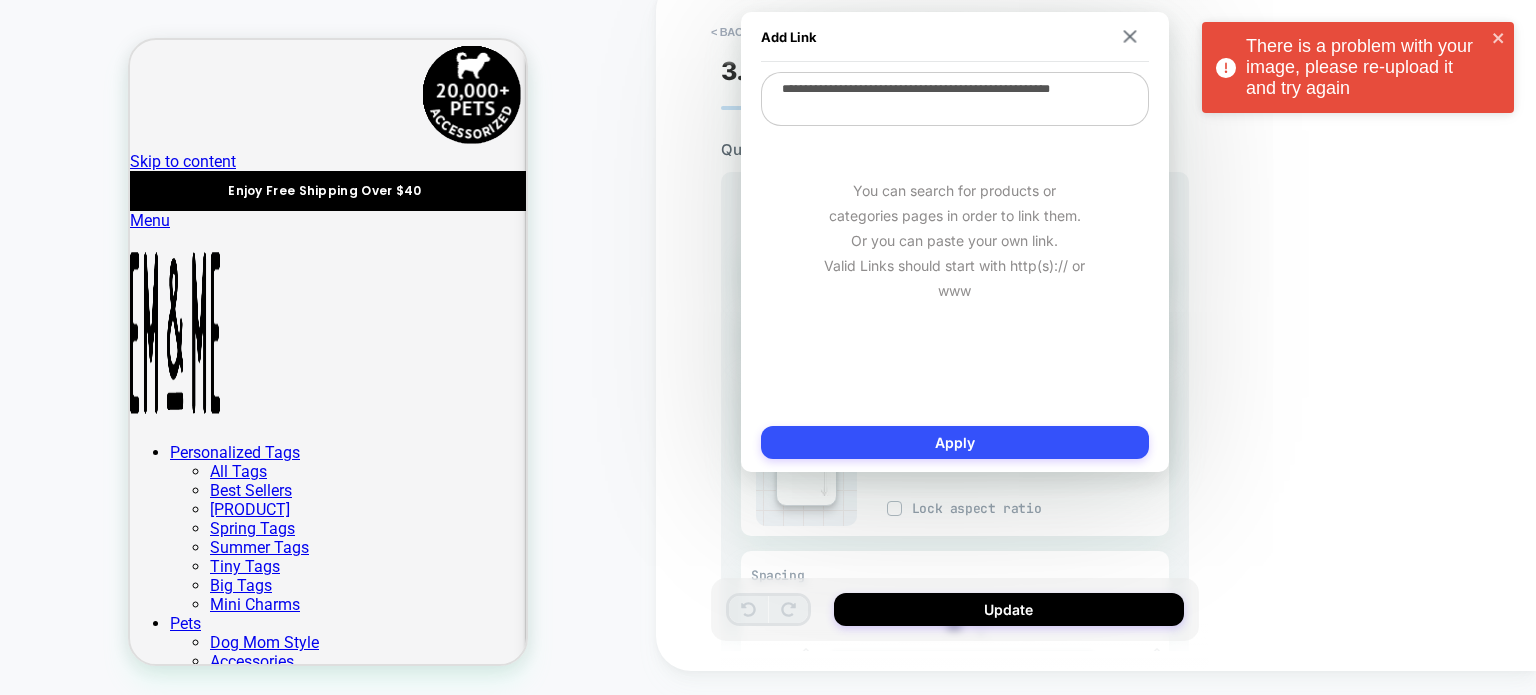 click on "< Back to experience 3. All great, let's customize Quick Edit Container - Background Image Fit Contain Position Center Fit Cover Position Center Opening Image Add Auto Play Media Controls Mute Audio Loop Link to https://emandmestudio.com/collections/our-best-sellers Size Width **** Height Lock aspect ratio Spacing *** *** *** **** Styling Default Customize Update" at bounding box center [1096, 323] 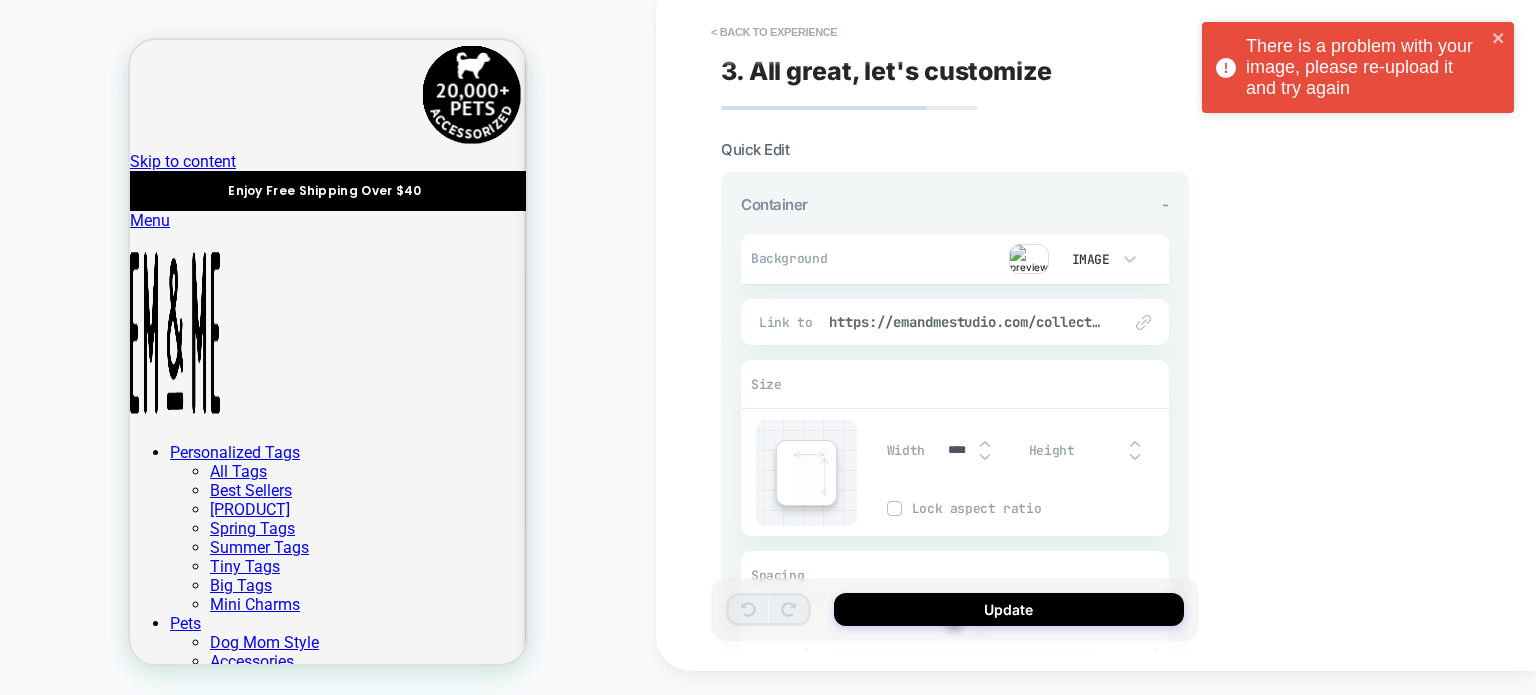 click at bounding box center (1029, 259) 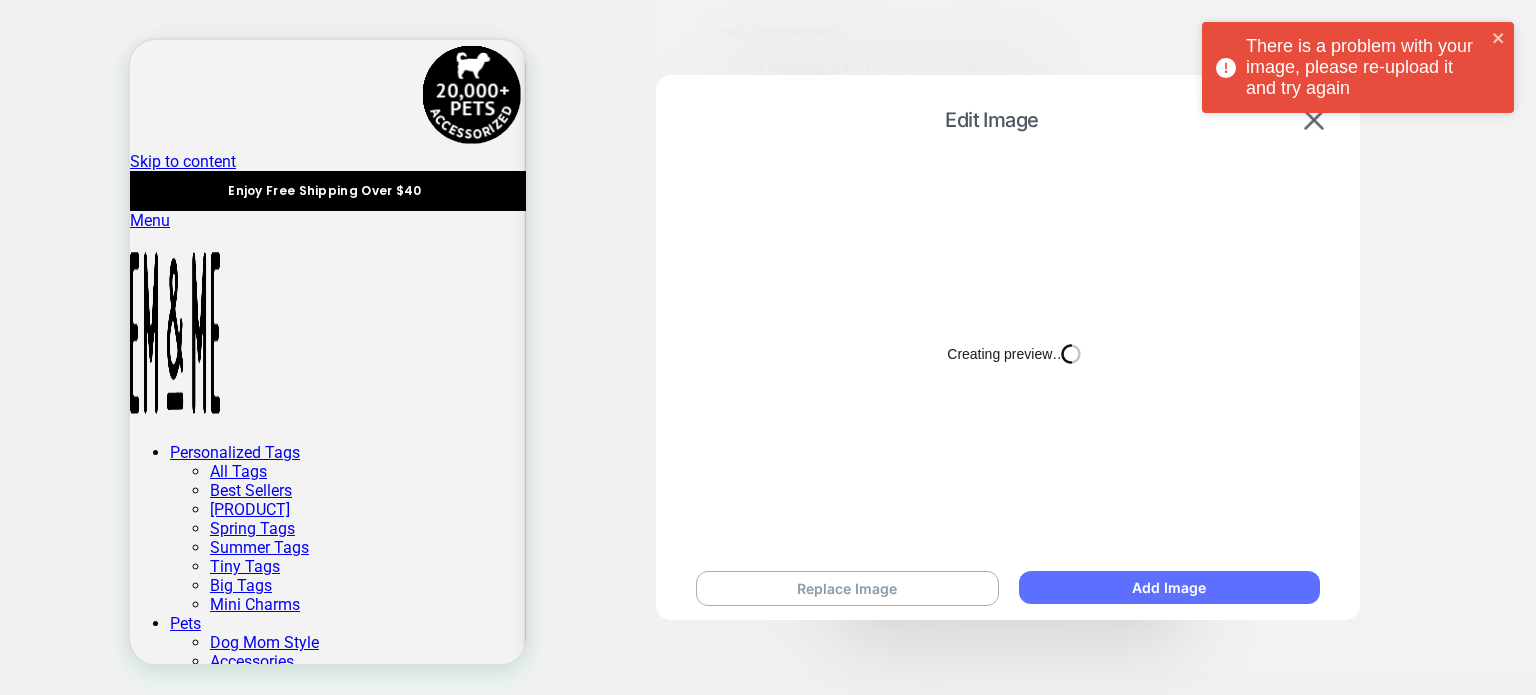 click on "Add Image" at bounding box center [1169, 587] 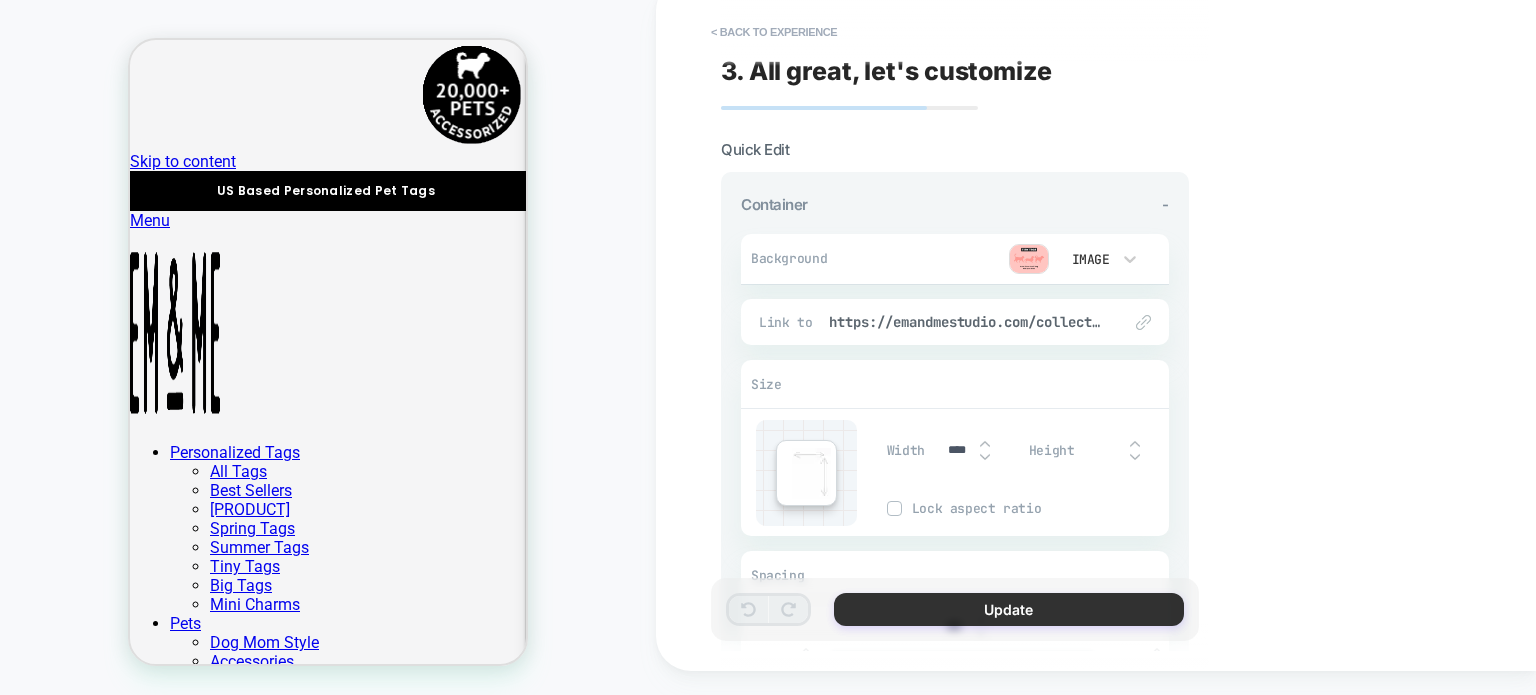 click on "Update" at bounding box center (1009, 609) 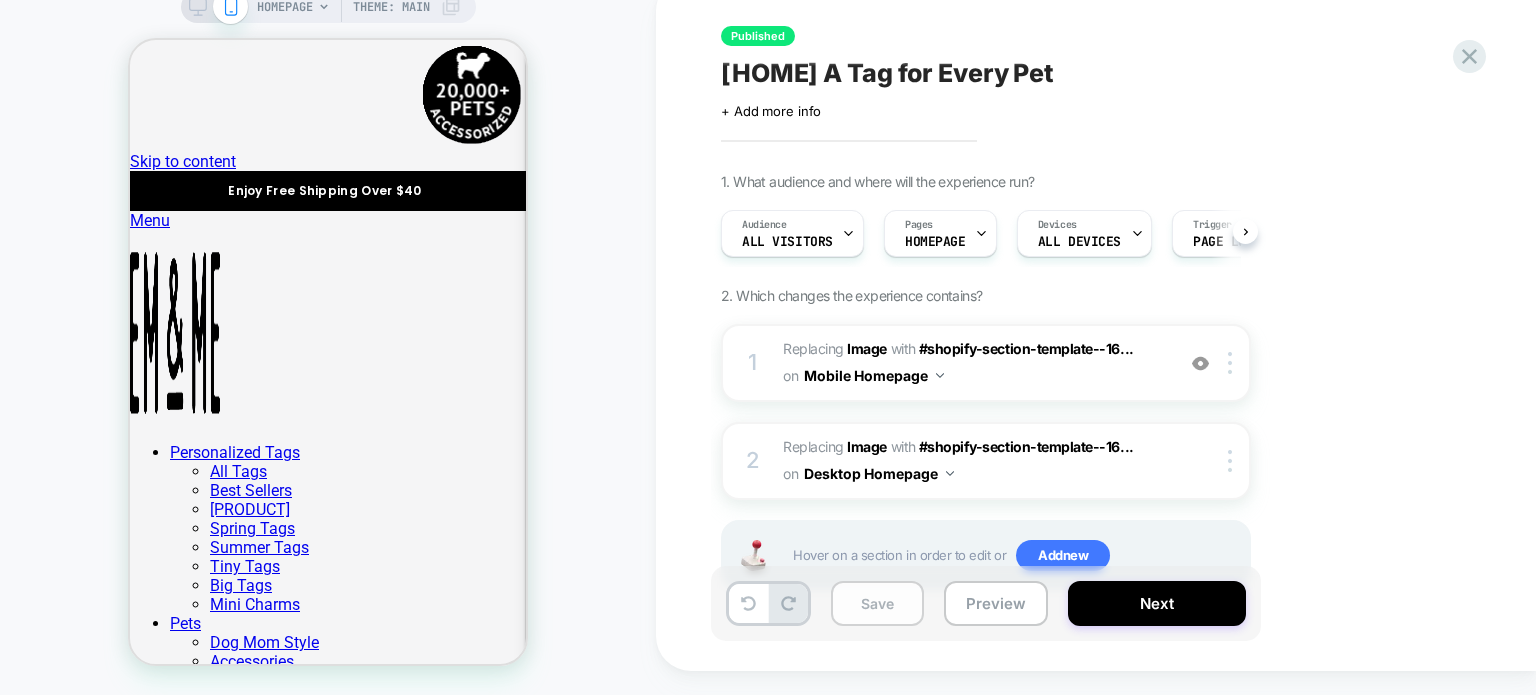 scroll, scrollTop: 0, scrollLeft: 0, axis: both 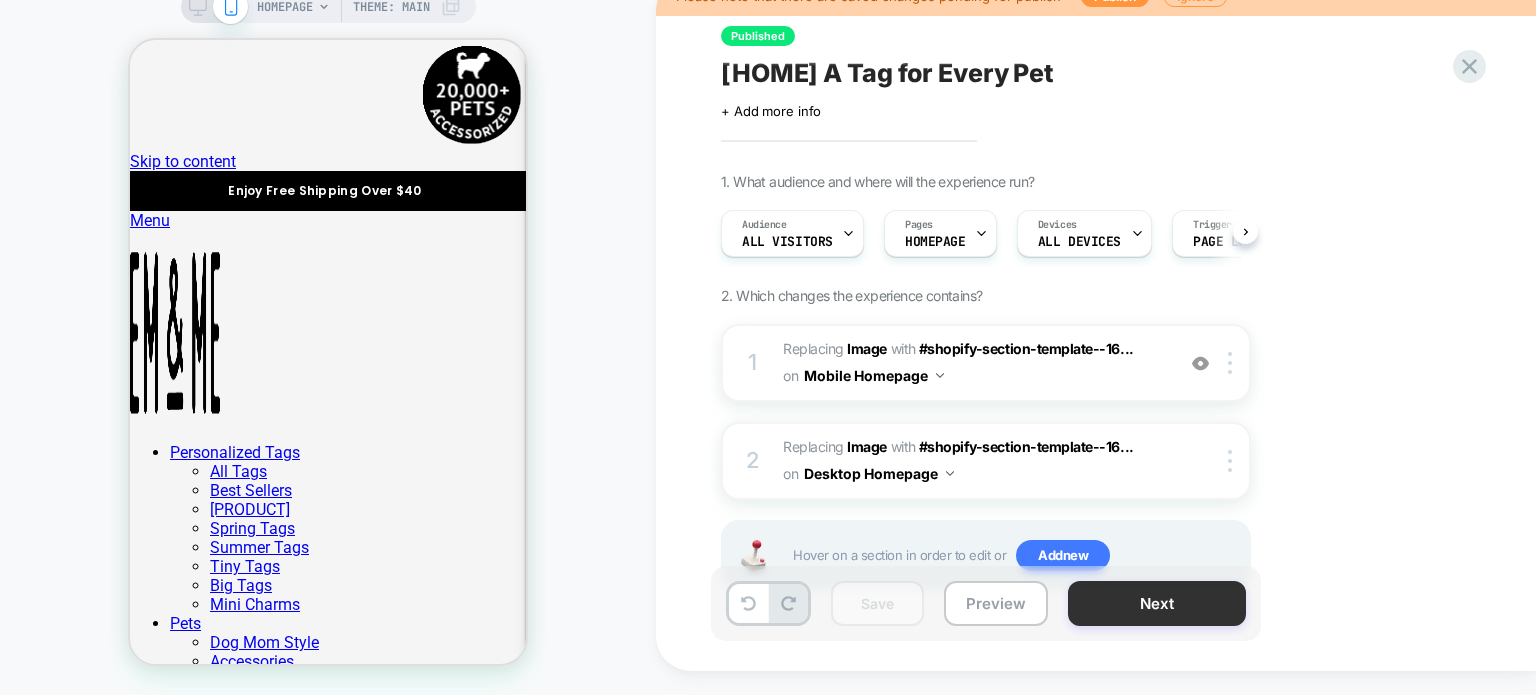 click on "Next" at bounding box center (1157, 603) 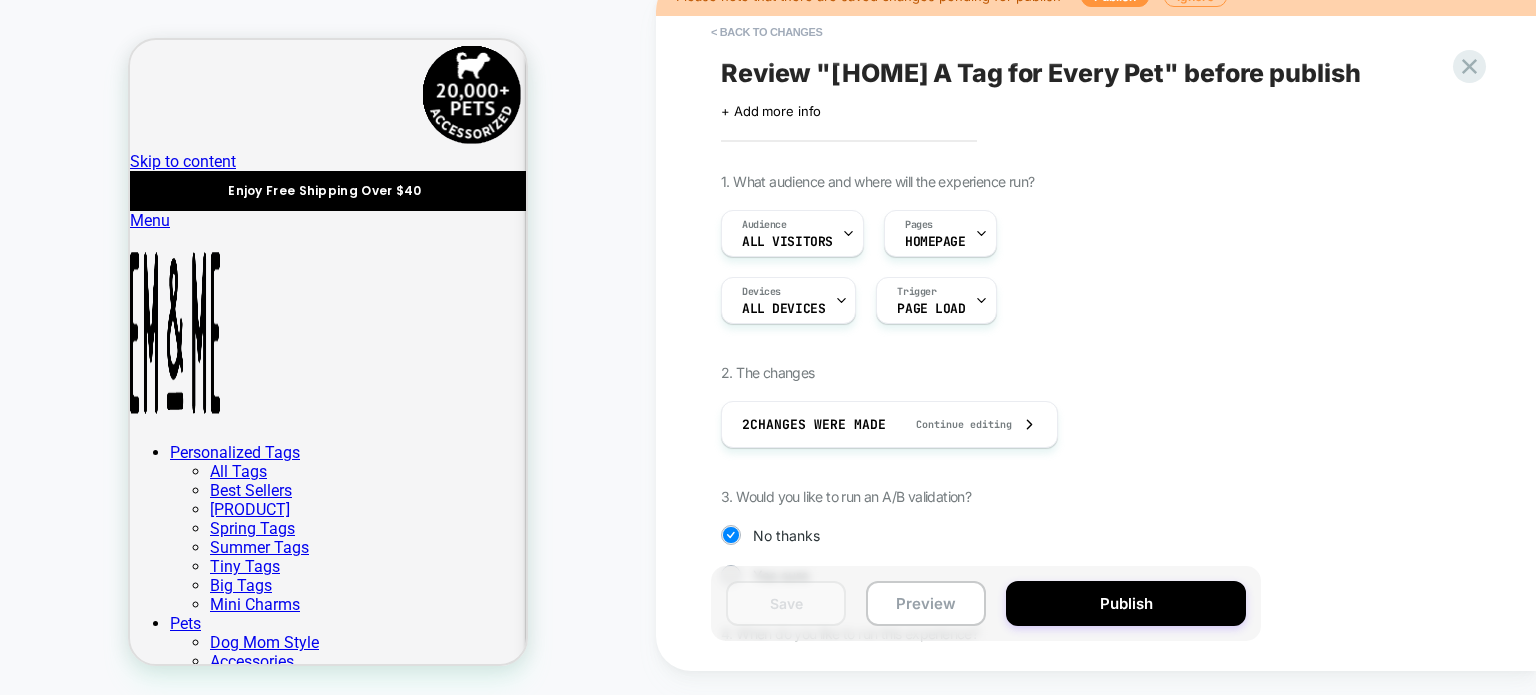 scroll, scrollTop: 210, scrollLeft: 0, axis: vertical 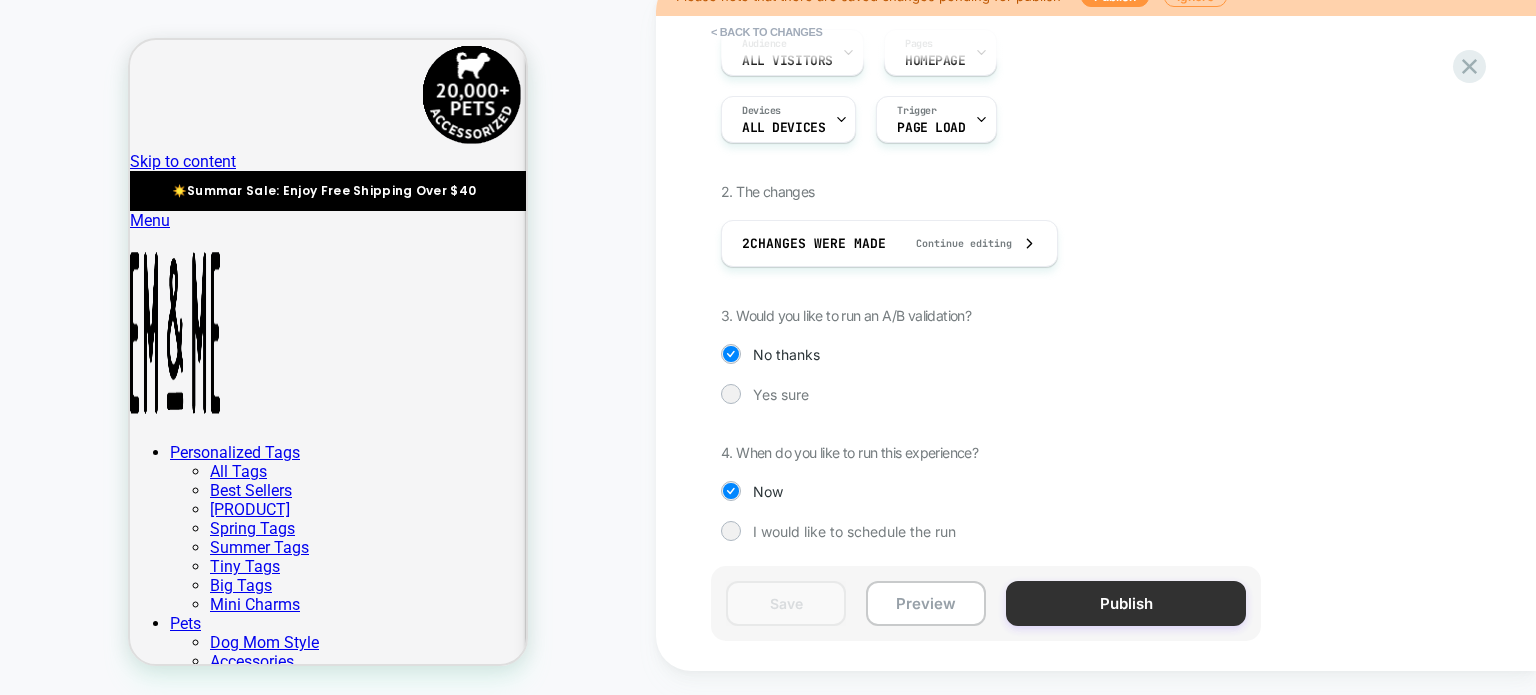 click on "Publish" at bounding box center (1126, 603) 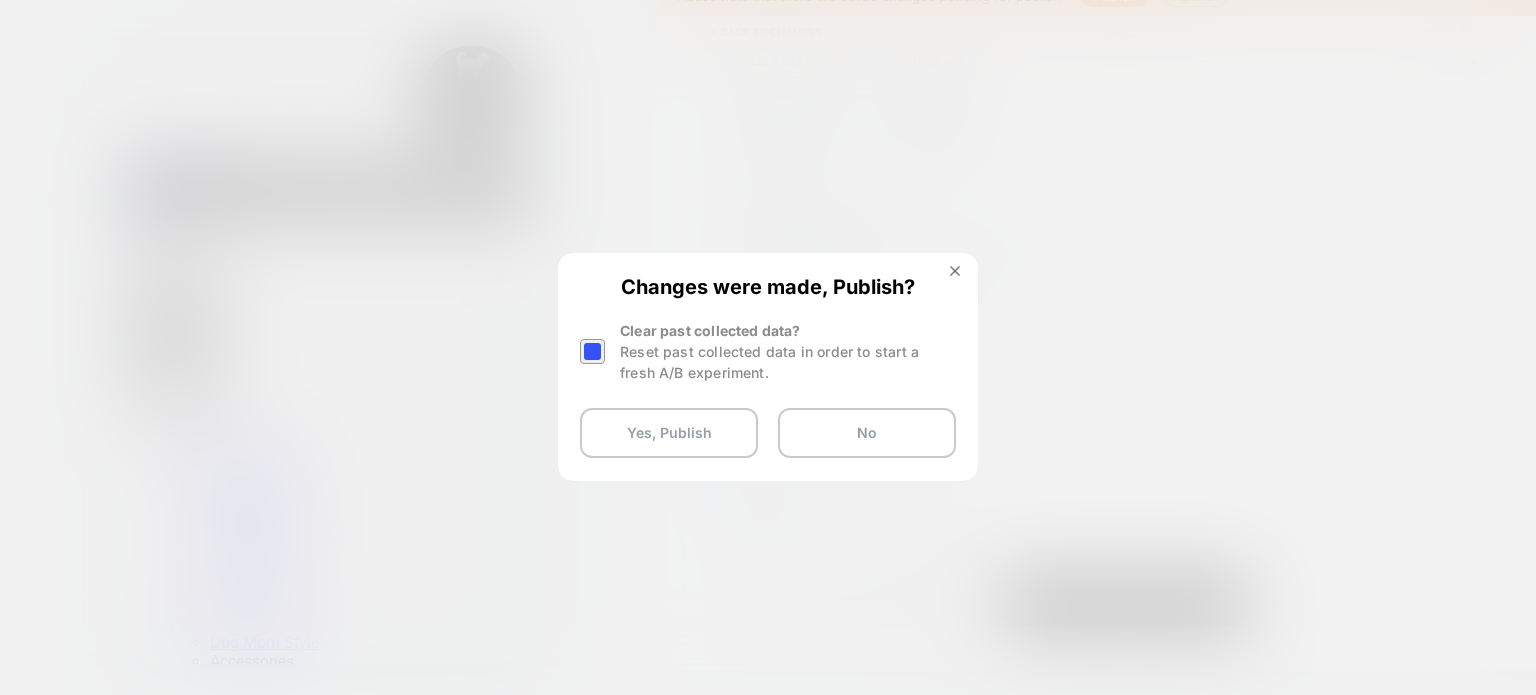 click at bounding box center (595, 351) 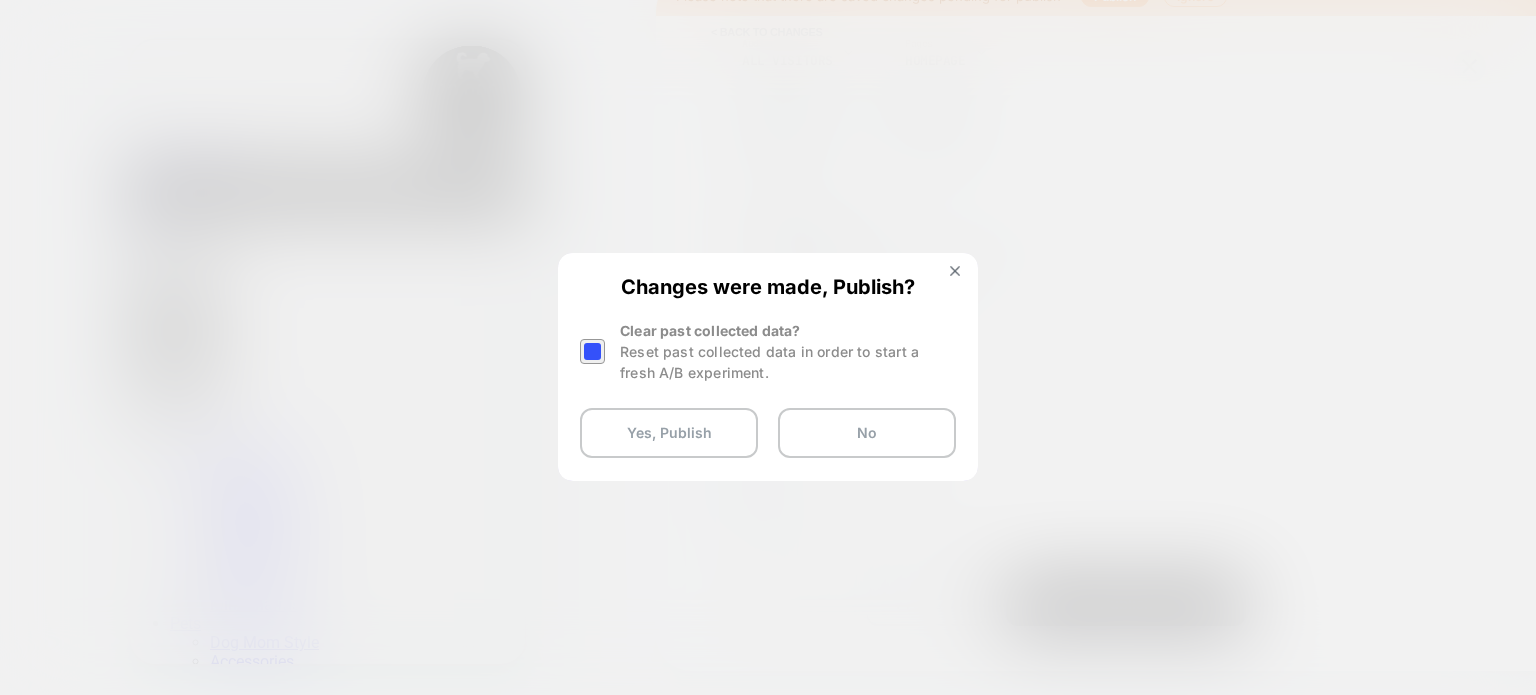 click at bounding box center (592, 351) 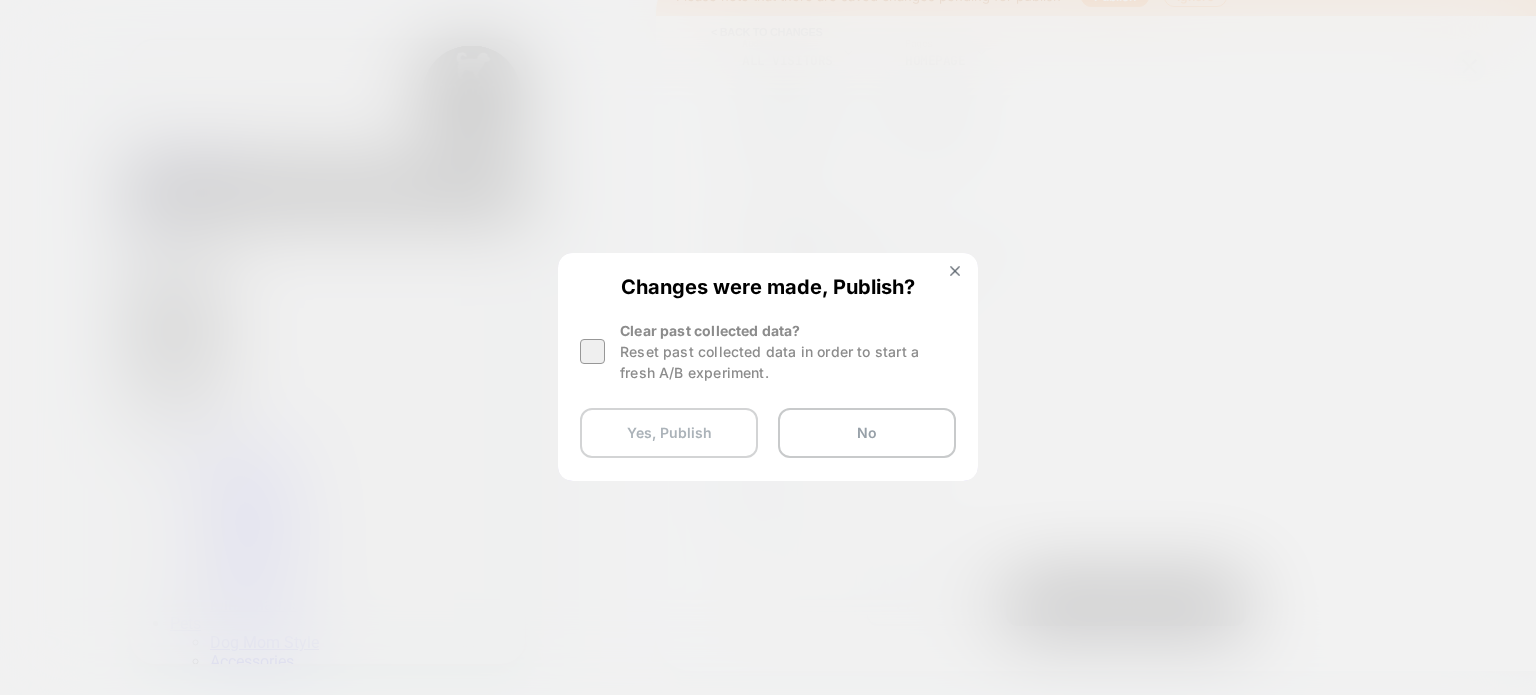 click on "Yes, Publish" at bounding box center [669, 433] 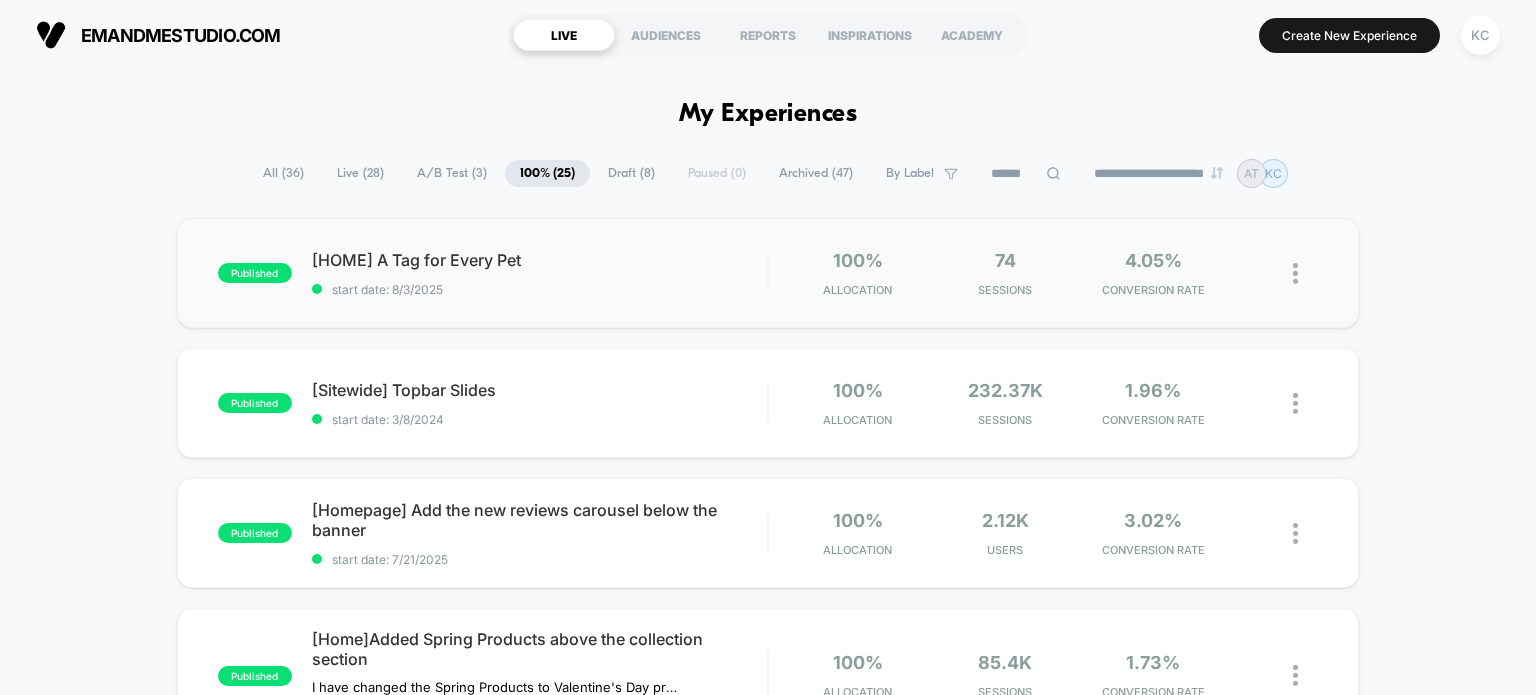 click on "published AT Old [Homepage] A Tag for Every Pet start date: 8/3/2025 100% Allocation 74 Sessions 4.05% CONVERSION RATE" at bounding box center [768, 273] 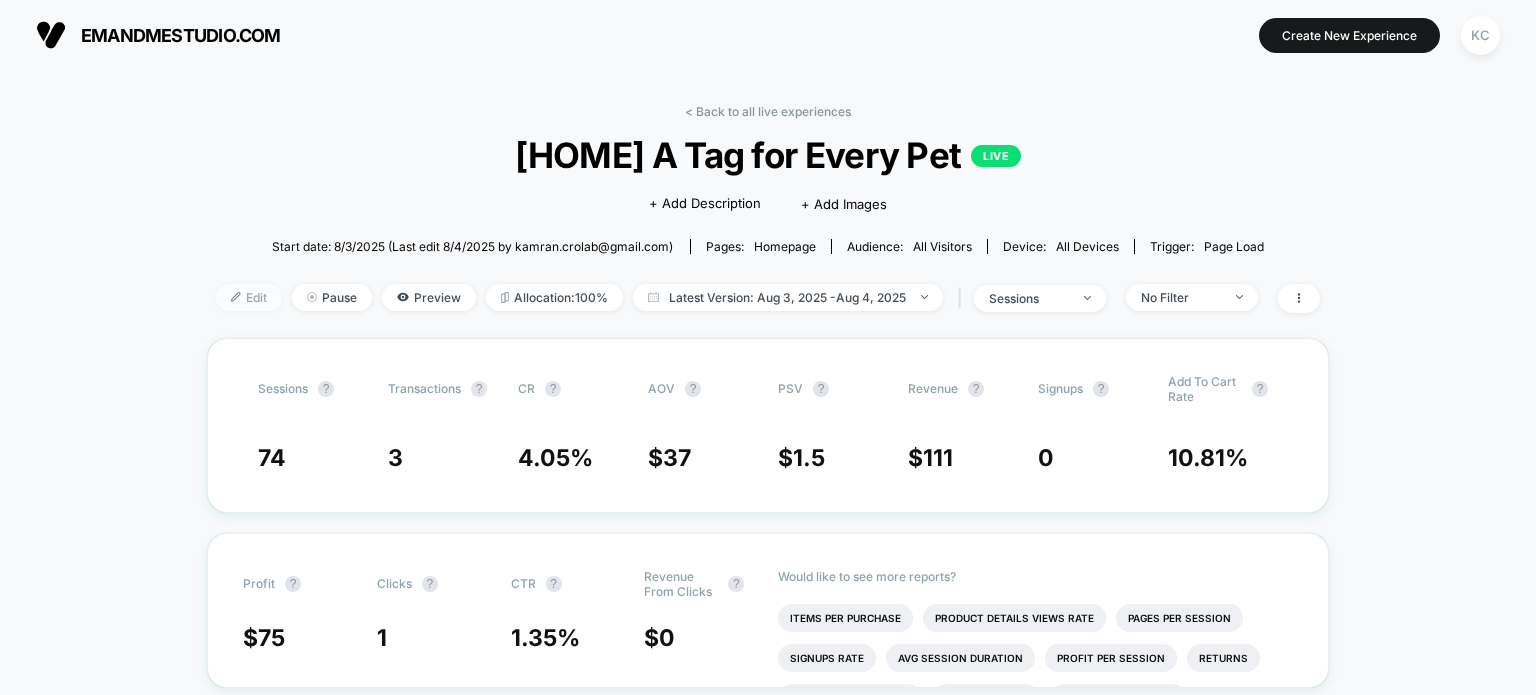 click on "Edit" at bounding box center [249, 297] 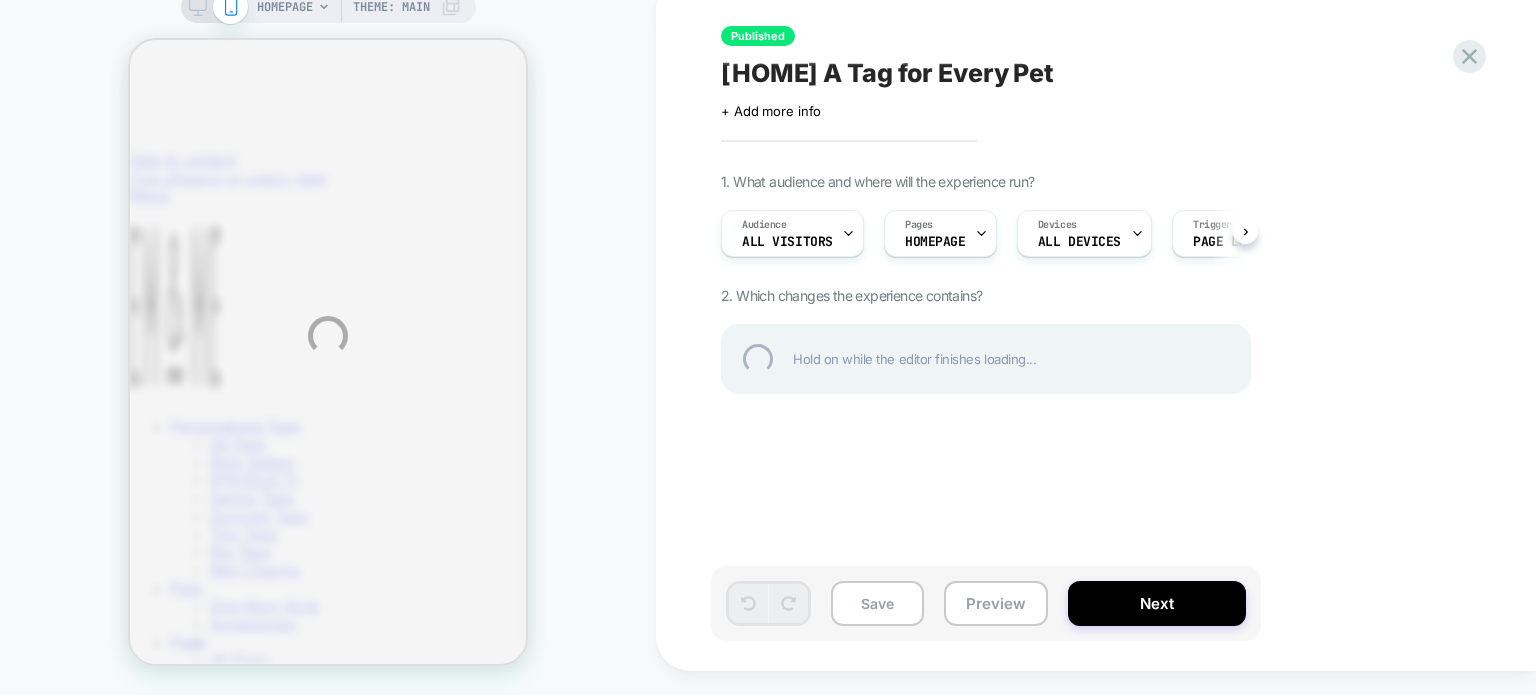 scroll, scrollTop: 0, scrollLeft: 0, axis: both 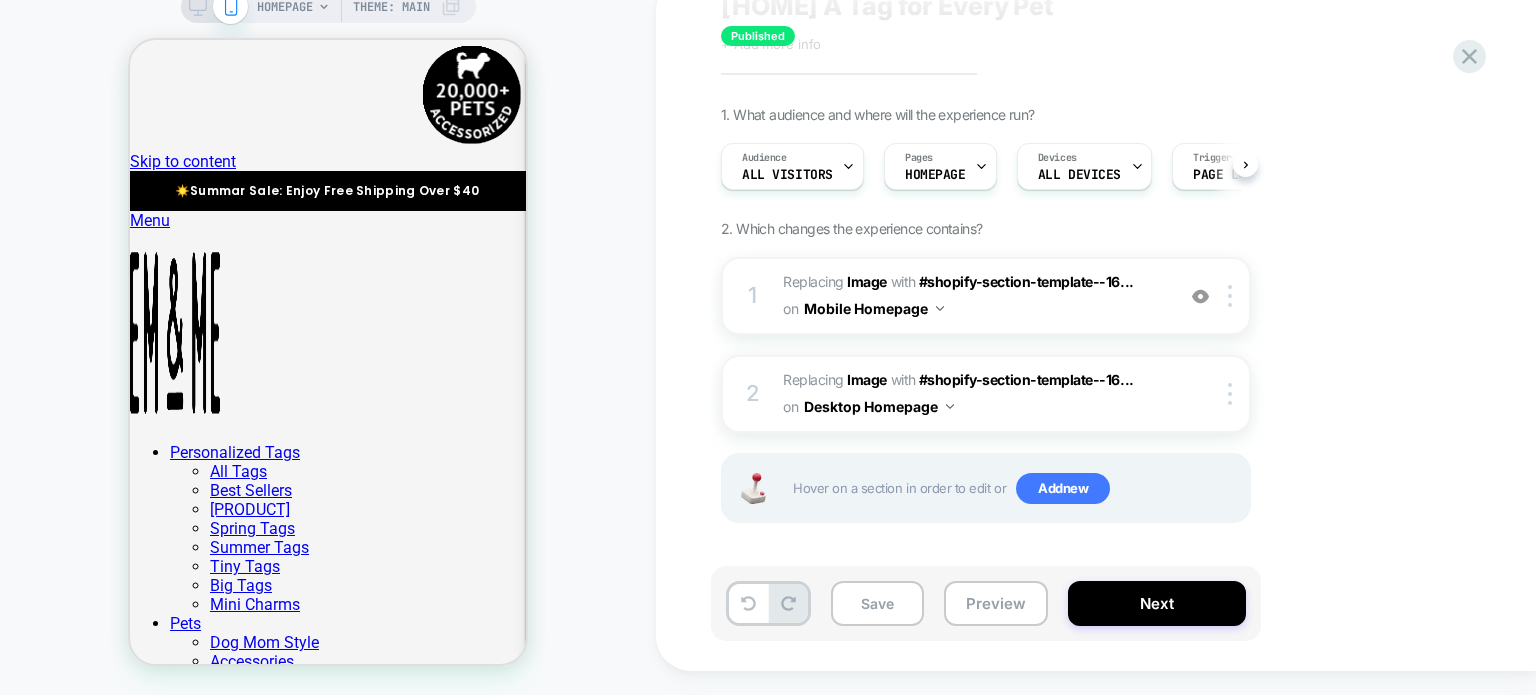 click 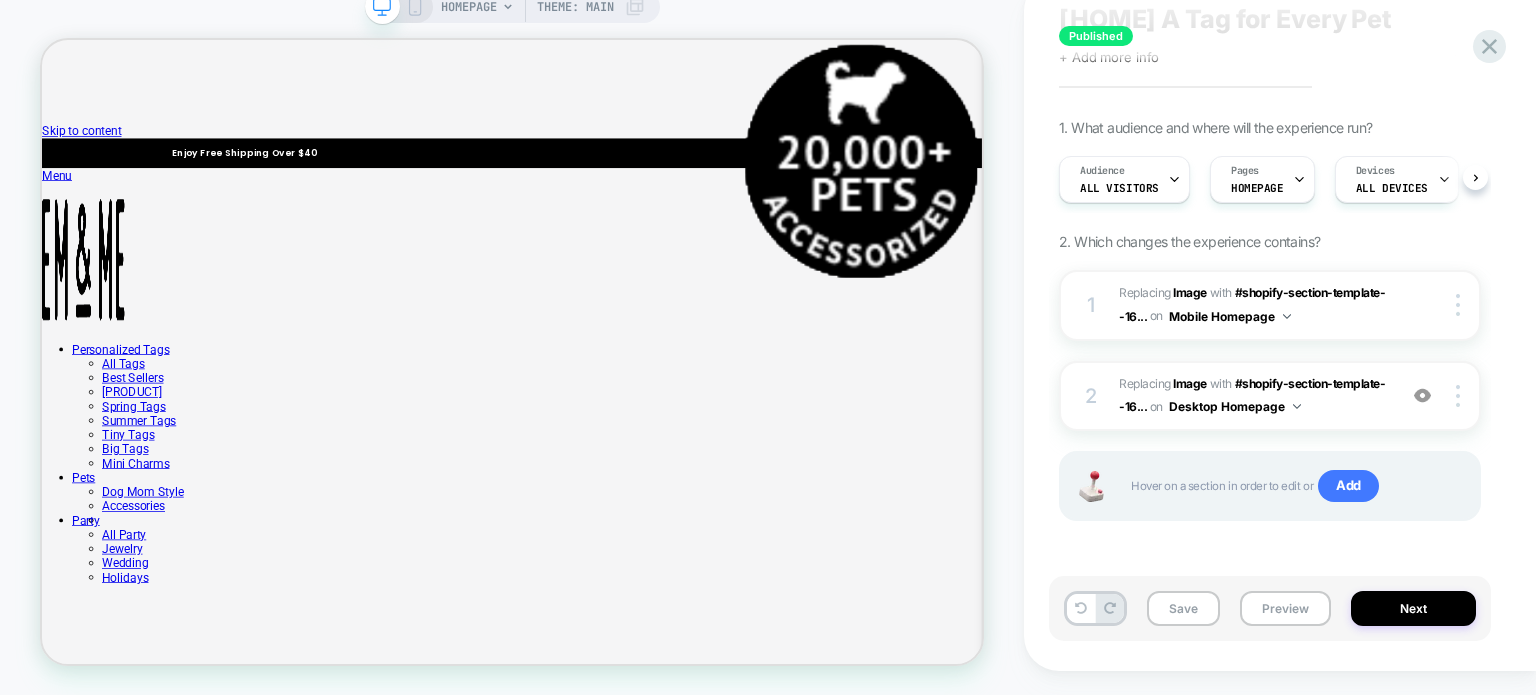 scroll, scrollTop: 0, scrollLeft: 0, axis: both 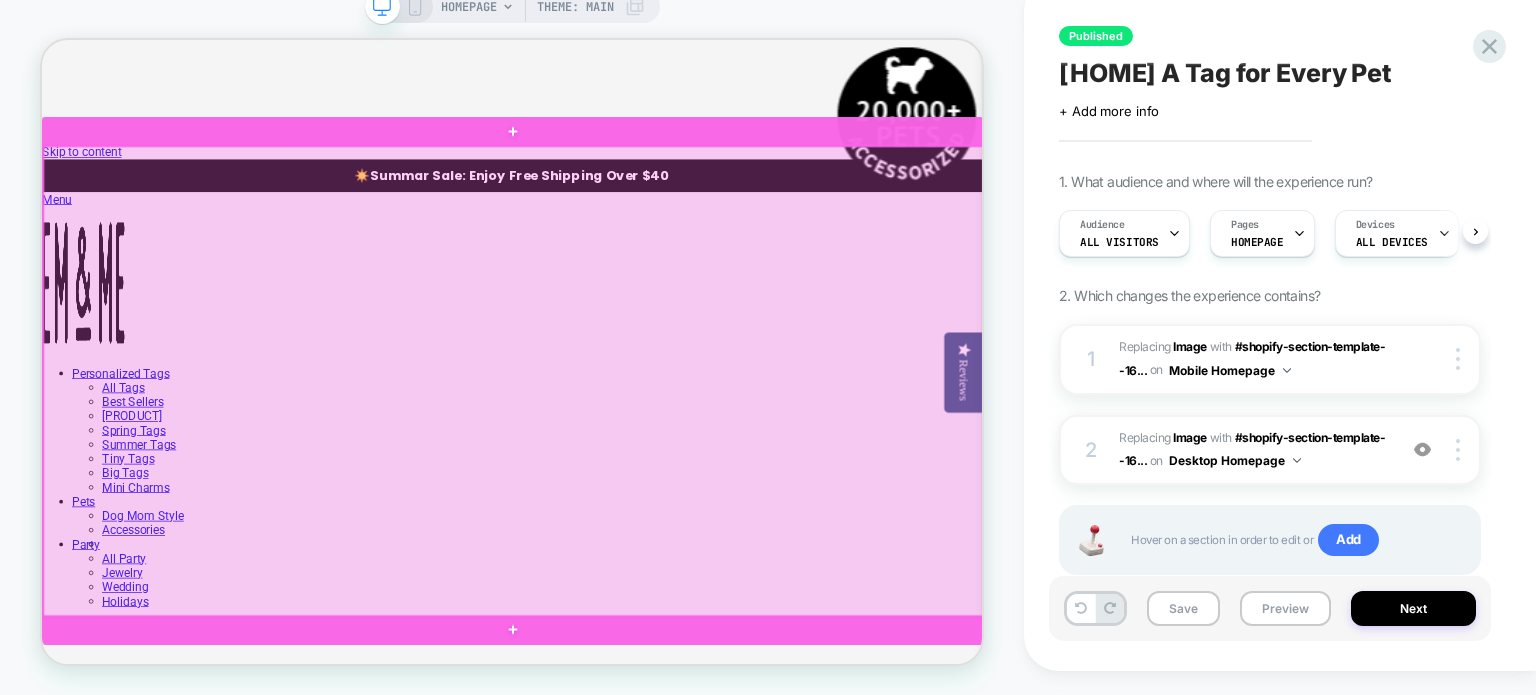 click at bounding box center [671, 496] 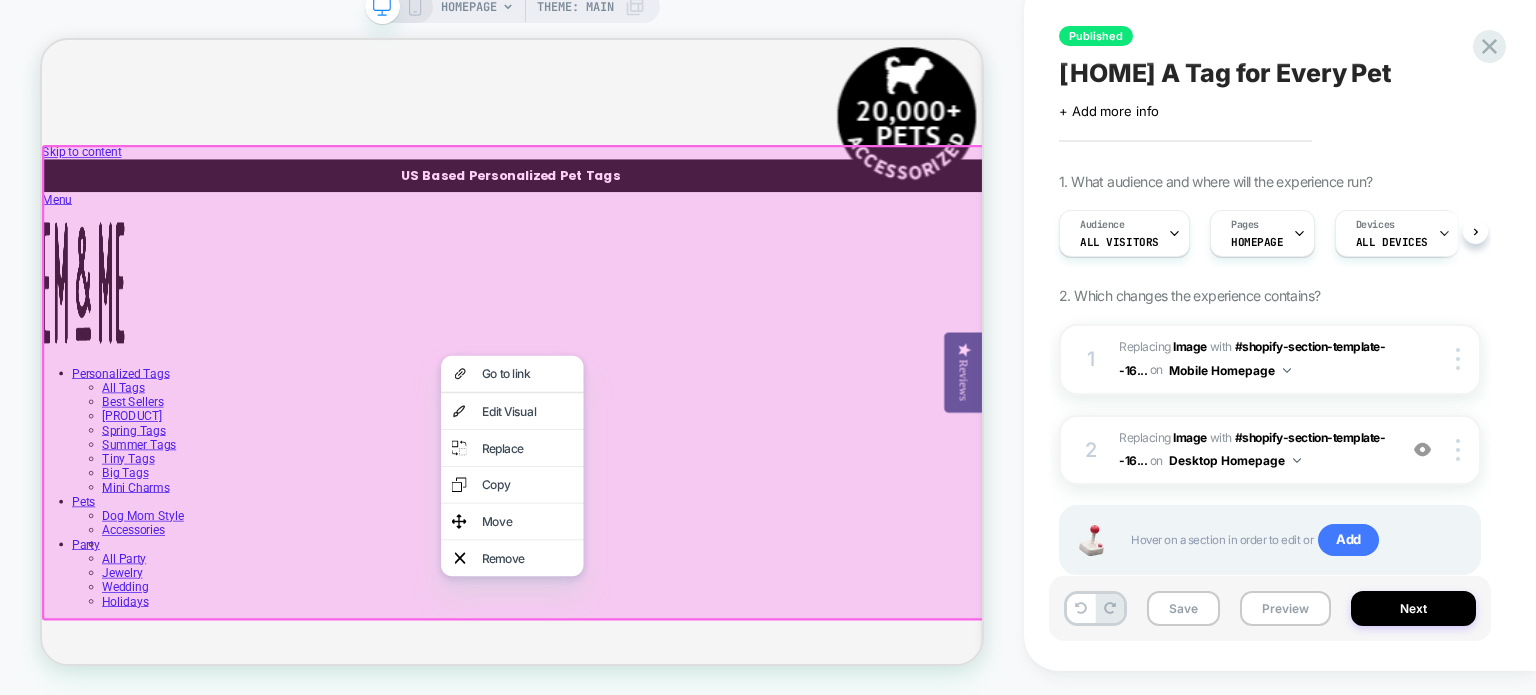 click at bounding box center (672, 497) 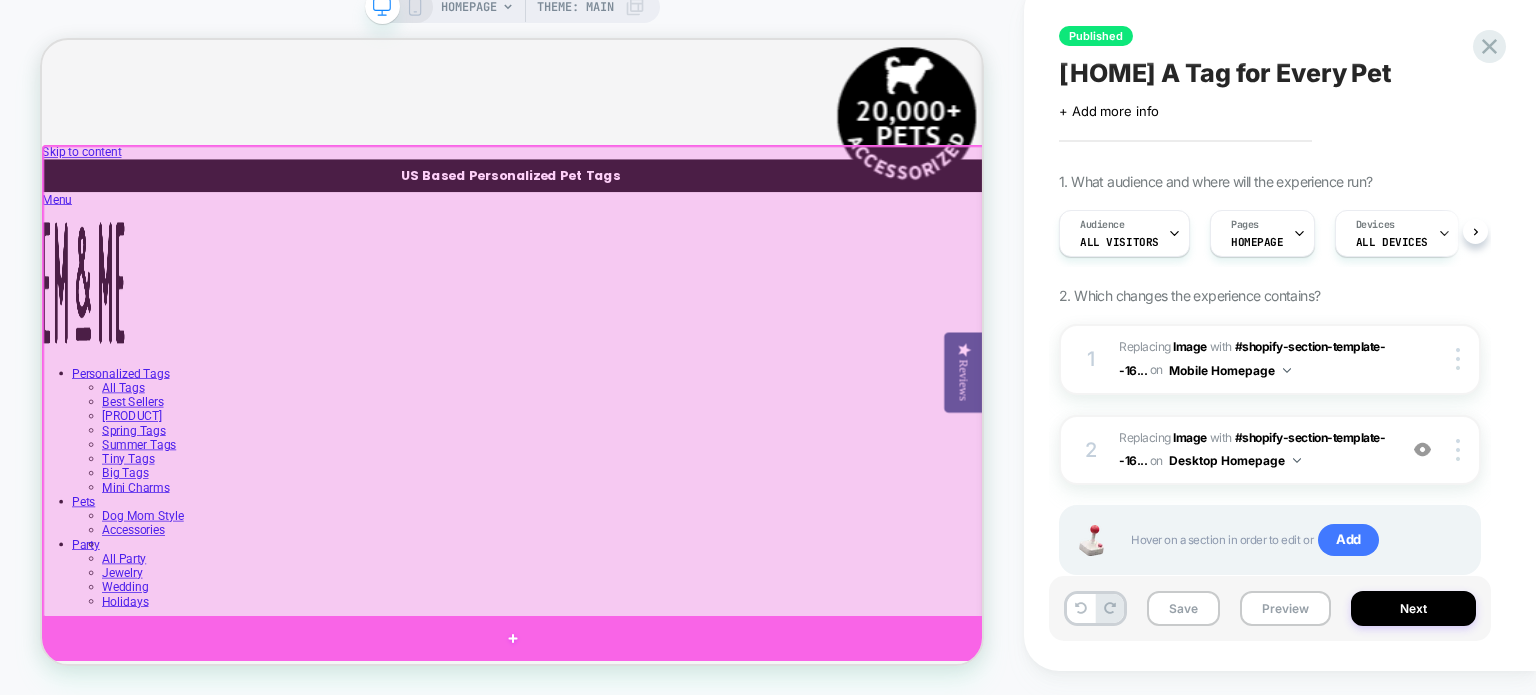 click at bounding box center (669, 838) 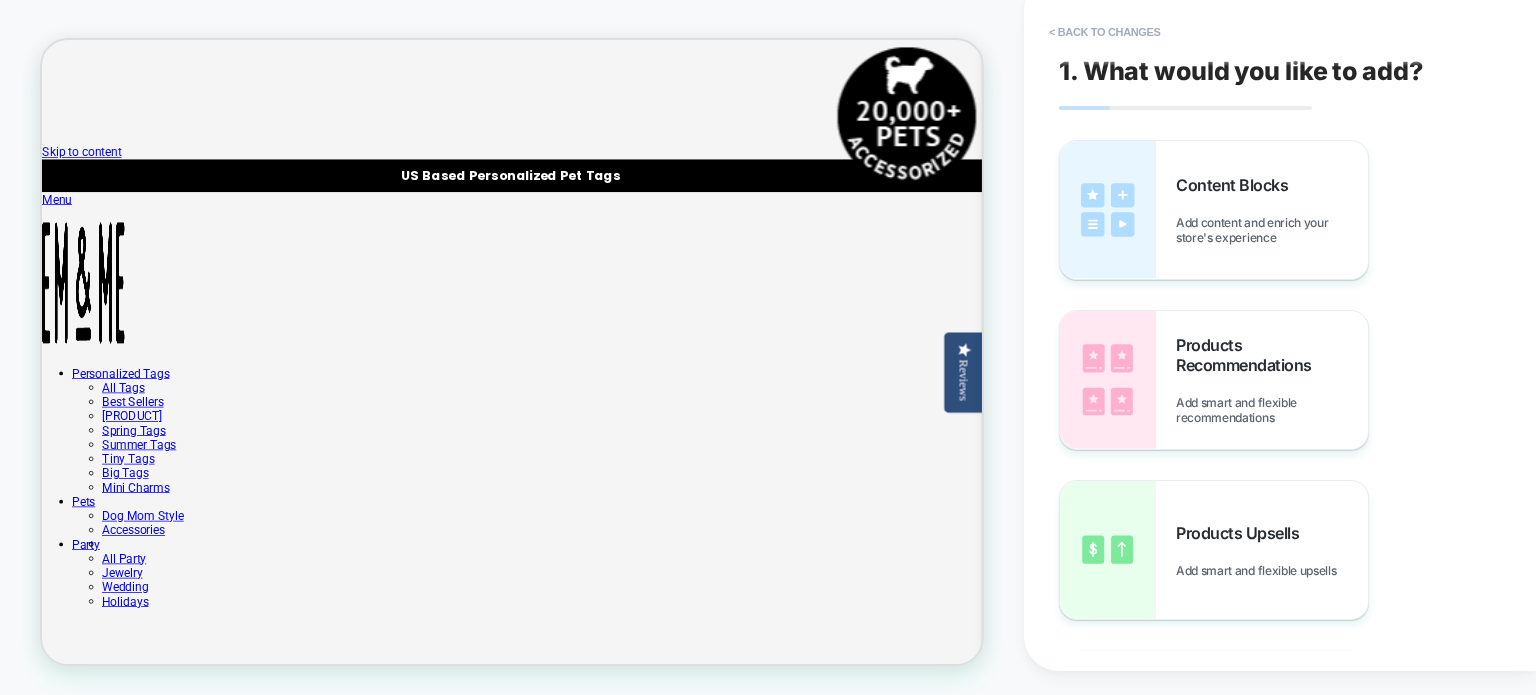 scroll, scrollTop: 24, scrollLeft: 0, axis: vertical 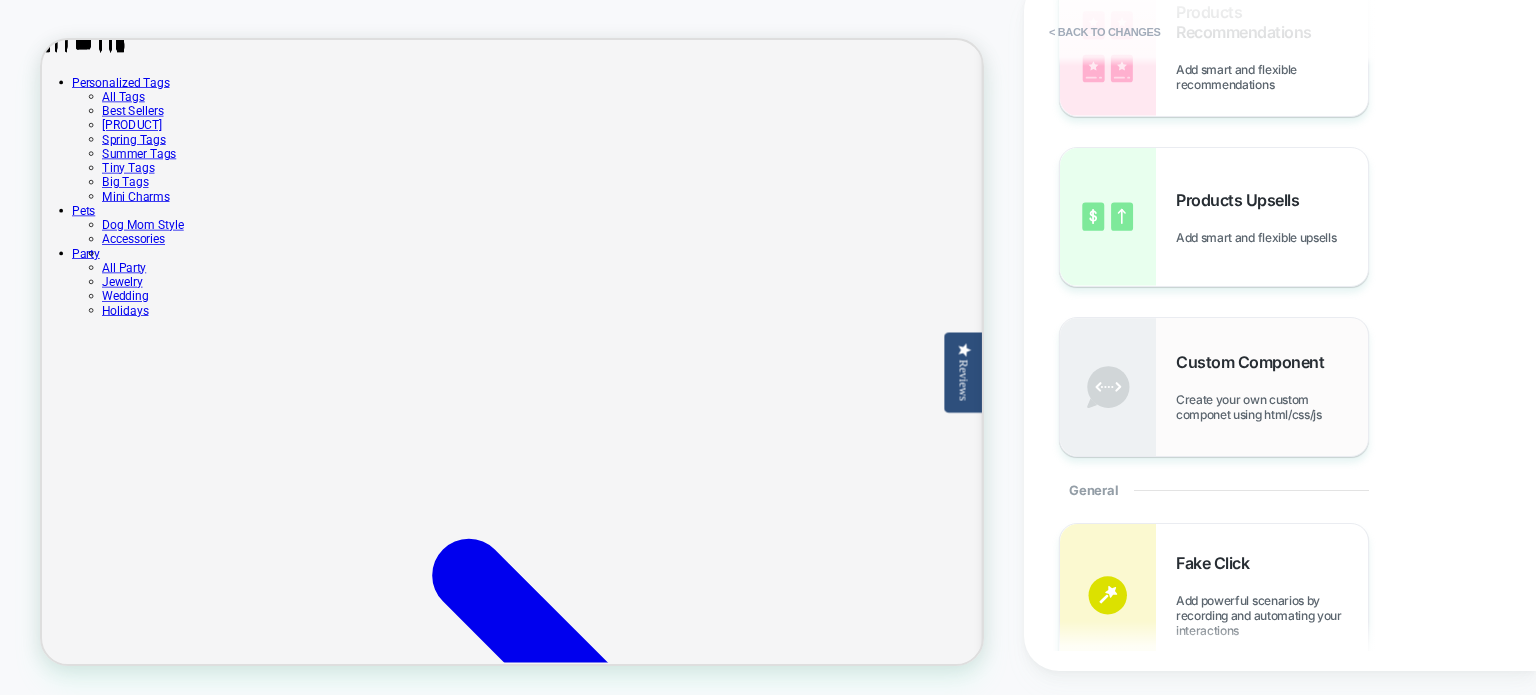 click on "Create your own custom componet using html/css/js" at bounding box center [1272, 407] 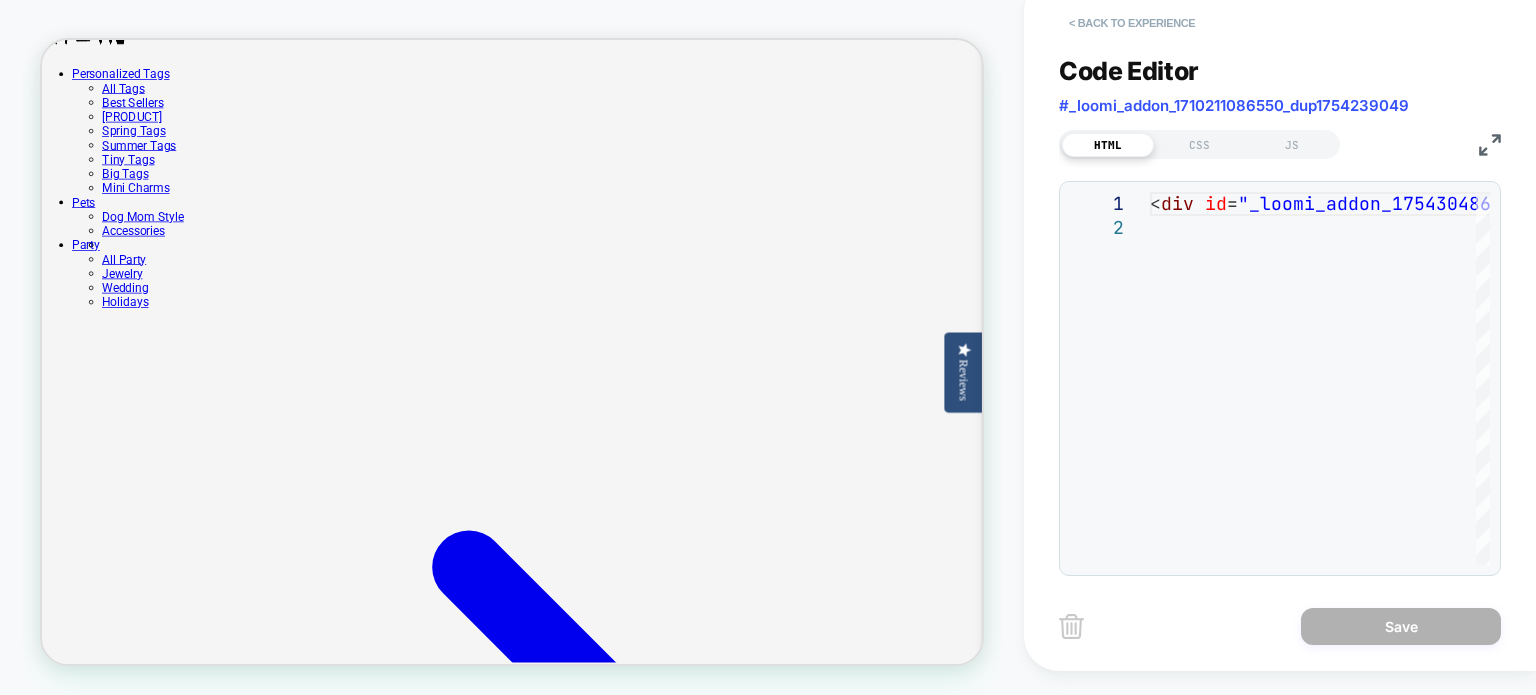 click on "< Back to experience" at bounding box center (1132, 23) 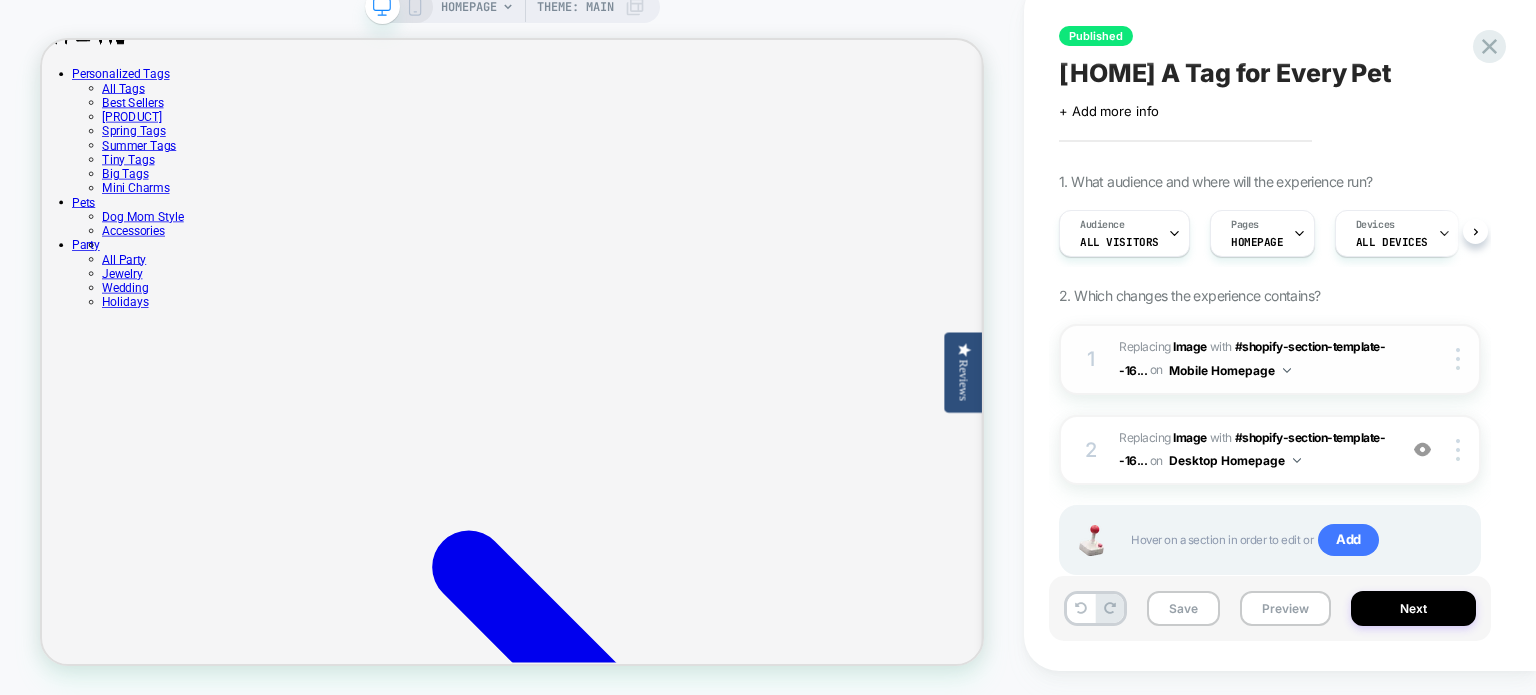 scroll, scrollTop: 0, scrollLeft: 0, axis: both 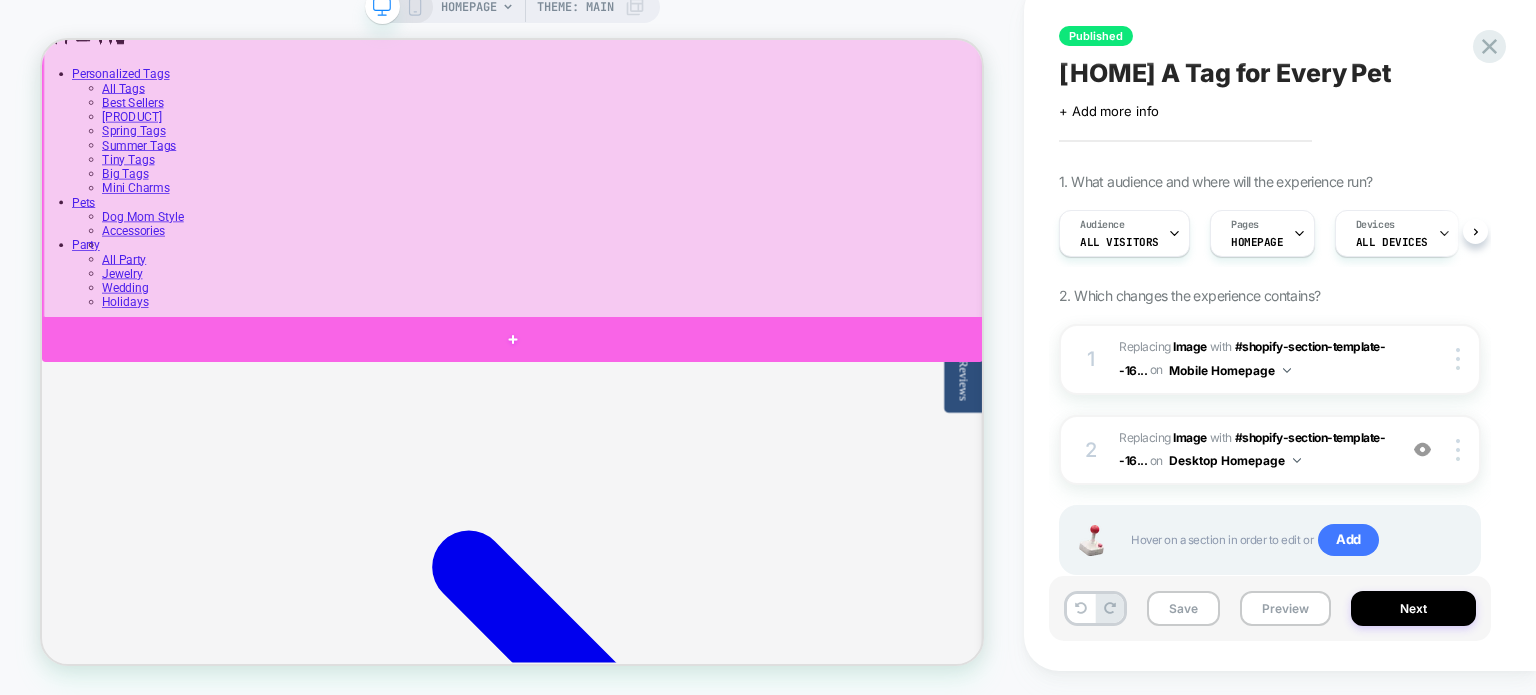 click at bounding box center [669, 439] 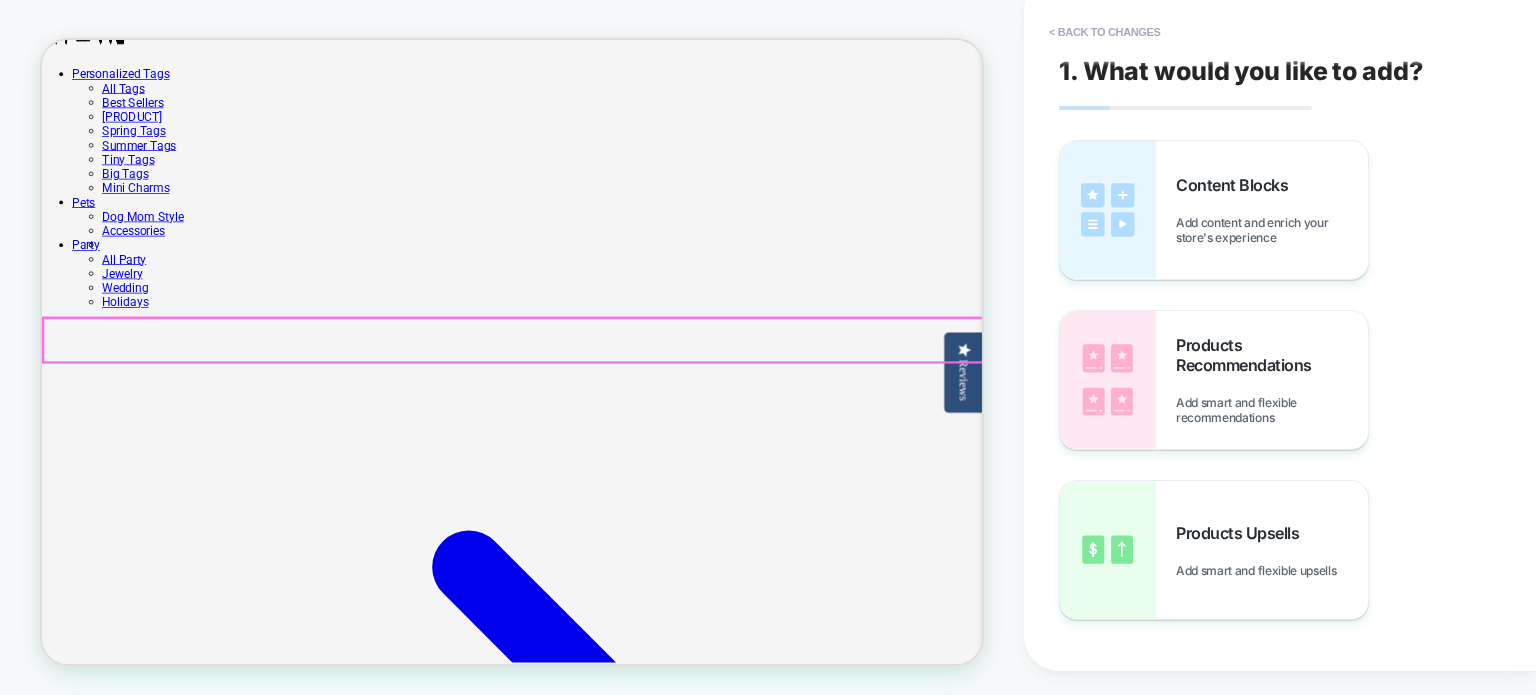 scroll, scrollTop: 392, scrollLeft: 0, axis: vertical 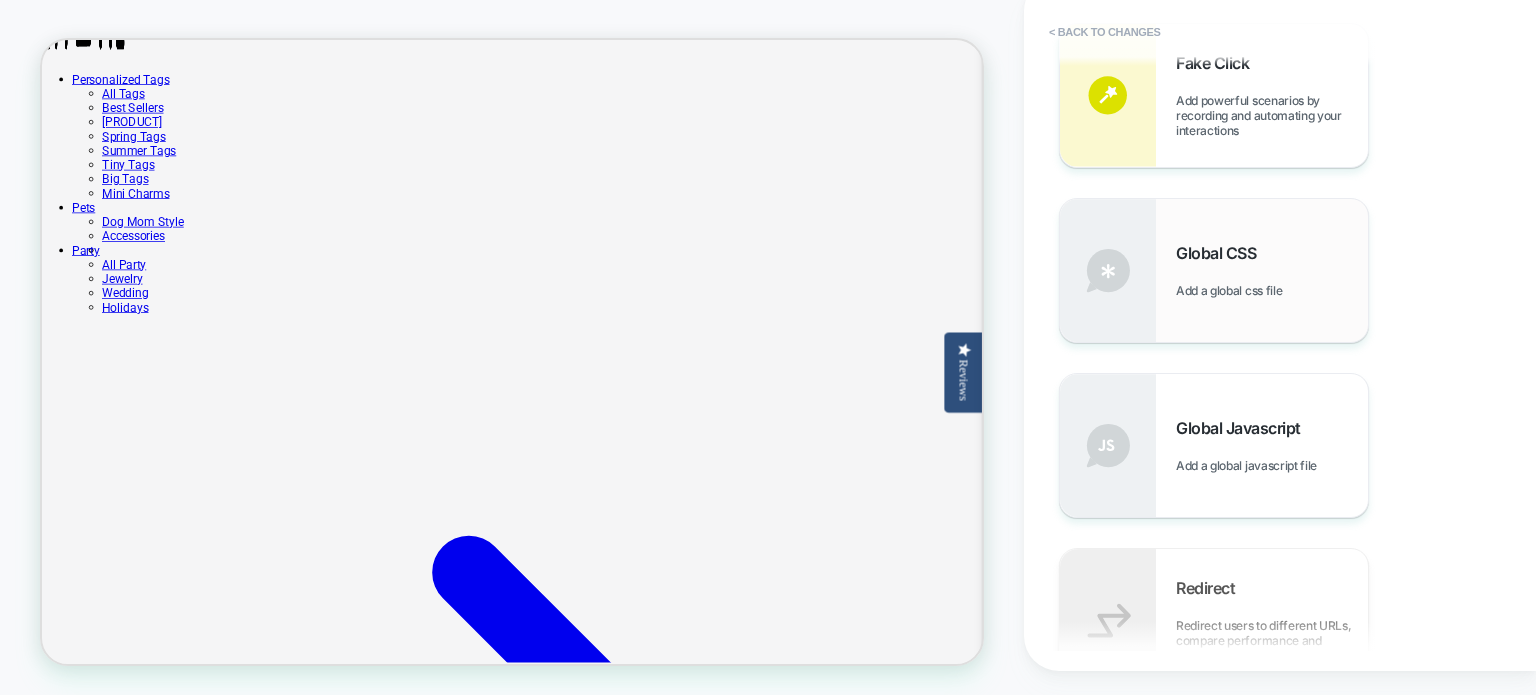 click on "Add a global css file" at bounding box center (1234, 290) 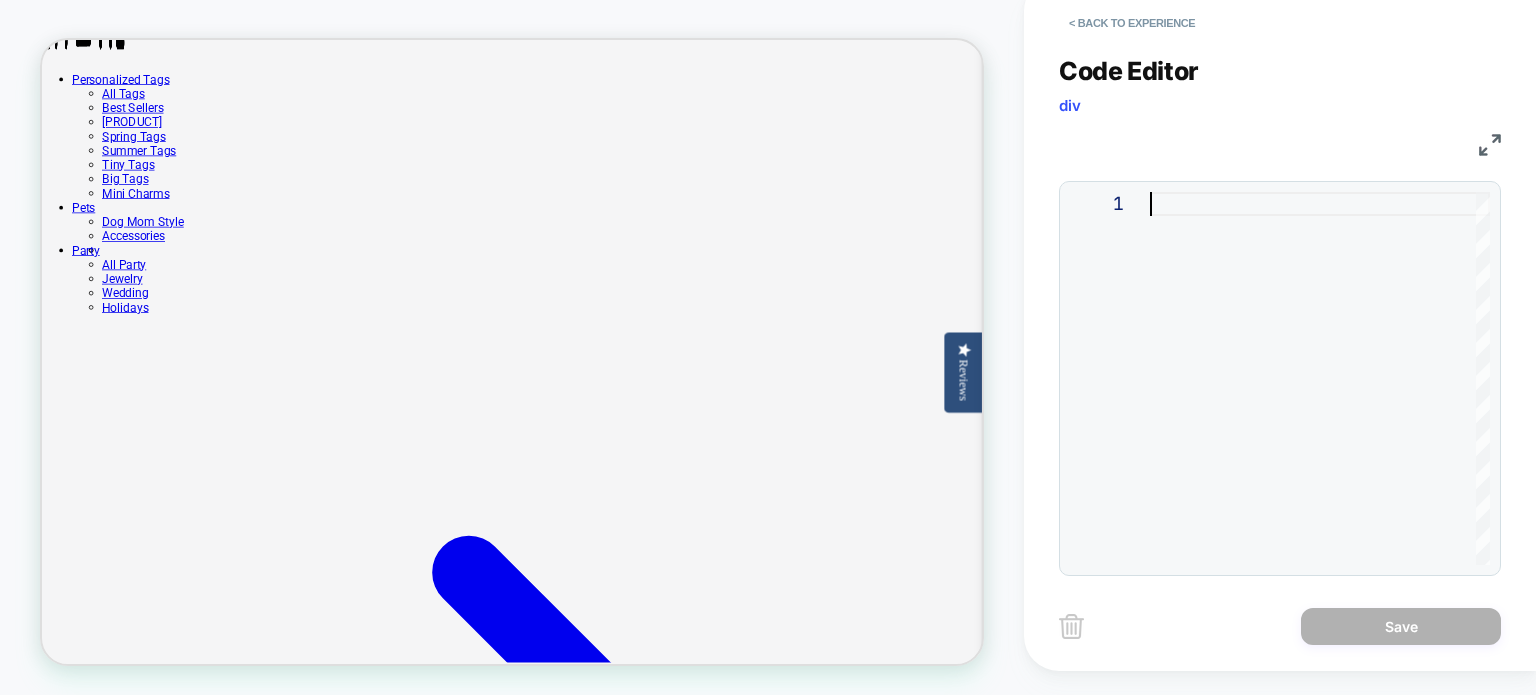 click at bounding box center (1320, 378) 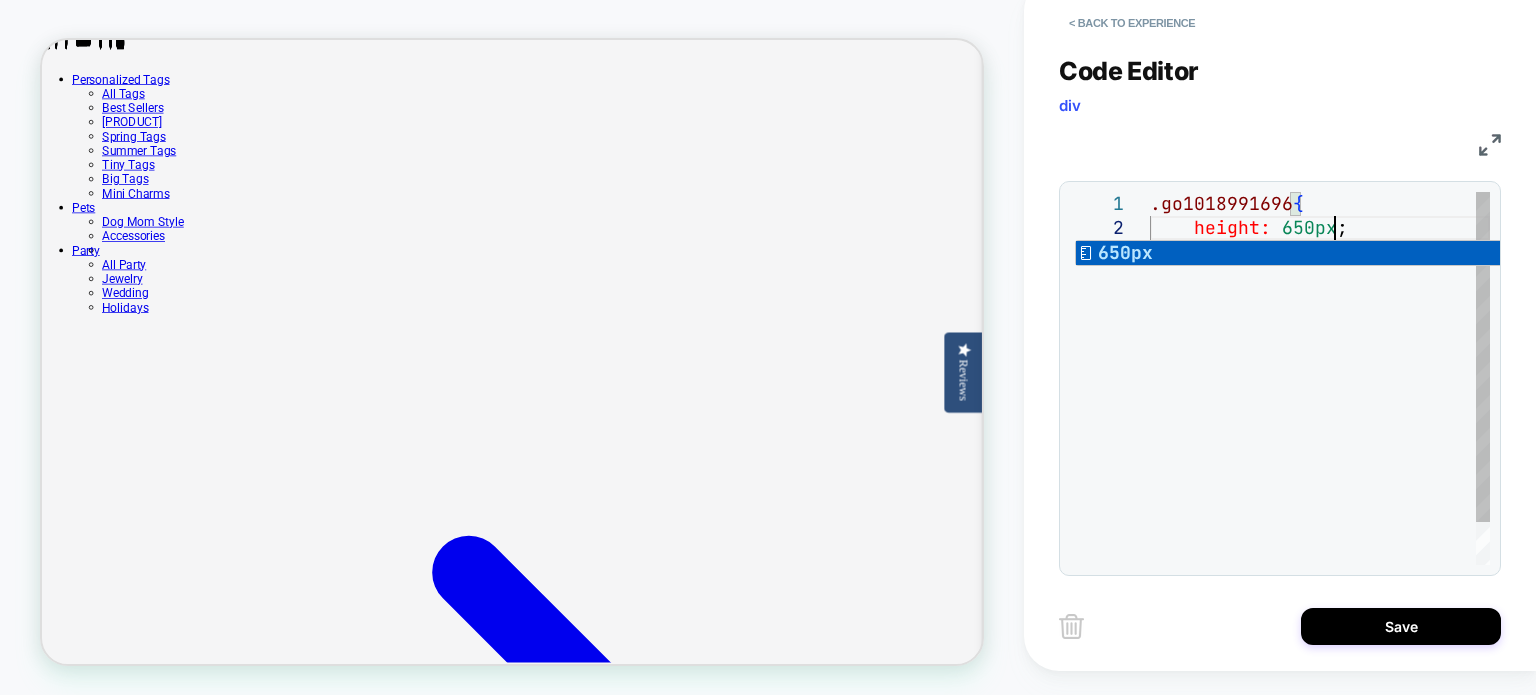 scroll, scrollTop: 23, scrollLeft: 183, axis: both 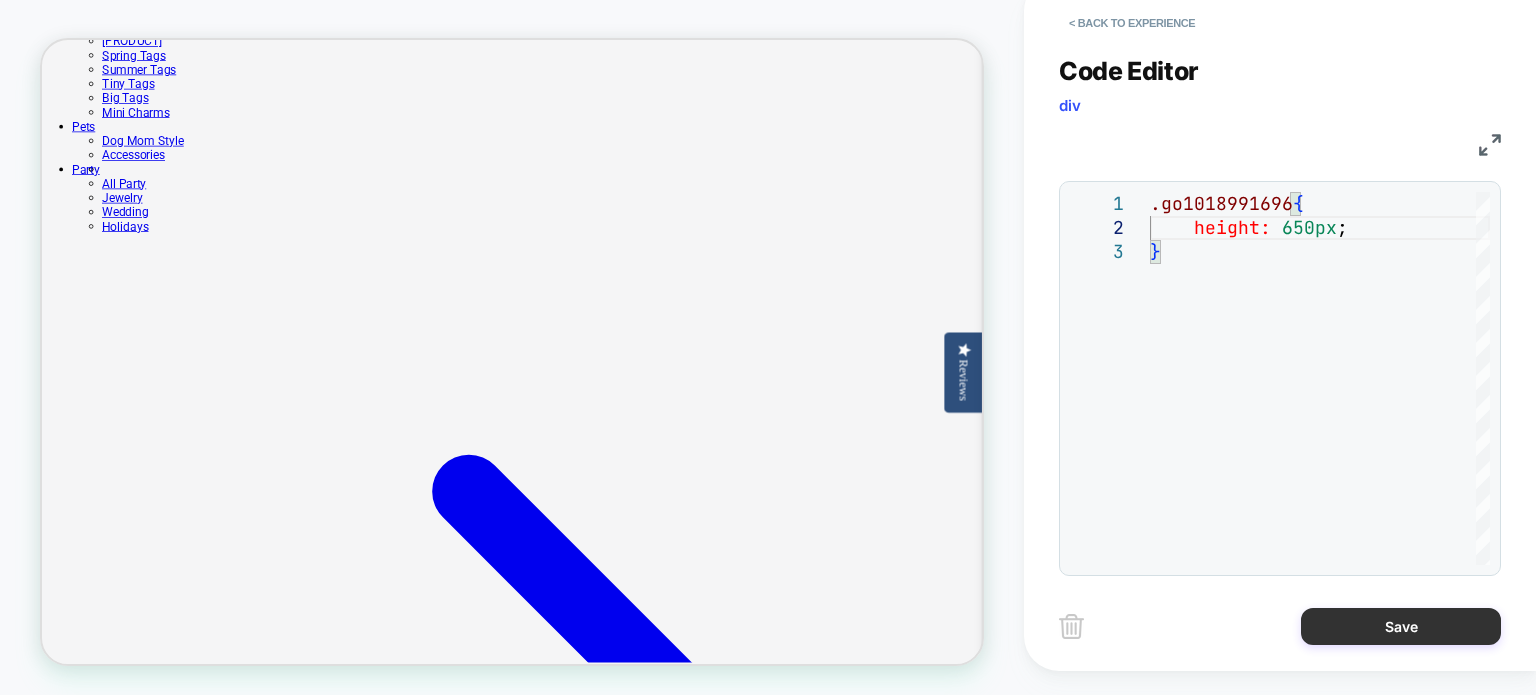 type on "**********" 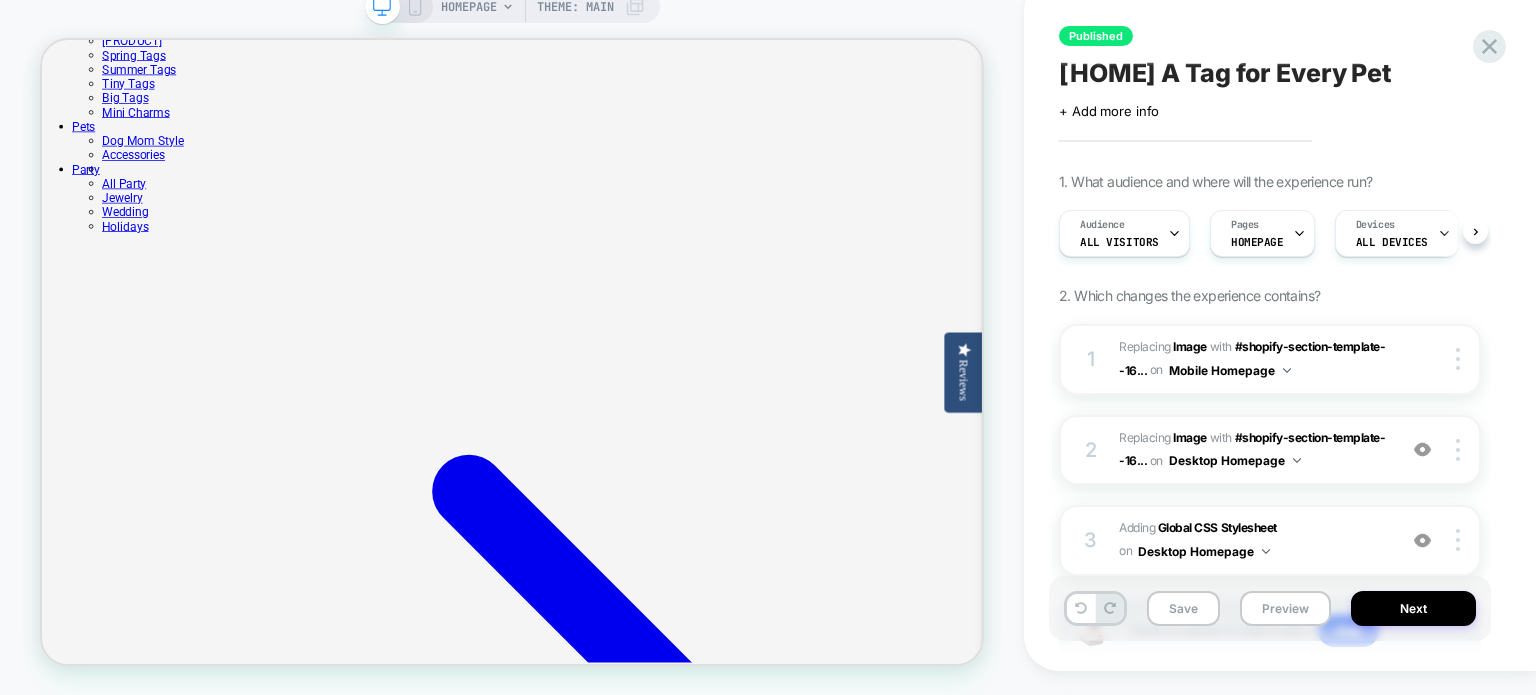 scroll, scrollTop: 0, scrollLeft: 0, axis: both 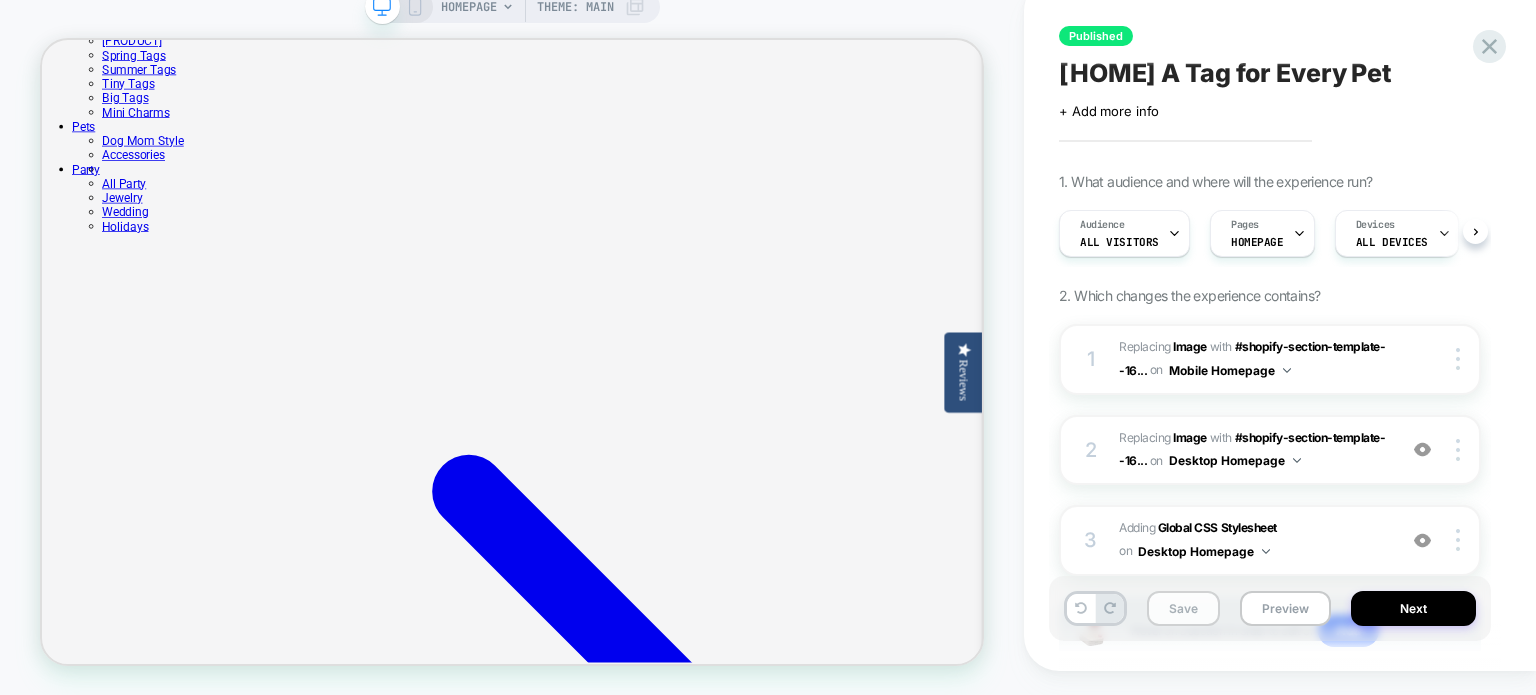 click on "Save" at bounding box center [1183, 608] 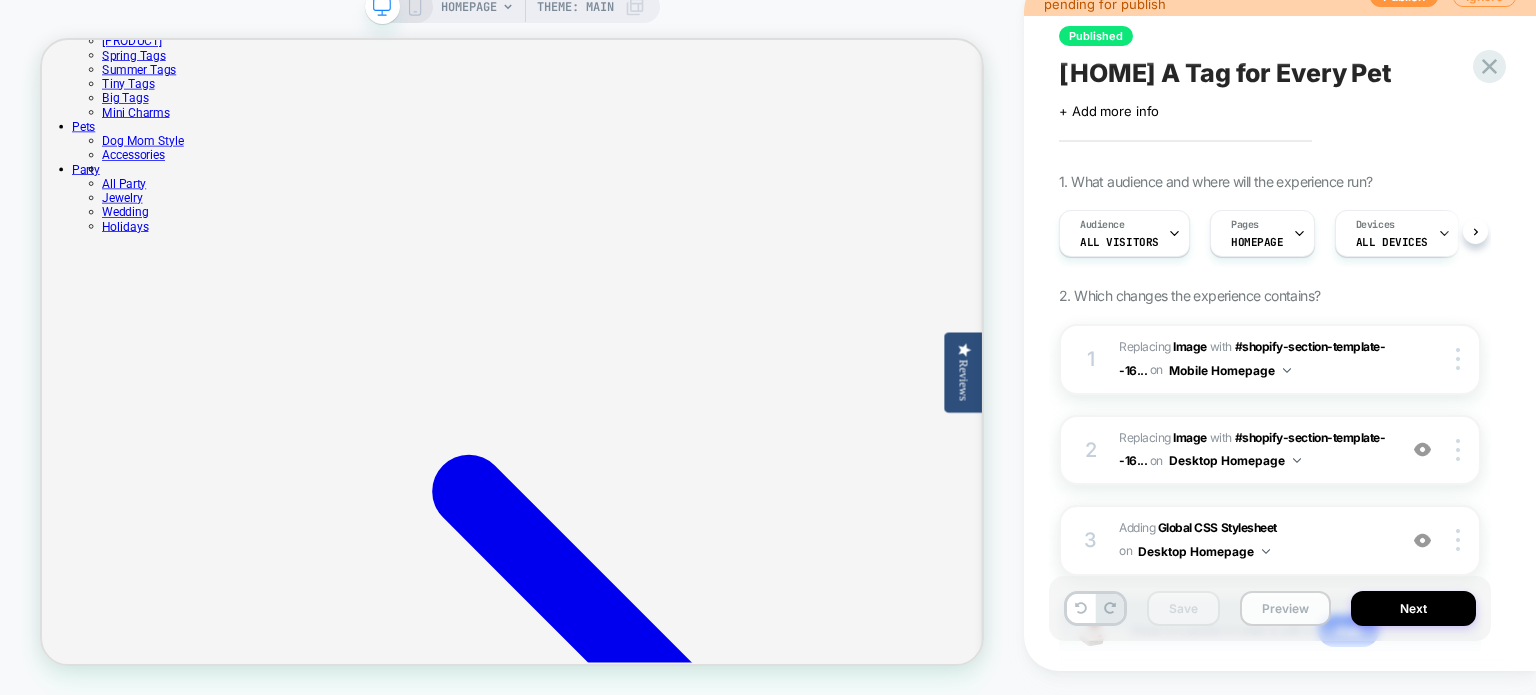 click on "Preview" at bounding box center (1285, 608) 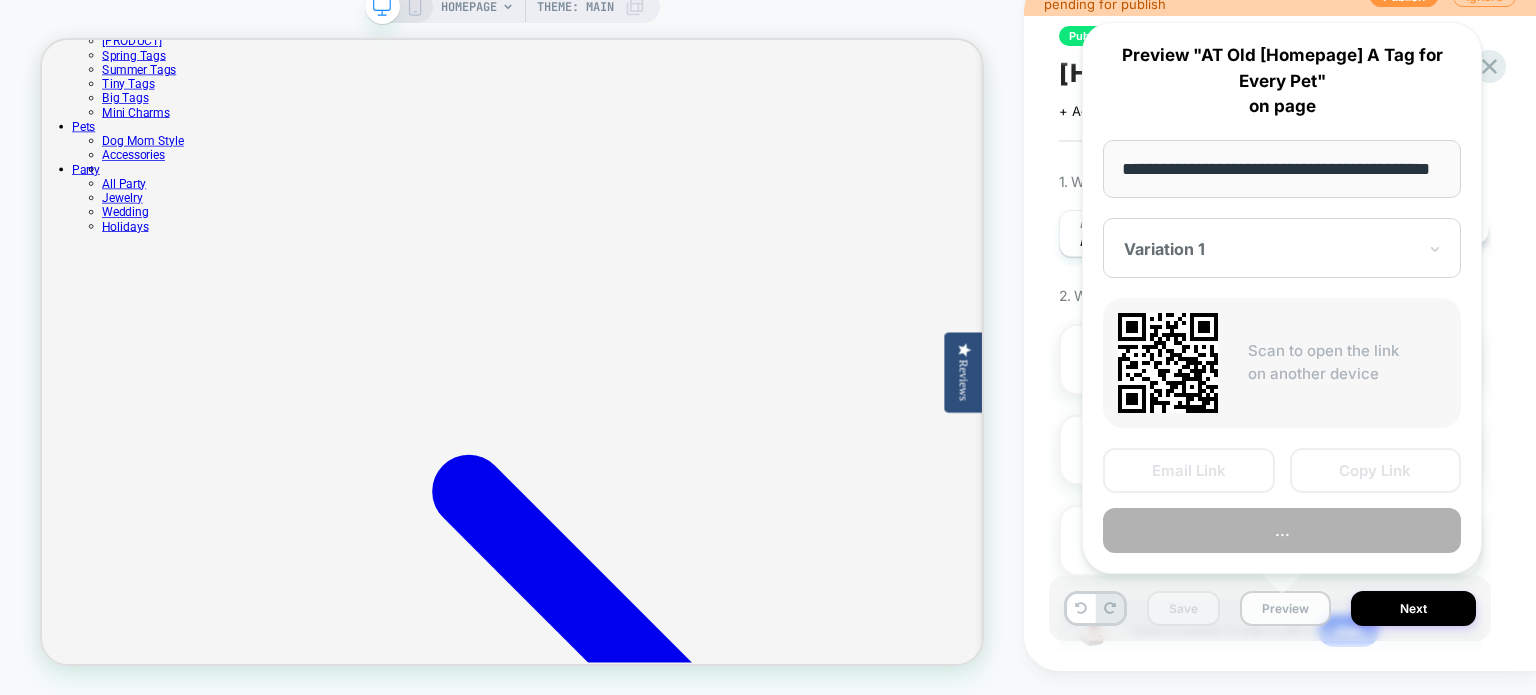 scroll, scrollTop: 0, scrollLeft: 72, axis: horizontal 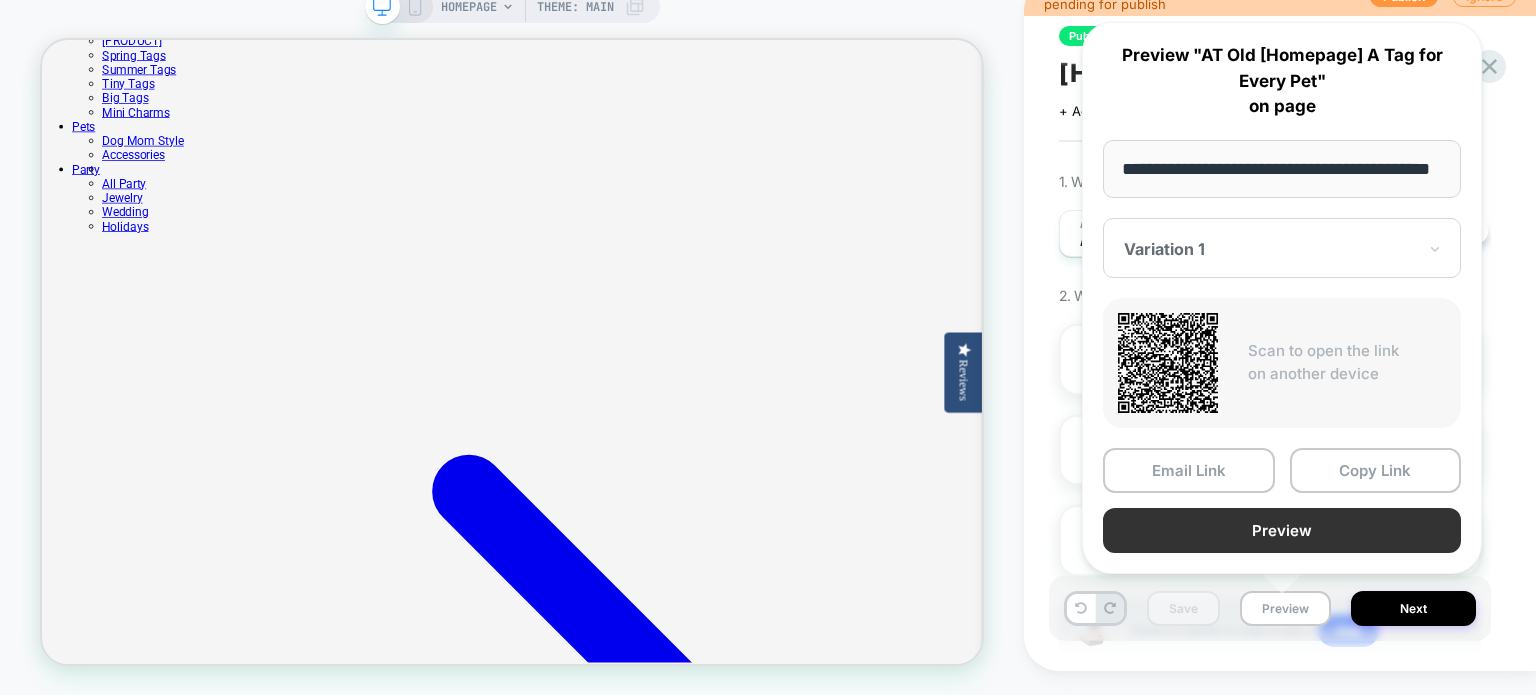 click on "Preview" at bounding box center [1282, 530] 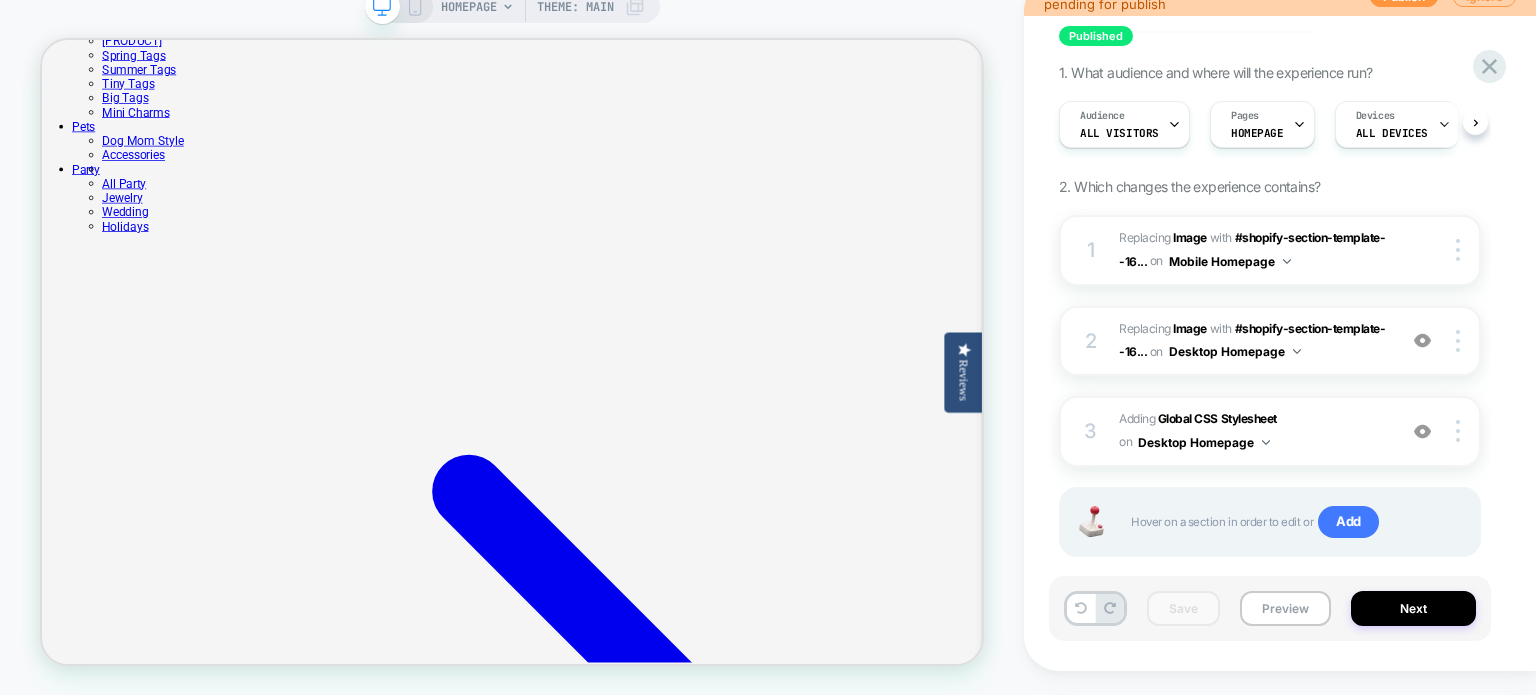 scroll, scrollTop: 166, scrollLeft: 0, axis: vertical 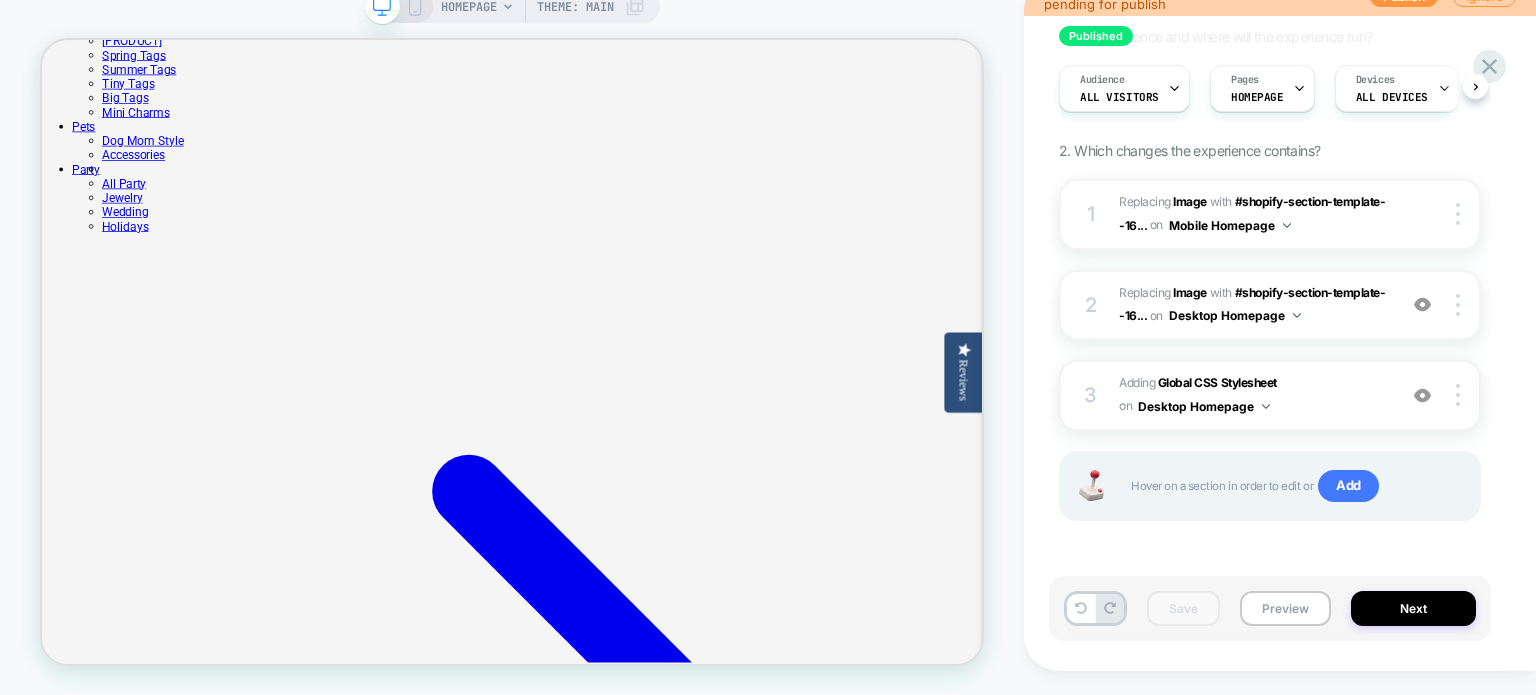 click on "Adding   Global CSS Stylesheet   on Desktop Homepage" at bounding box center (1252, 395) 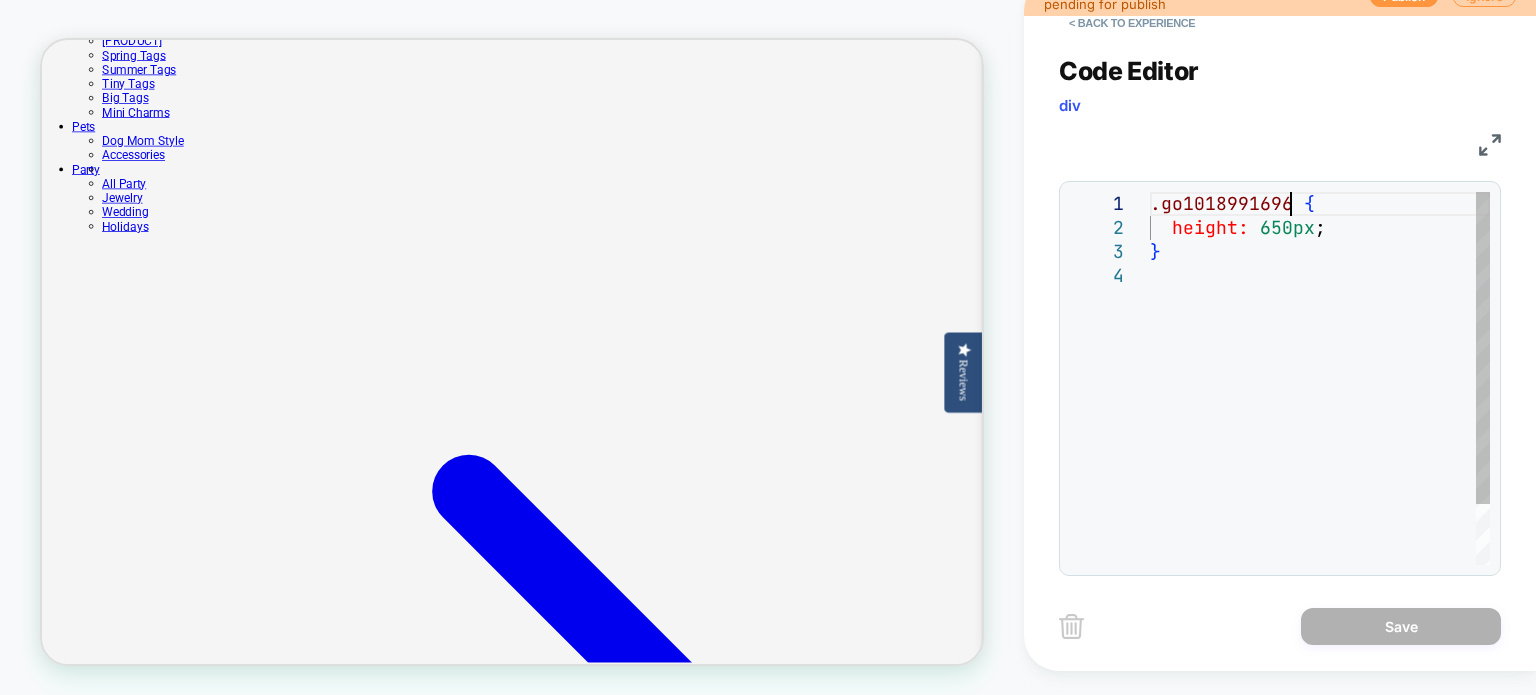 click on ".go1018991696   {    height:   650px ; }" at bounding box center (1320, 414) 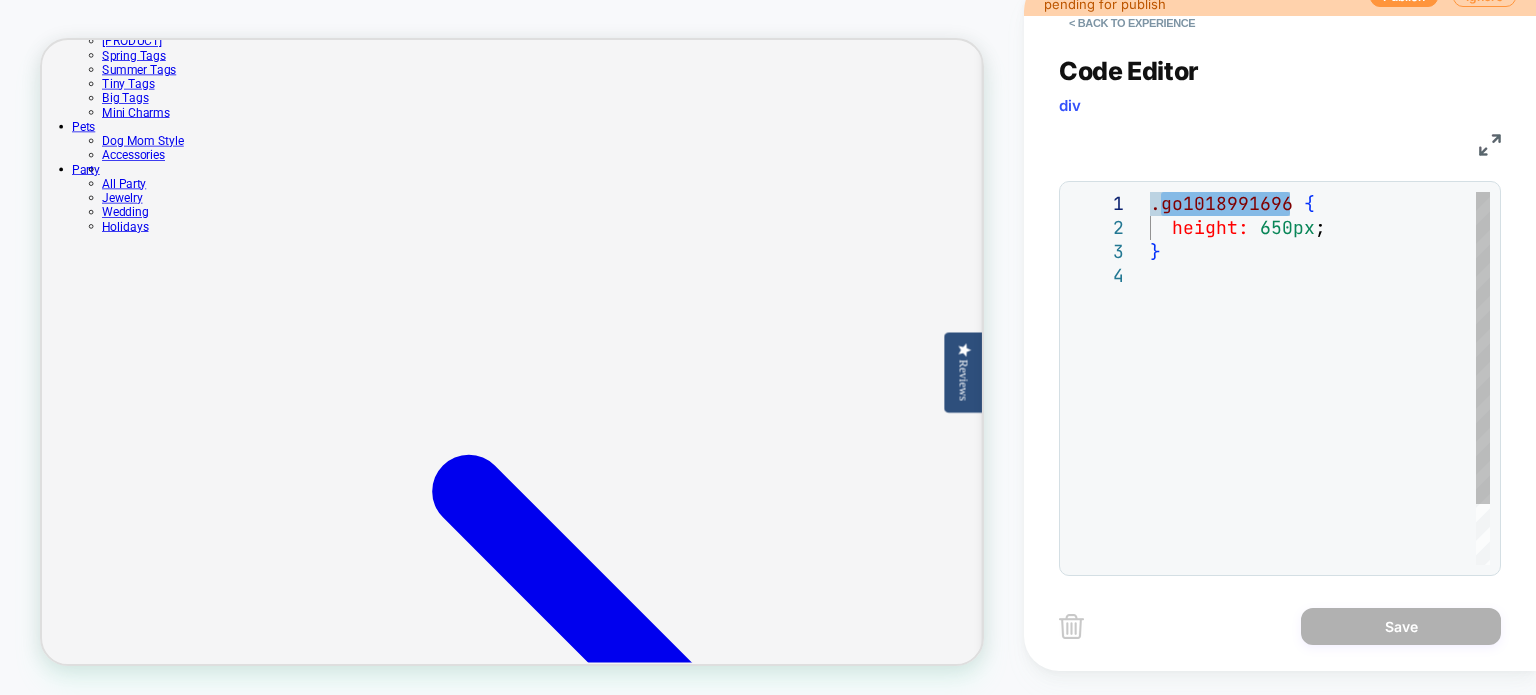 type on "**********" 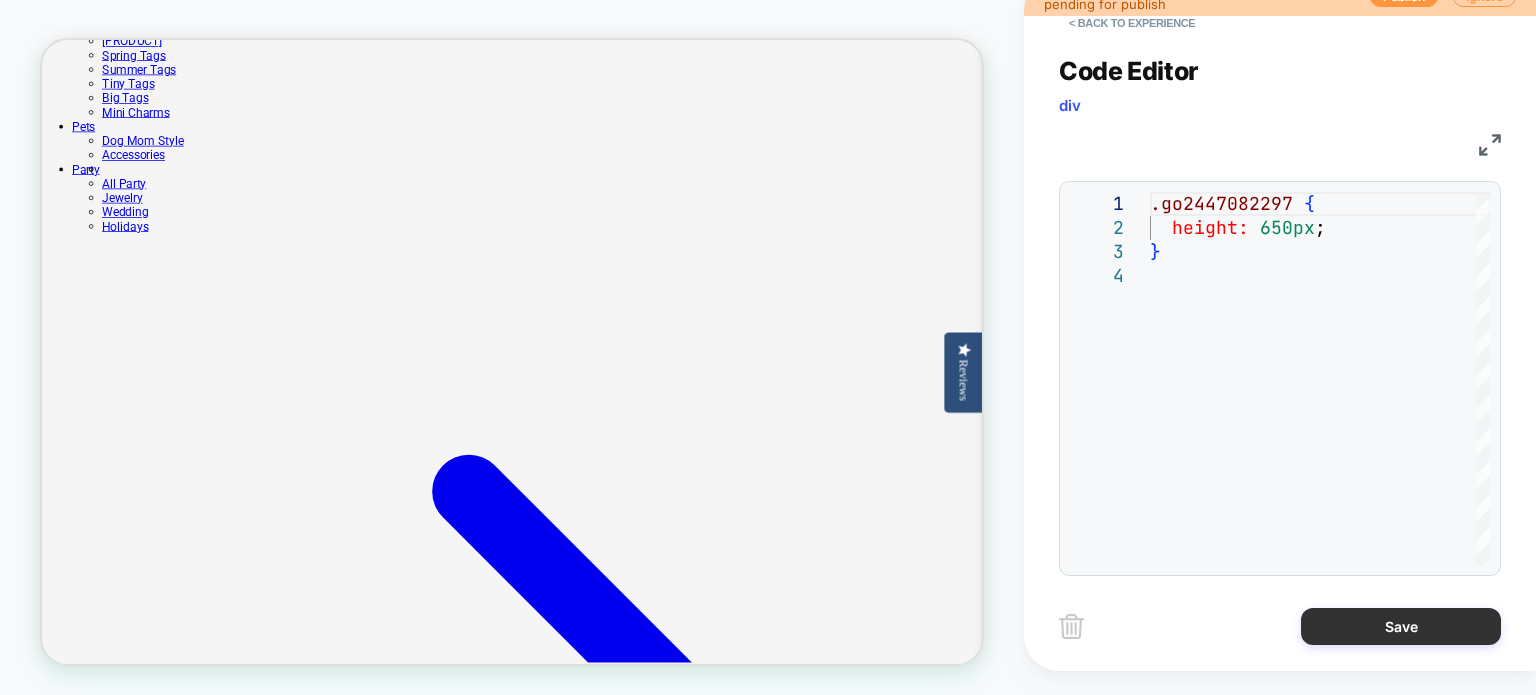 click on "Save" at bounding box center [1401, 626] 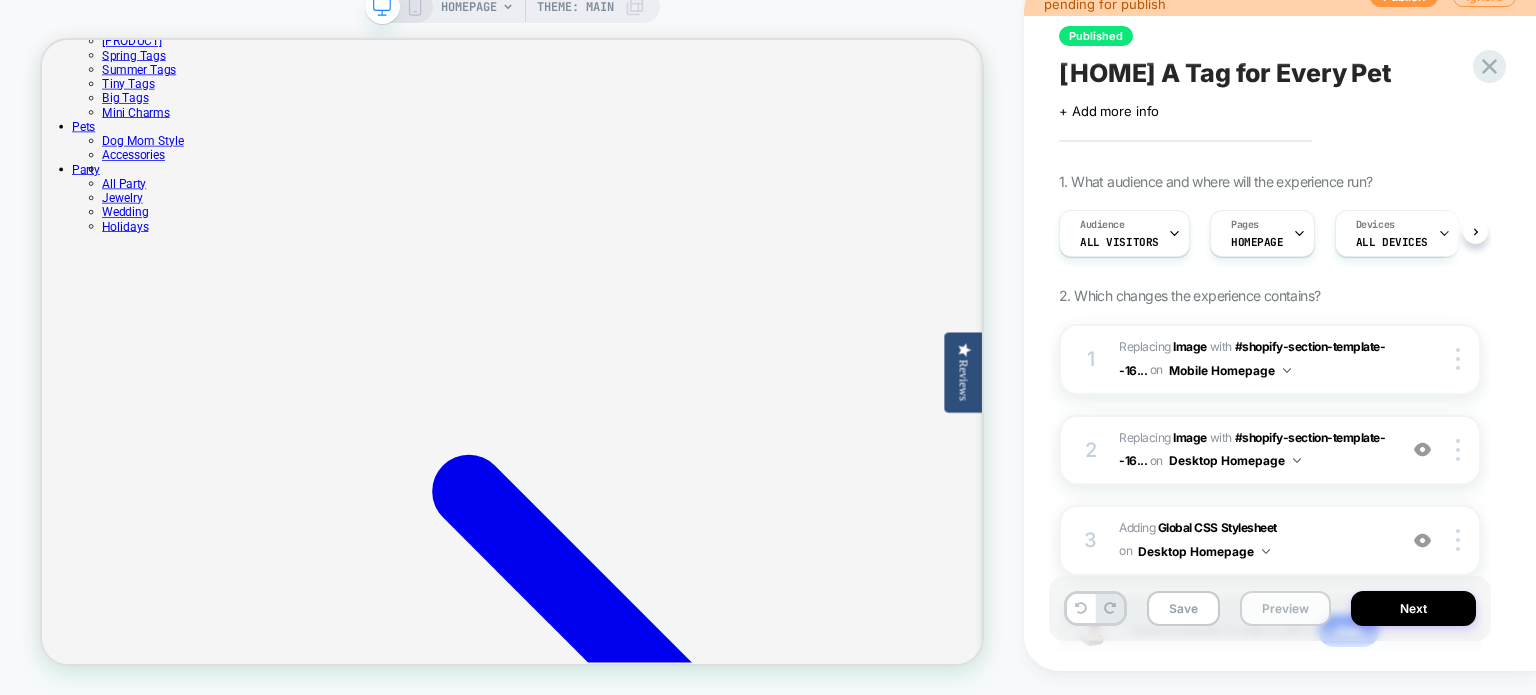 scroll, scrollTop: 0, scrollLeft: 0, axis: both 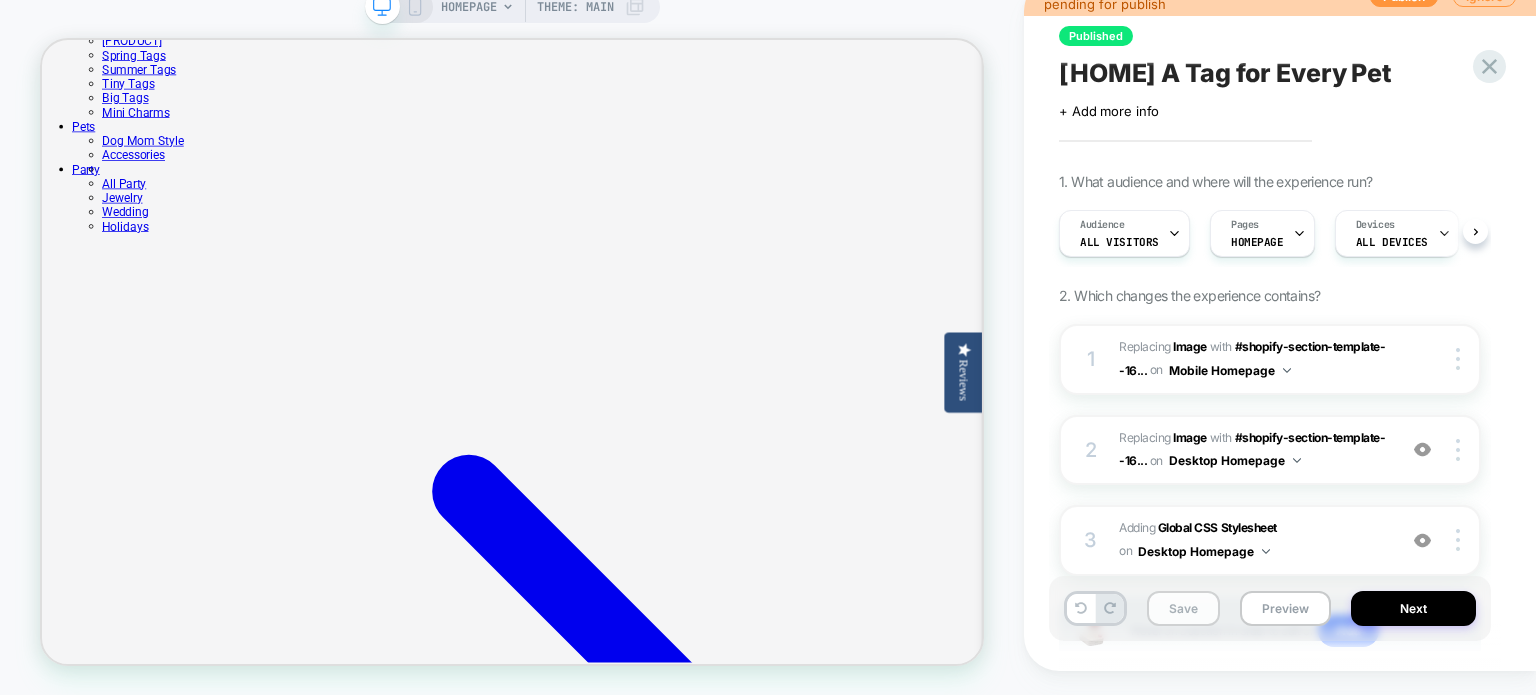 click on "Save" at bounding box center [1183, 608] 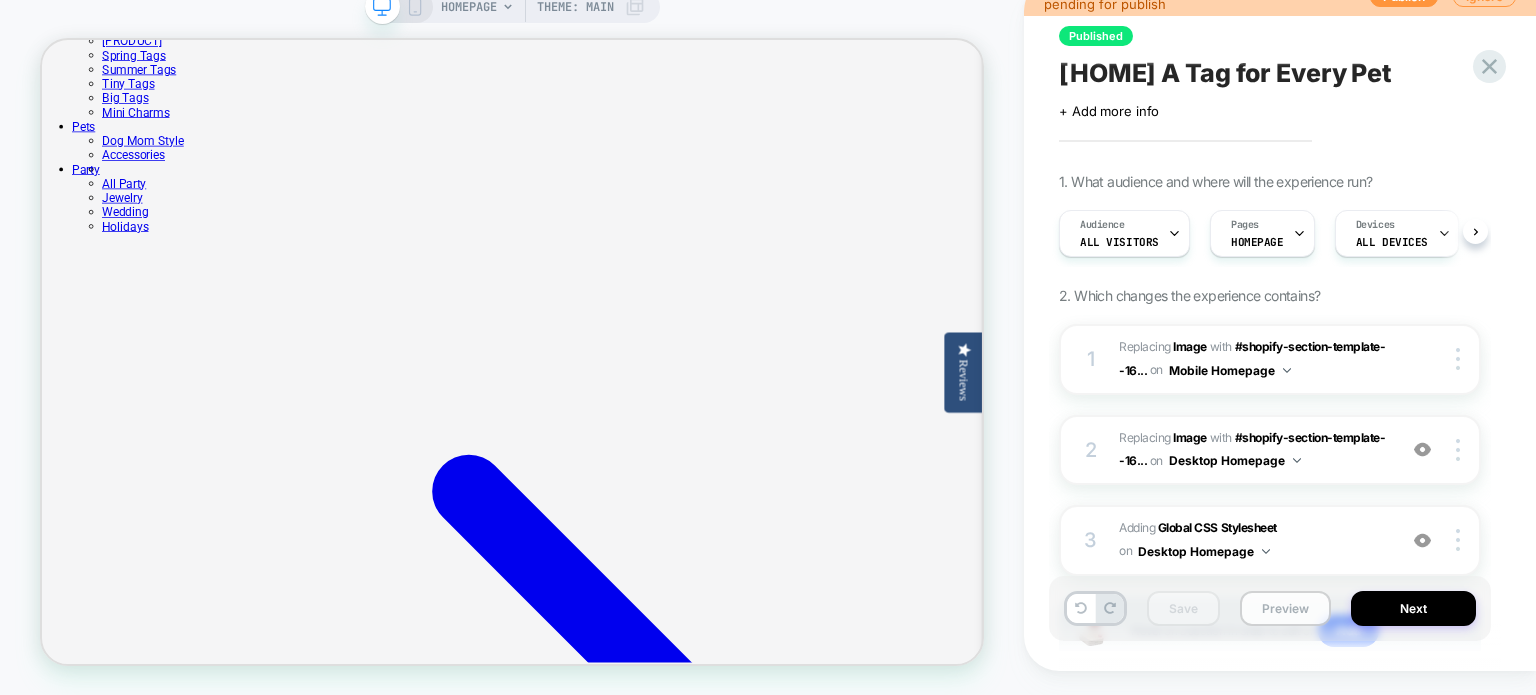 click on "Preview" at bounding box center [1285, 608] 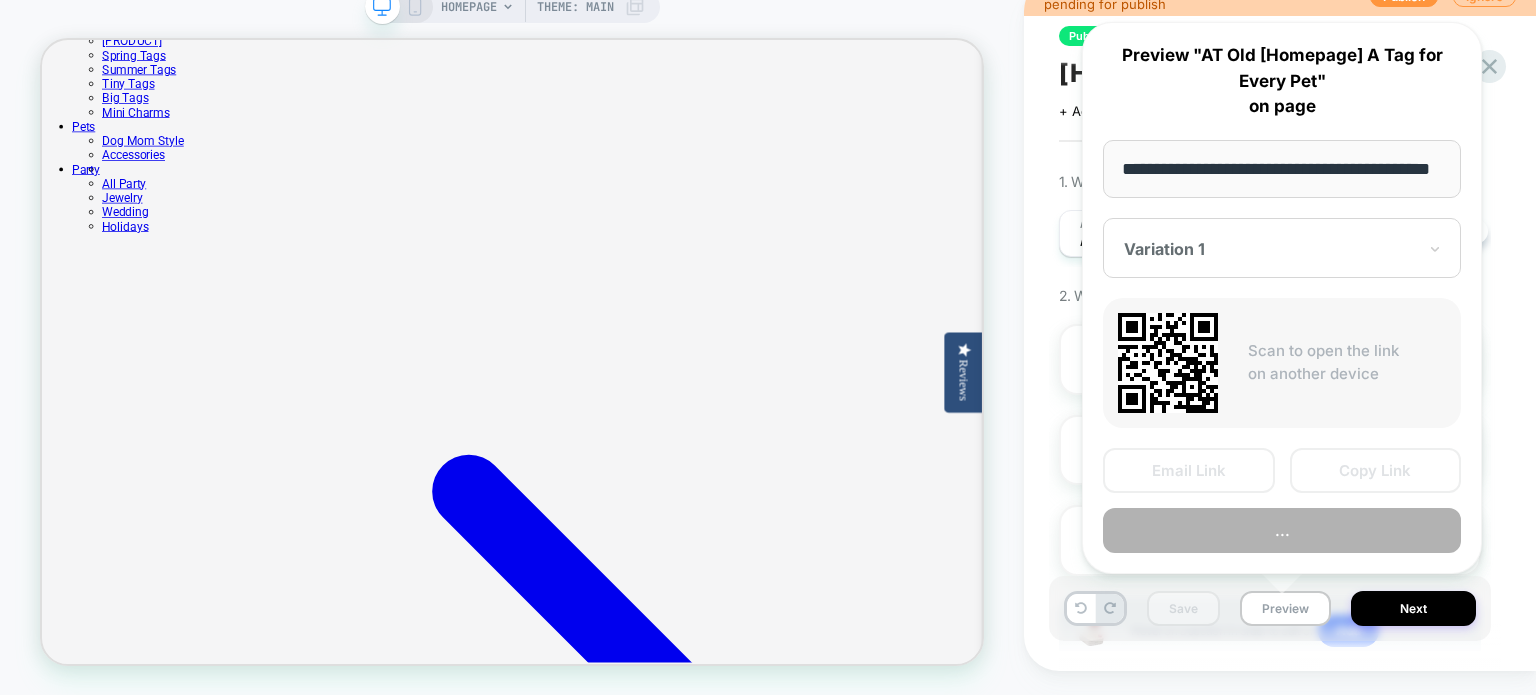 scroll, scrollTop: 0, scrollLeft: 72, axis: horizontal 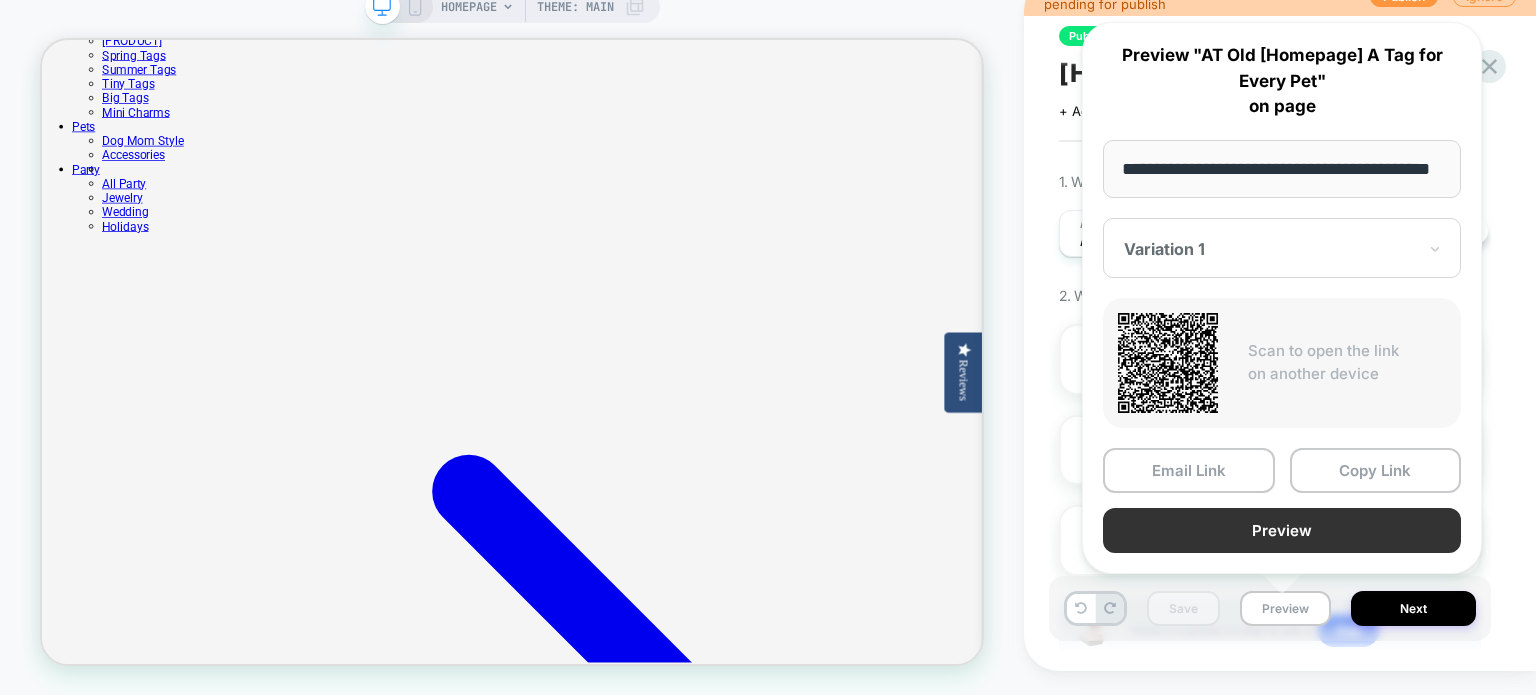 click on "Preview" at bounding box center (1282, 530) 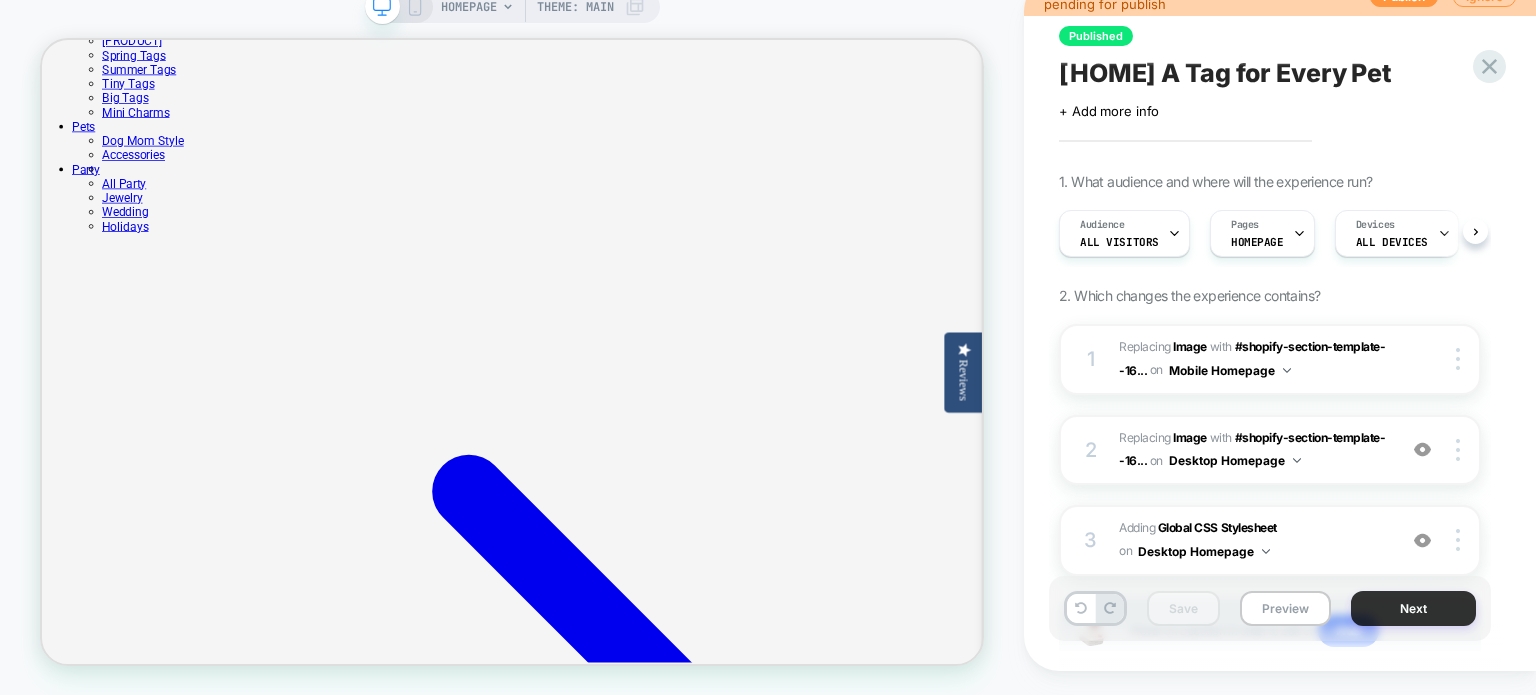 click on "Next" at bounding box center [1413, 608] 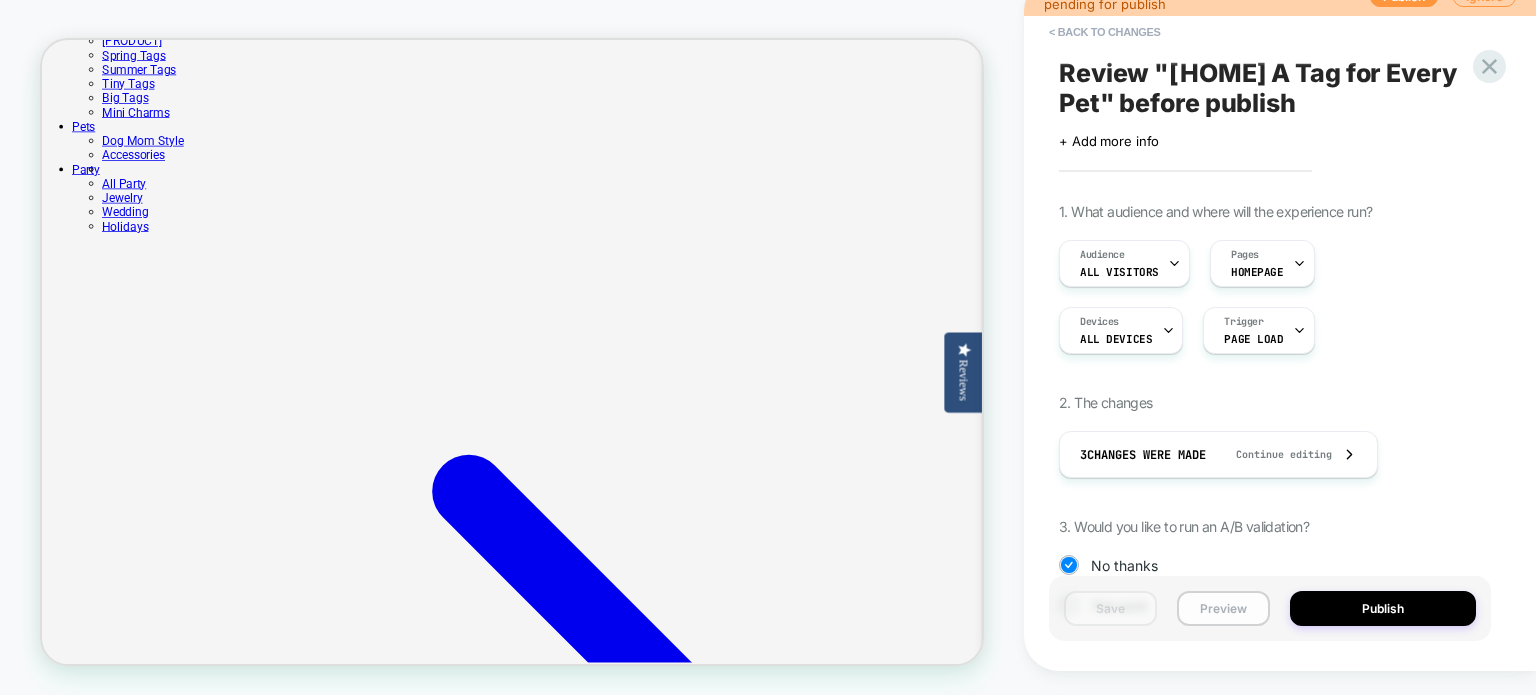 click on "Preview" at bounding box center (1223, 608) 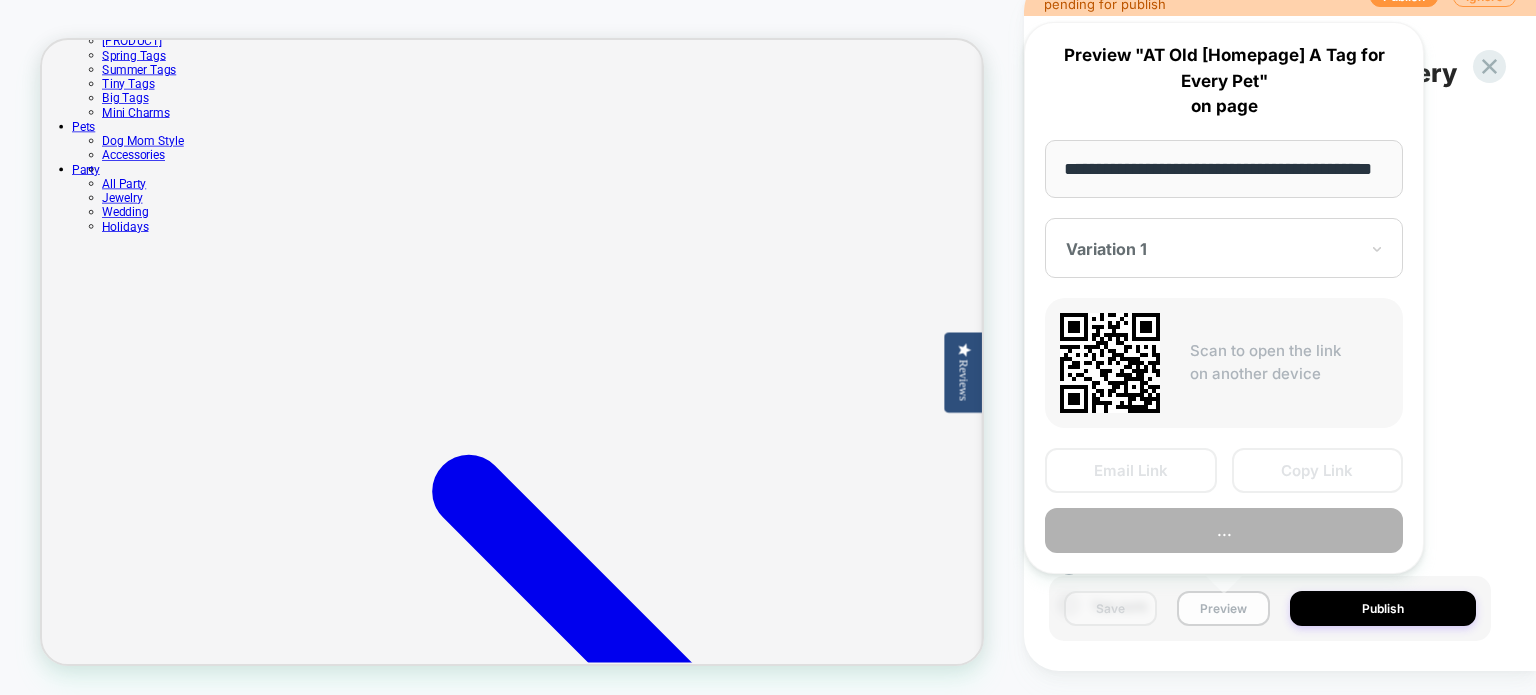 scroll, scrollTop: 0, scrollLeft: 72, axis: horizontal 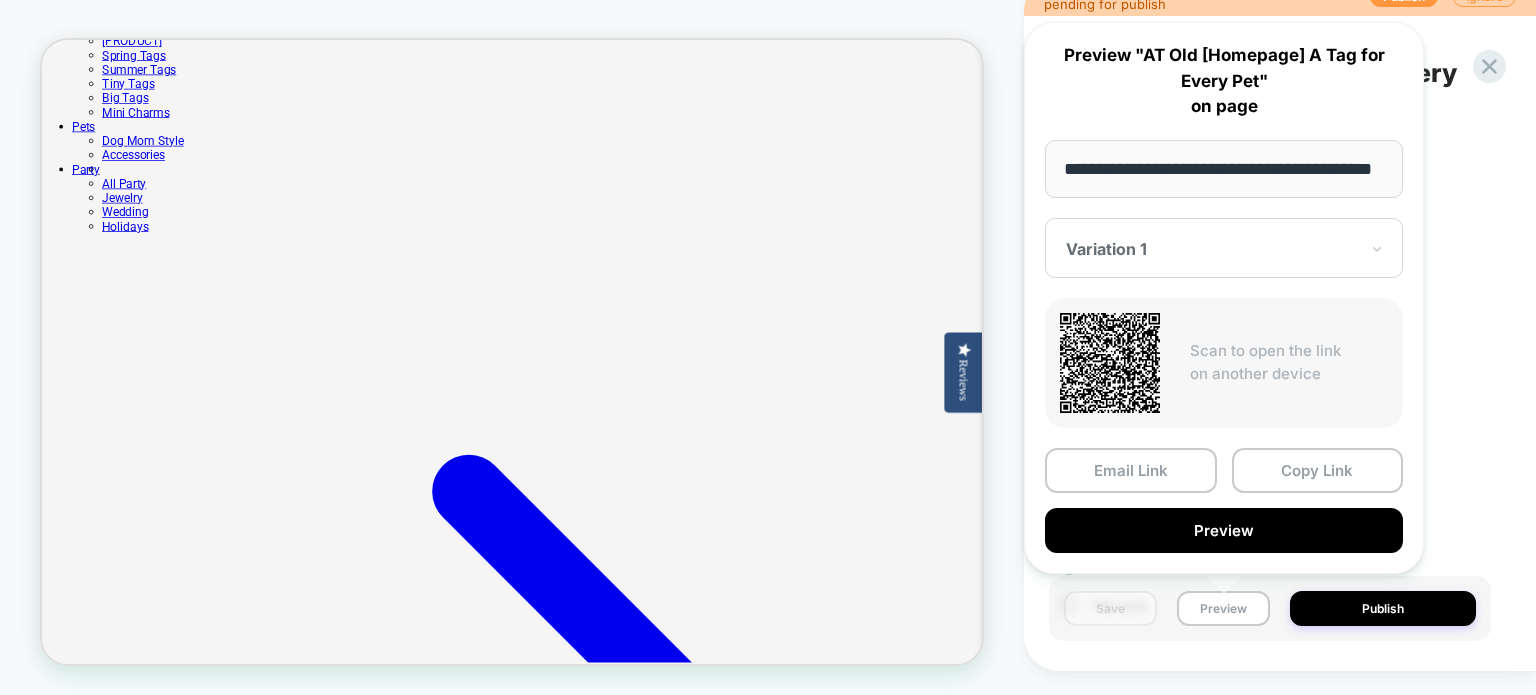 click on "Save Preview Publish" at bounding box center [1280, 618] 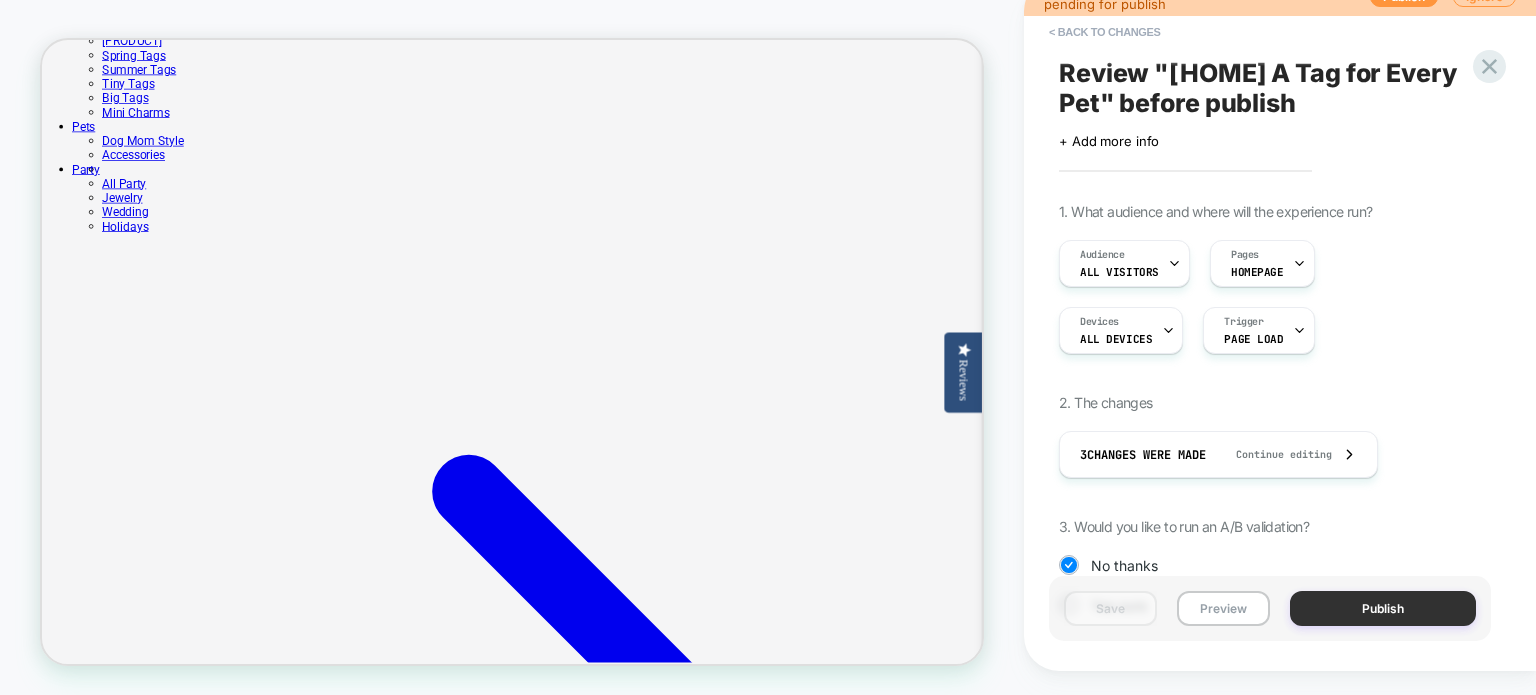 click on "Publish" at bounding box center (1383, 608) 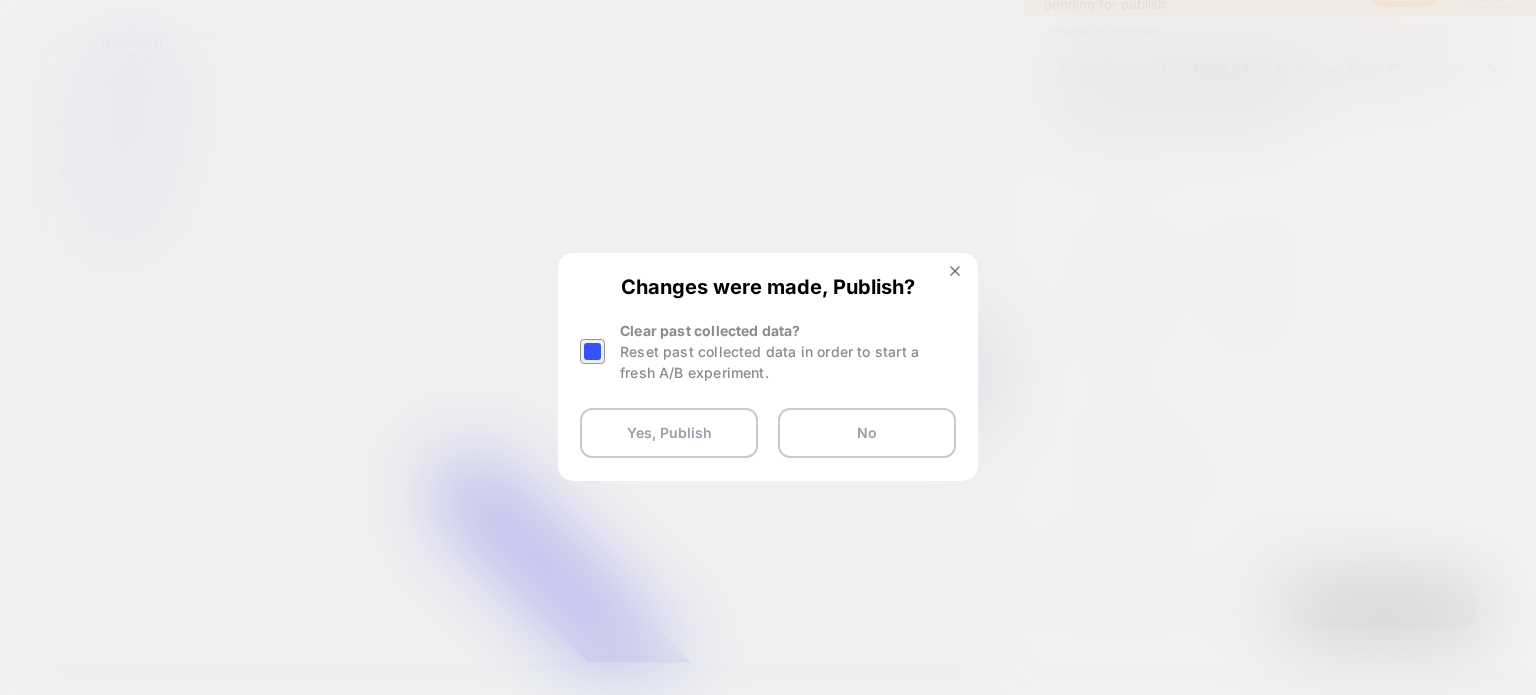 click at bounding box center (595, 351) 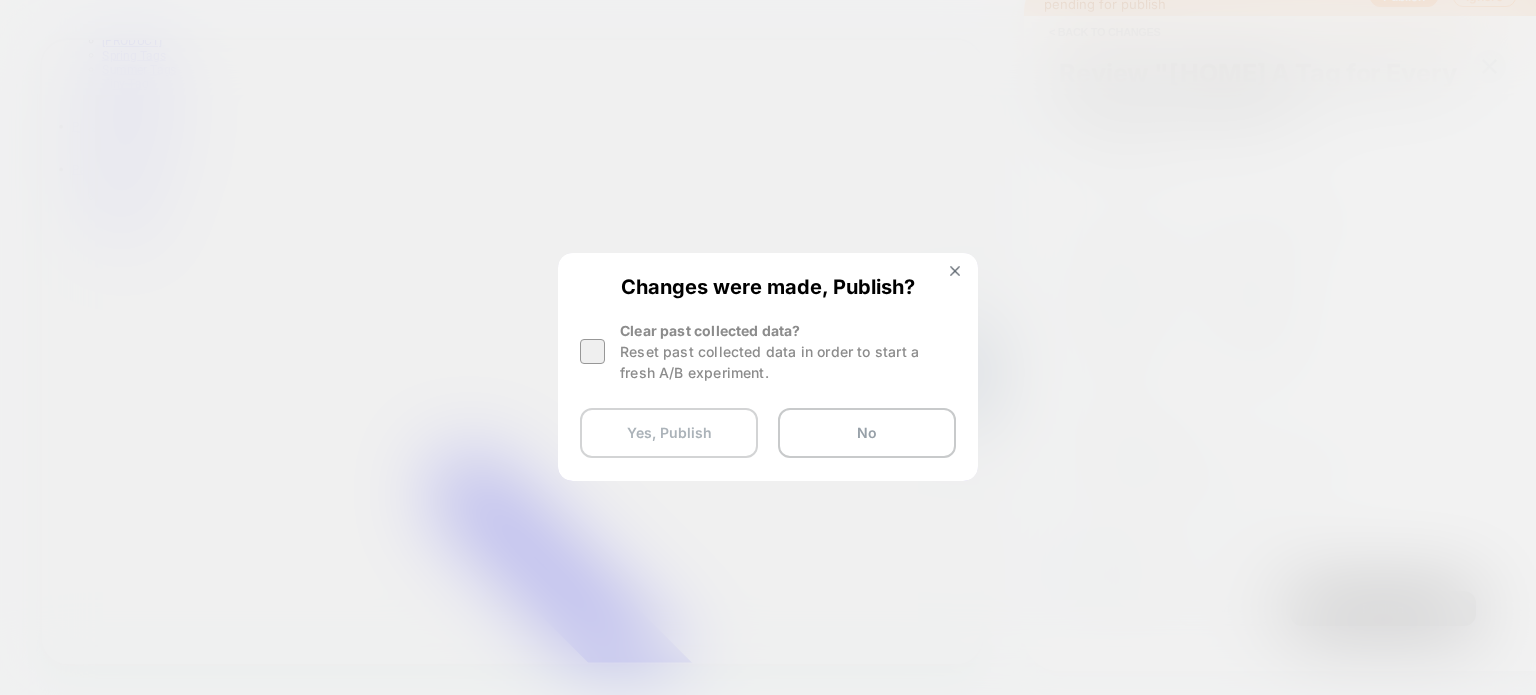 click on "Yes, Publish" at bounding box center (669, 433) 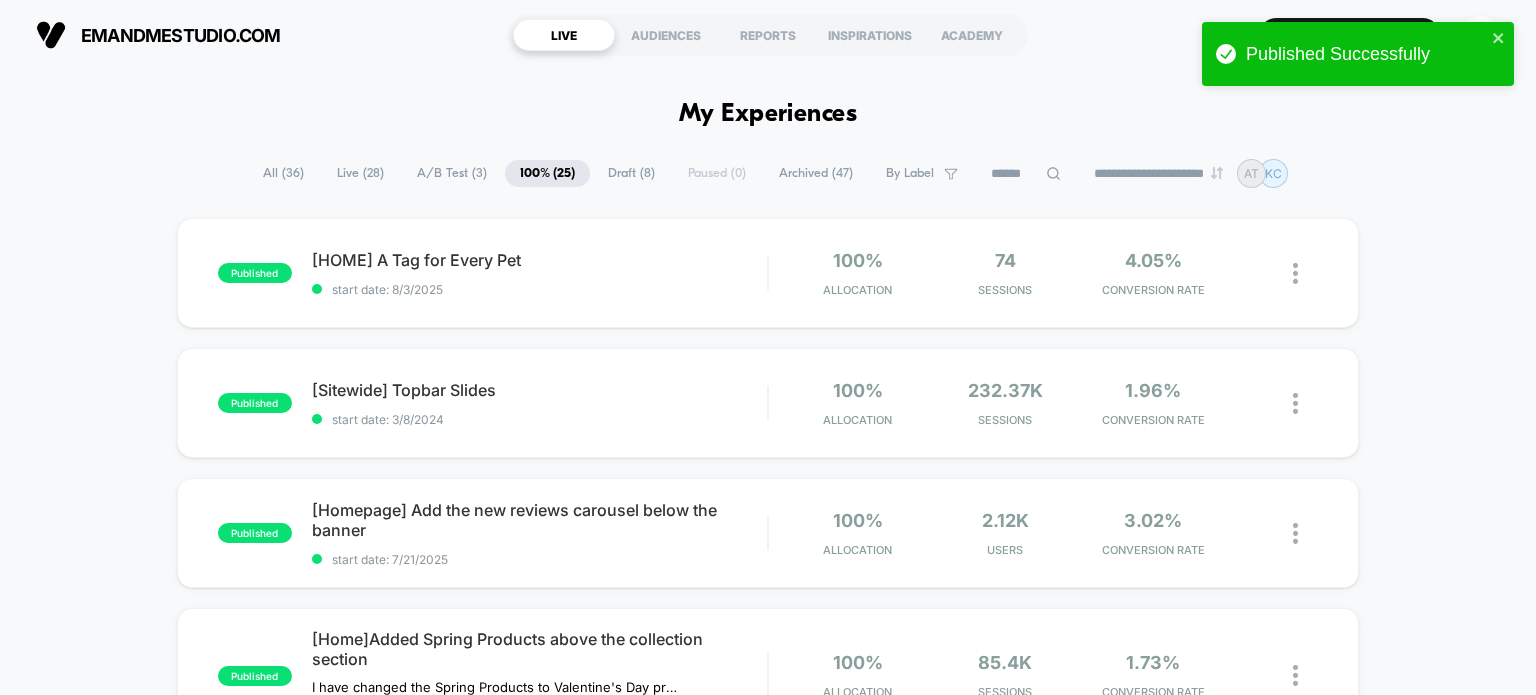 click on "A/B Test ( 3 )" at bounding box center (452, 173) 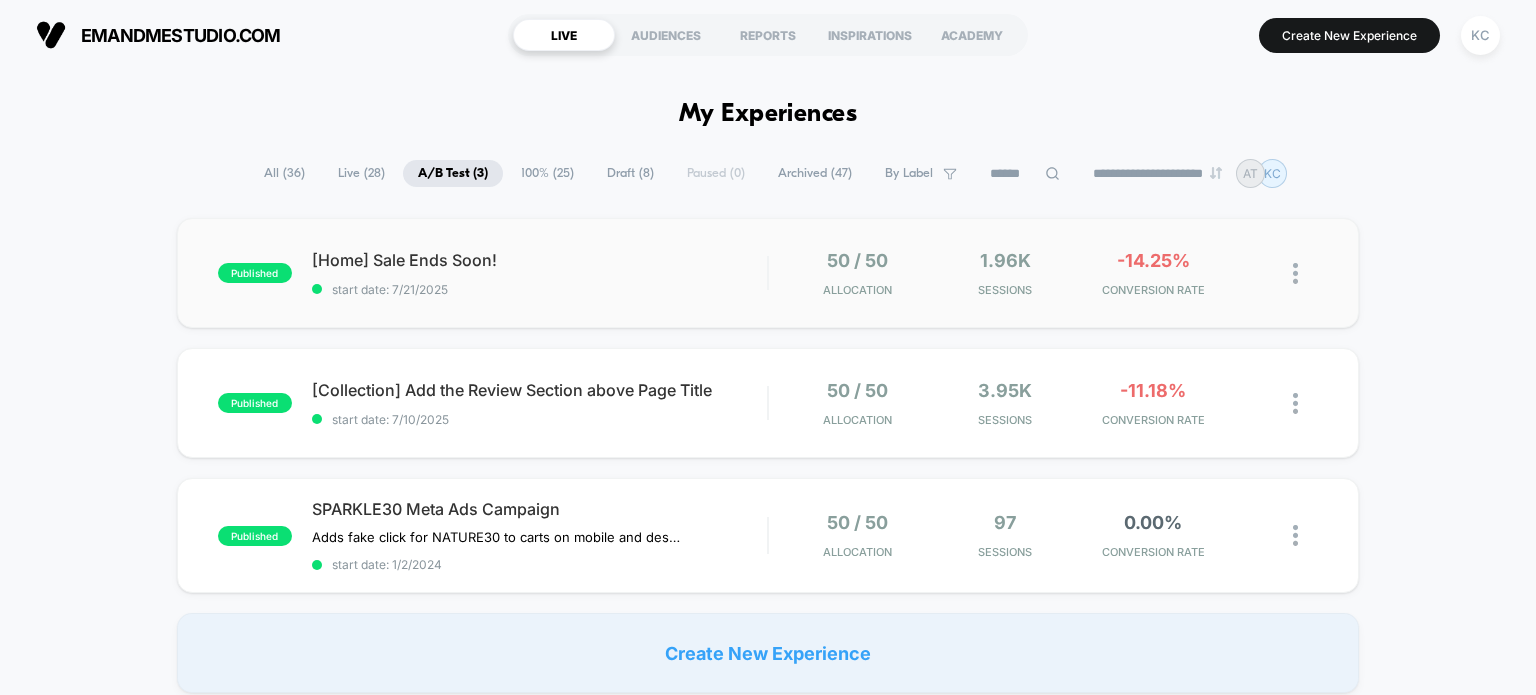 click on "published [Home] Sale Ends Soon! start date: 7/21/2025 50 / 50 Allocation 1.96k Sessions -14.25% CONVERSION RATE" at bounding box center (768, 273) 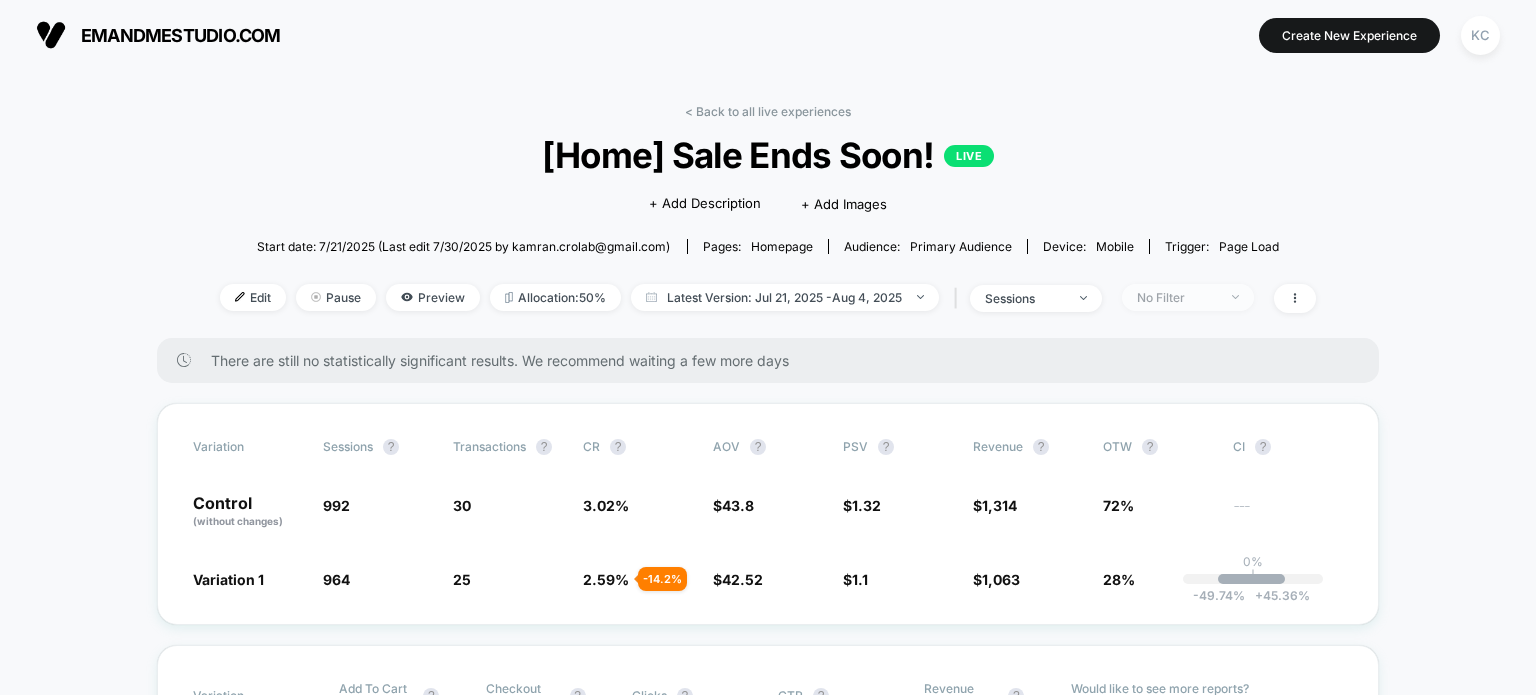 click on "No Filter" at bounding box center [1188, 297] 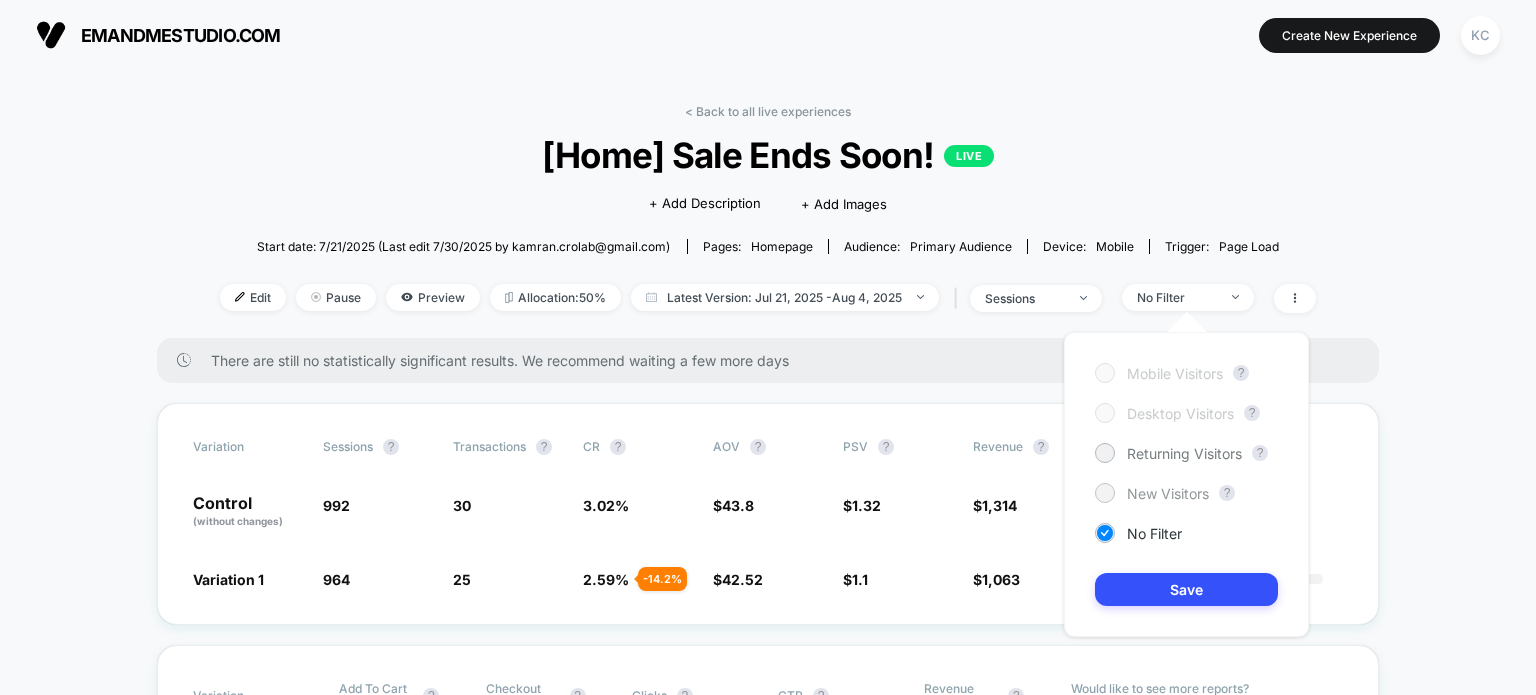 click on "New Visitors" at bounding box center [1168, 493] 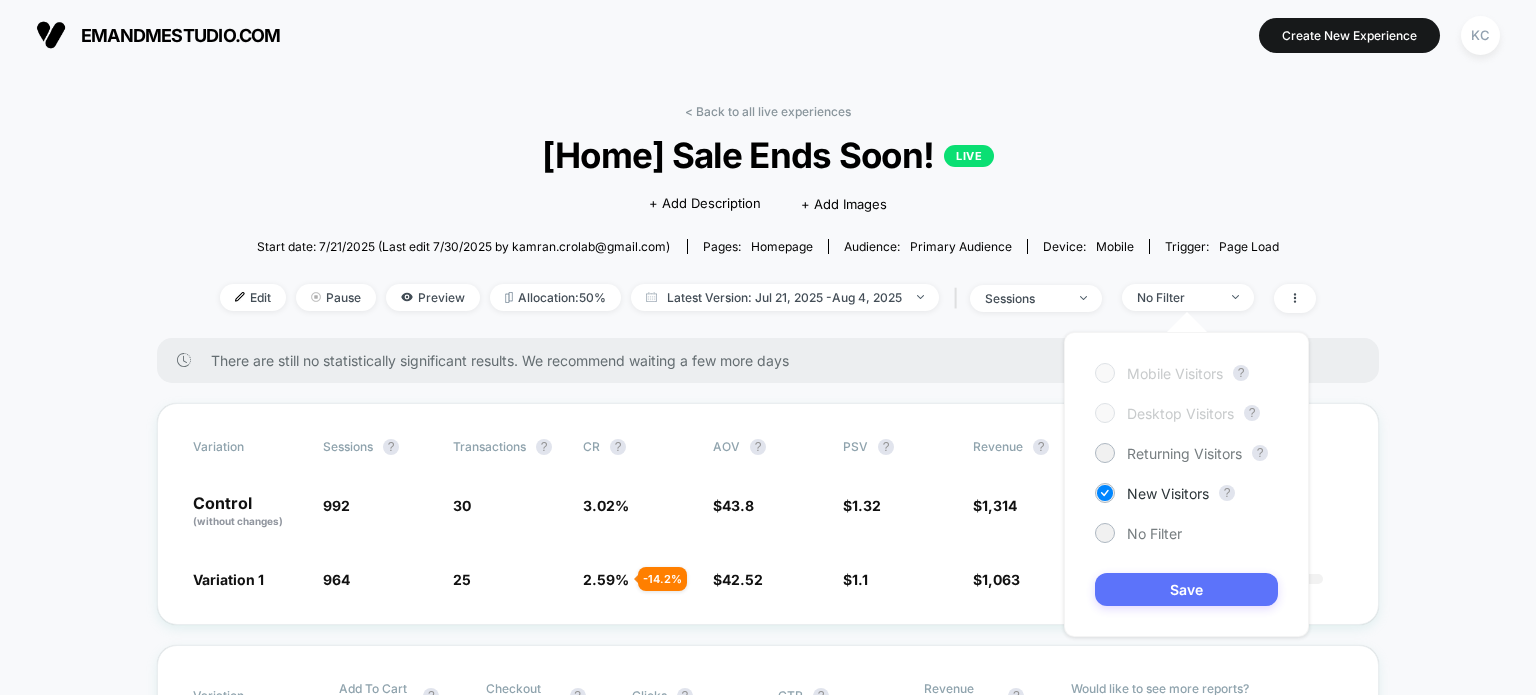 click on "Save" at bounding box center (1186, 589) 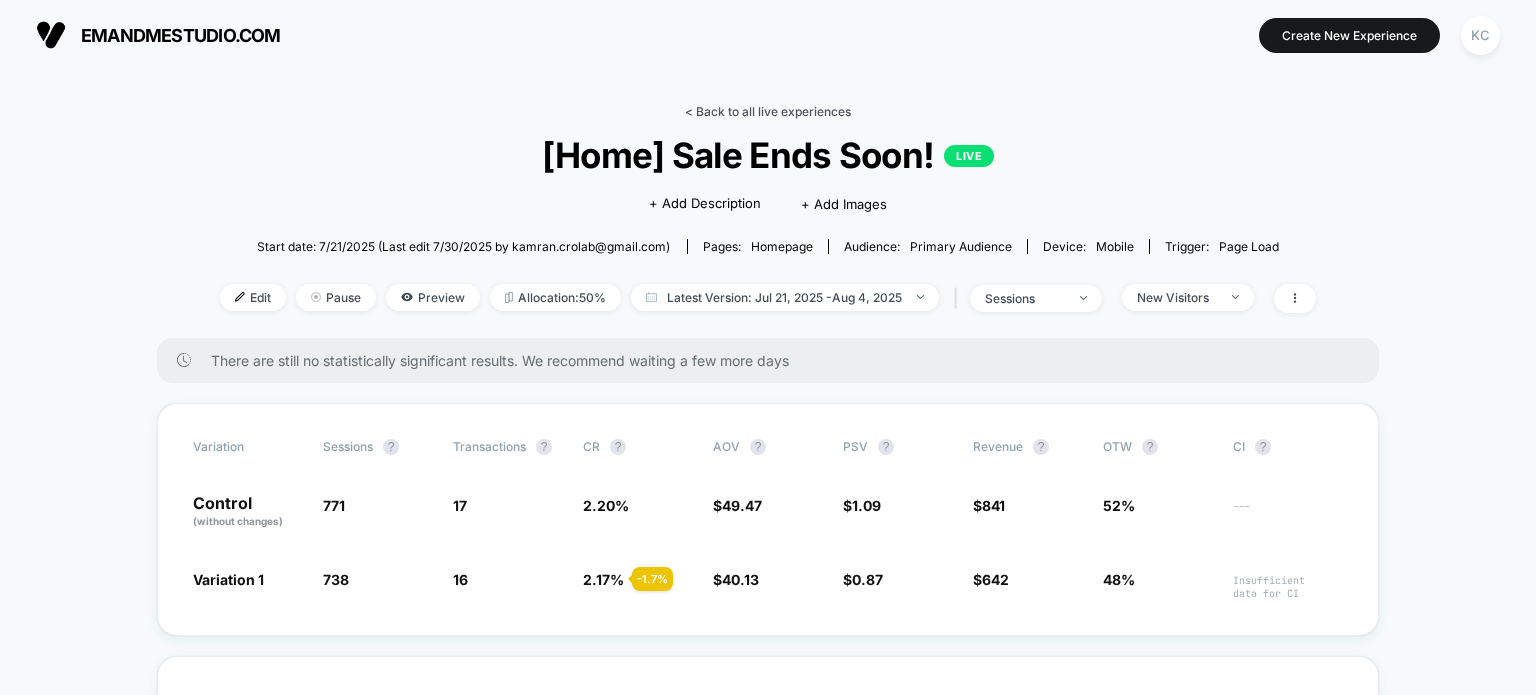 click on "< Back to all live experiences" at bounding box center [768, 111] 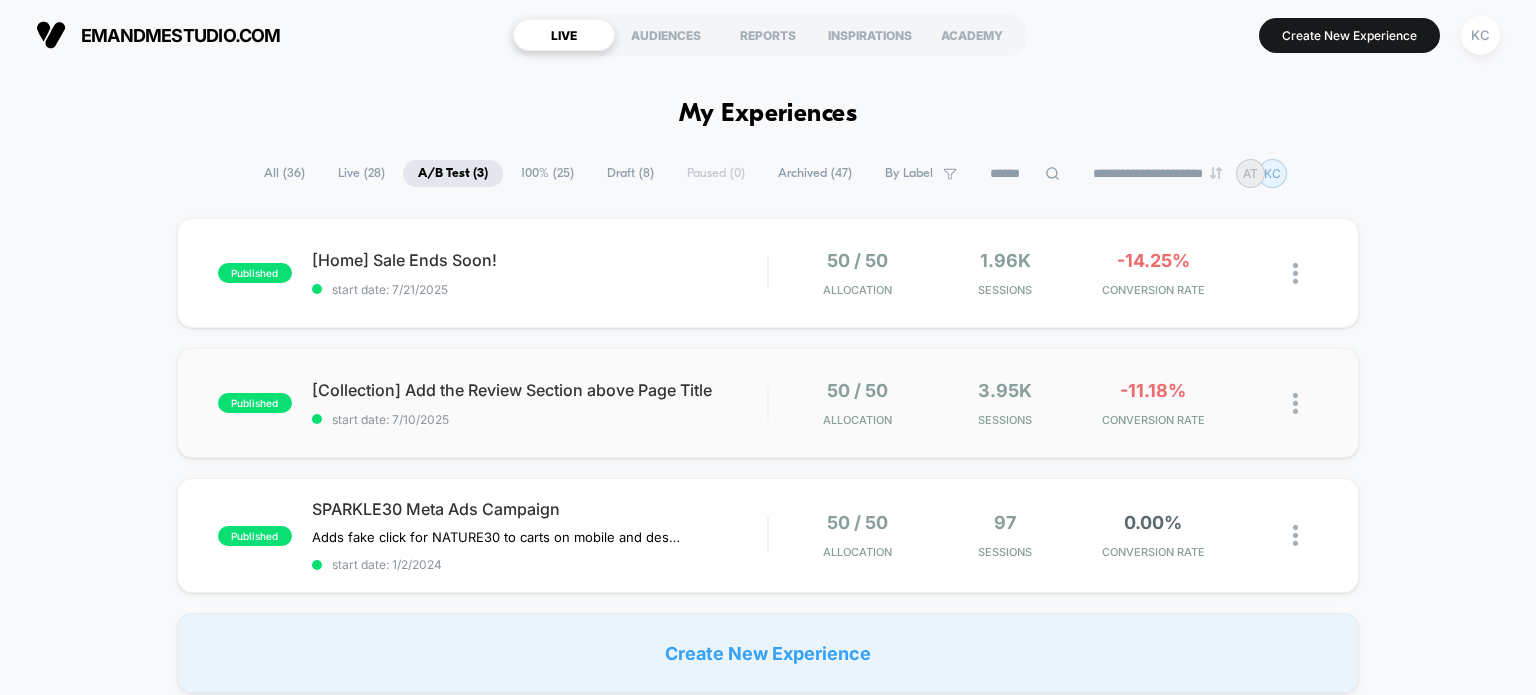 click on "published [Collection] Add the Review Section above Page Title start date: 7/10/2025 50 / 50 Allocation 3.95k Sessions -11.18% CONVERSION RATE" at bounding box center [768, 403] 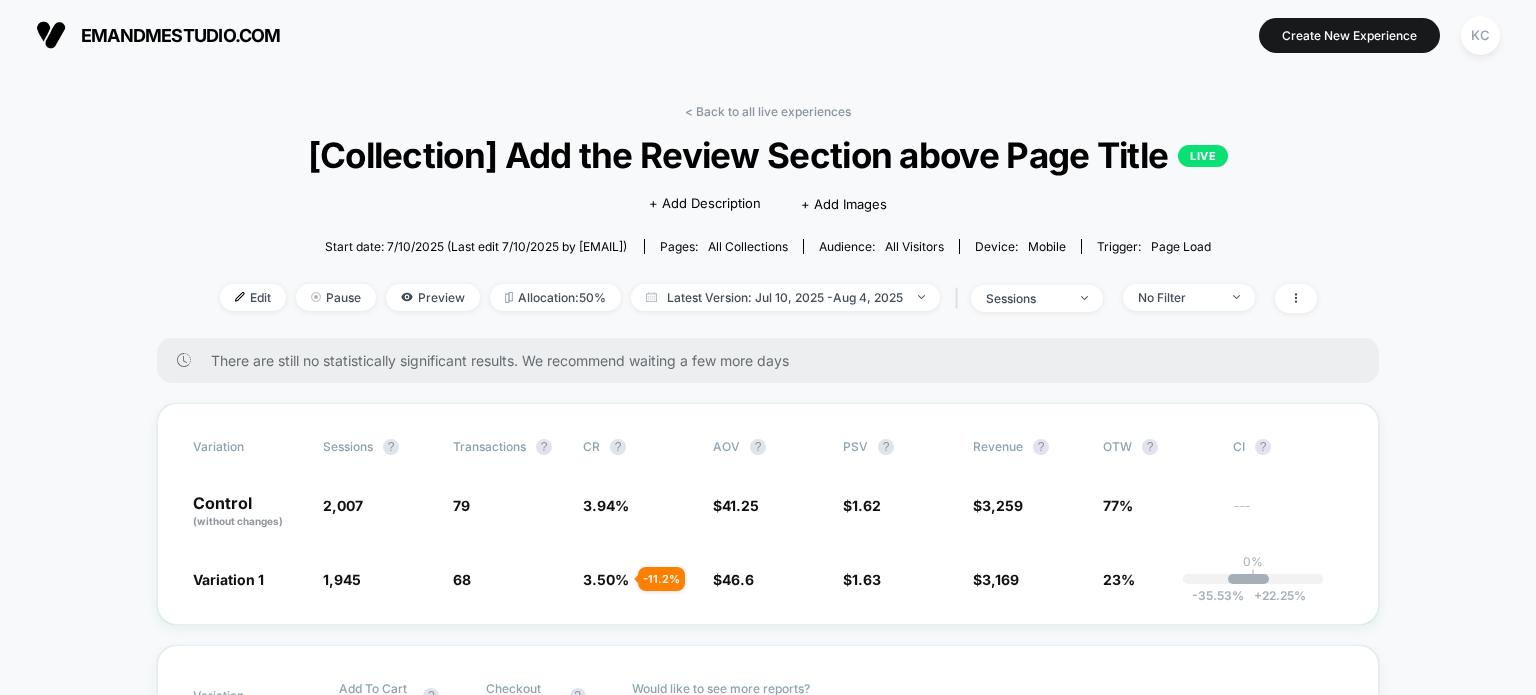click on "10.81
[CURRENCY] [CURRENCY_SYMBOL]
Español
16.2
[CURRENCY] [CURRENCY_SYMBOL]
[Home] Add the Summer Collection and Pride Collection thumbnails over the Banner
[HOME] A Tag for Every Pet
68.1
-11.18%
1.96k
< Back to all live experiences  [Collection] Add the Review Section above Page Title LIVE Click to edit experience details + Add Description + Add Images Start date: [DATE] (Last edit [DATE] by [EMAIL]) Pages: all collections Audience: All Visitors Device: mobile Trigger: Page Load Edit Pause  Preview Allocation:  50% Latest Version:     [DATE]    -    [DATE] |   sessions   No Filter There are still no statistically significant results. We recommend waiting a few more days Variation Sessions ? Transactions ? CR ? AOV ? PSV ? Revenue ? OTW ? CI ? Control (without changes) 2,007 79 3.94 % $ 41.25 $ 1.62 $ 3,259 77% --- Variation 1 1,945 - 3.1 % 68 - 11.2 % 3.50 % - 11.2 % $ 46.6 + 13 % $ 1.63 + 0.34 % $ 3,169 + 0.34 % 23% 0% | -35.53 % + 22.25 % Variation Add To Cart Rate ? Checkout Rate ? Control (without changes) 13 % 2.89 % Variation 1 11.57 % - 11 % 2.67 % - 7.5 % Would like to see more reports? Items Per Purchase Product Details Views Rate Pages Per Session Signups Profit ?" at bounding box center (768, 3251) 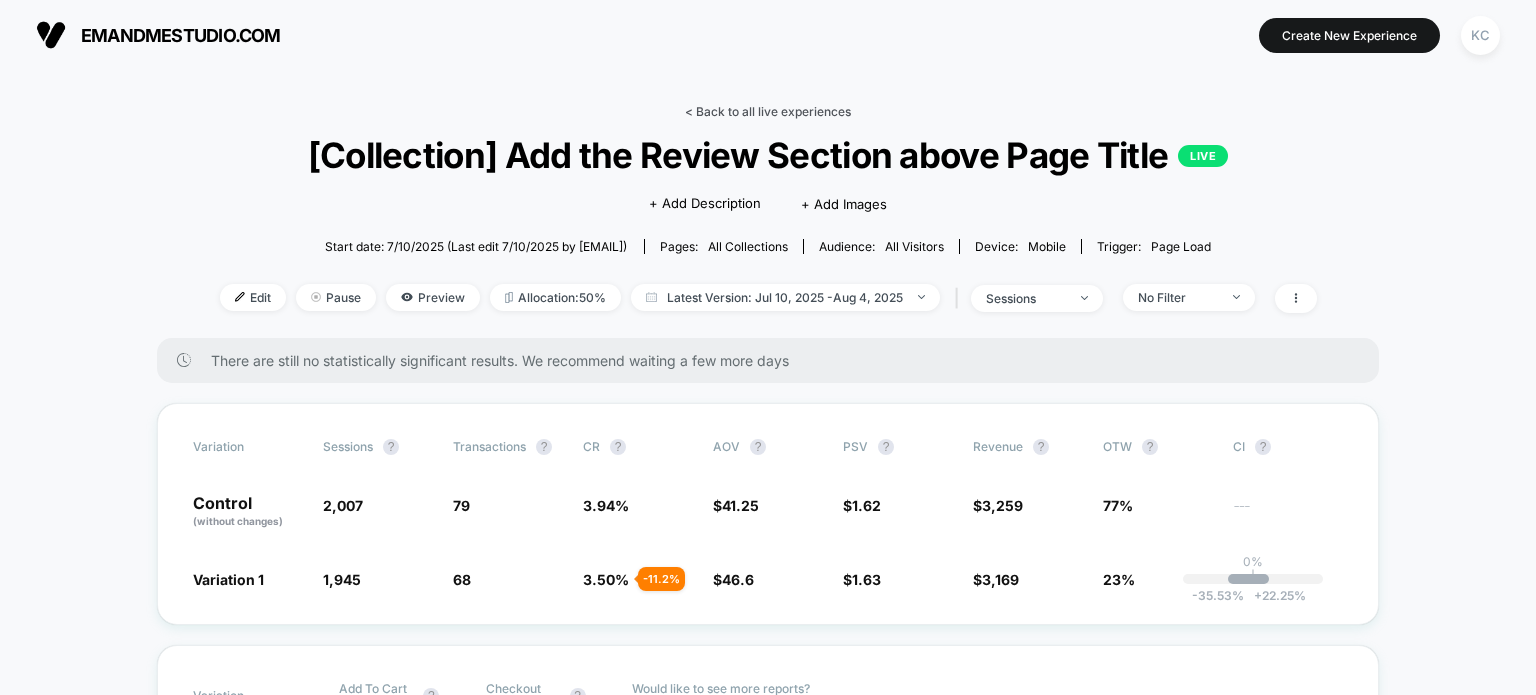 click on "< Back to all live experiences" at bounding box center (768, 111) 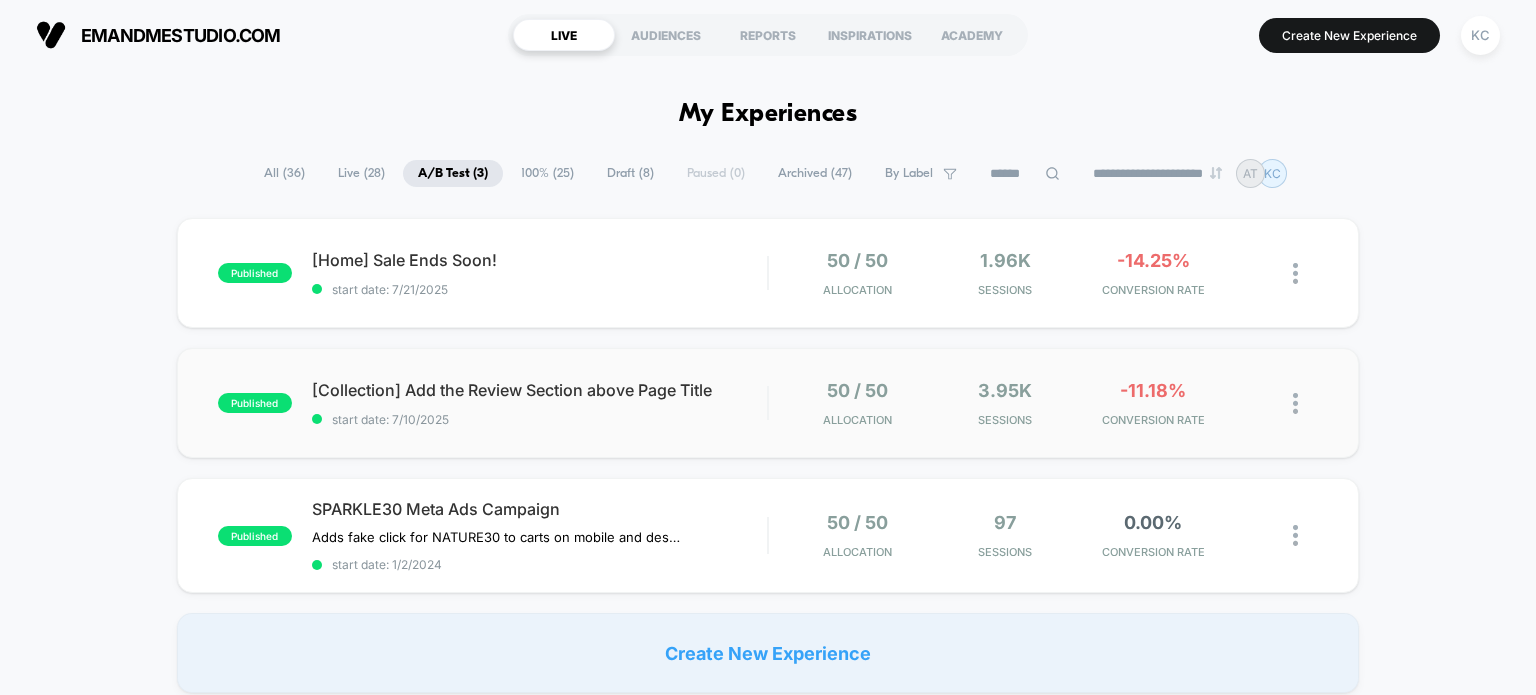 click on "start date: 7/10/2025" at bounding box center [540, 419] 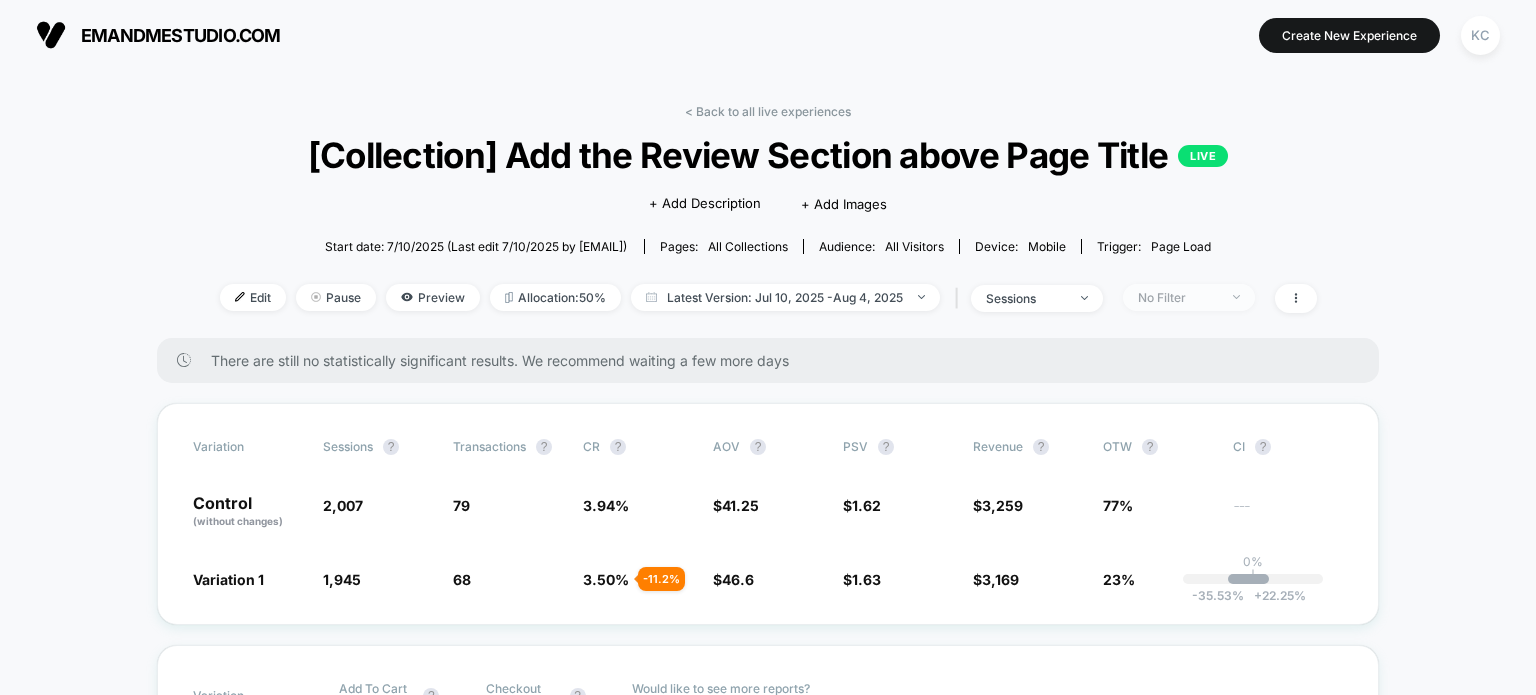 click on "No Filter" at bounding box center [1189, 297] 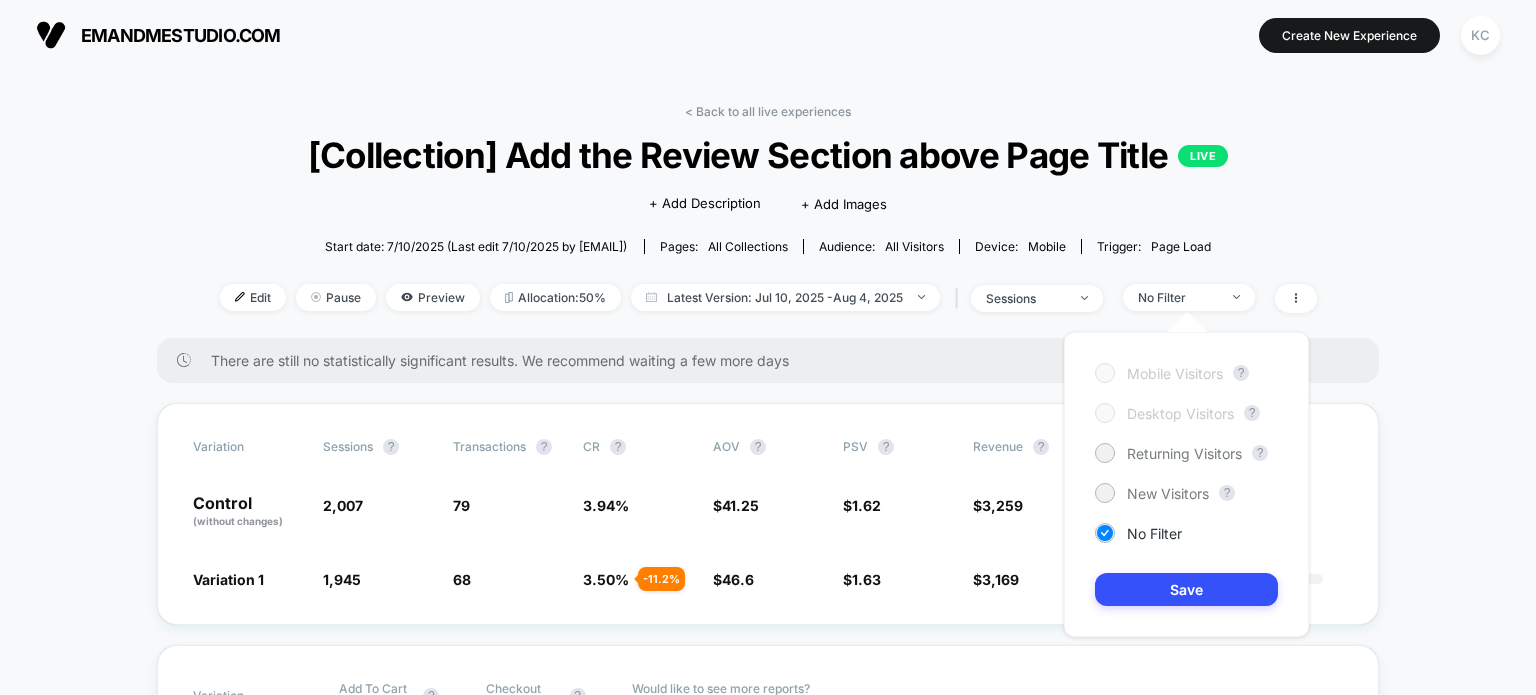 click on "Mobile Visitors ? Desktop Visitors ? Returning Visitors ? New Visitors ? No Filter Save" at bounding box center [1186, 484] 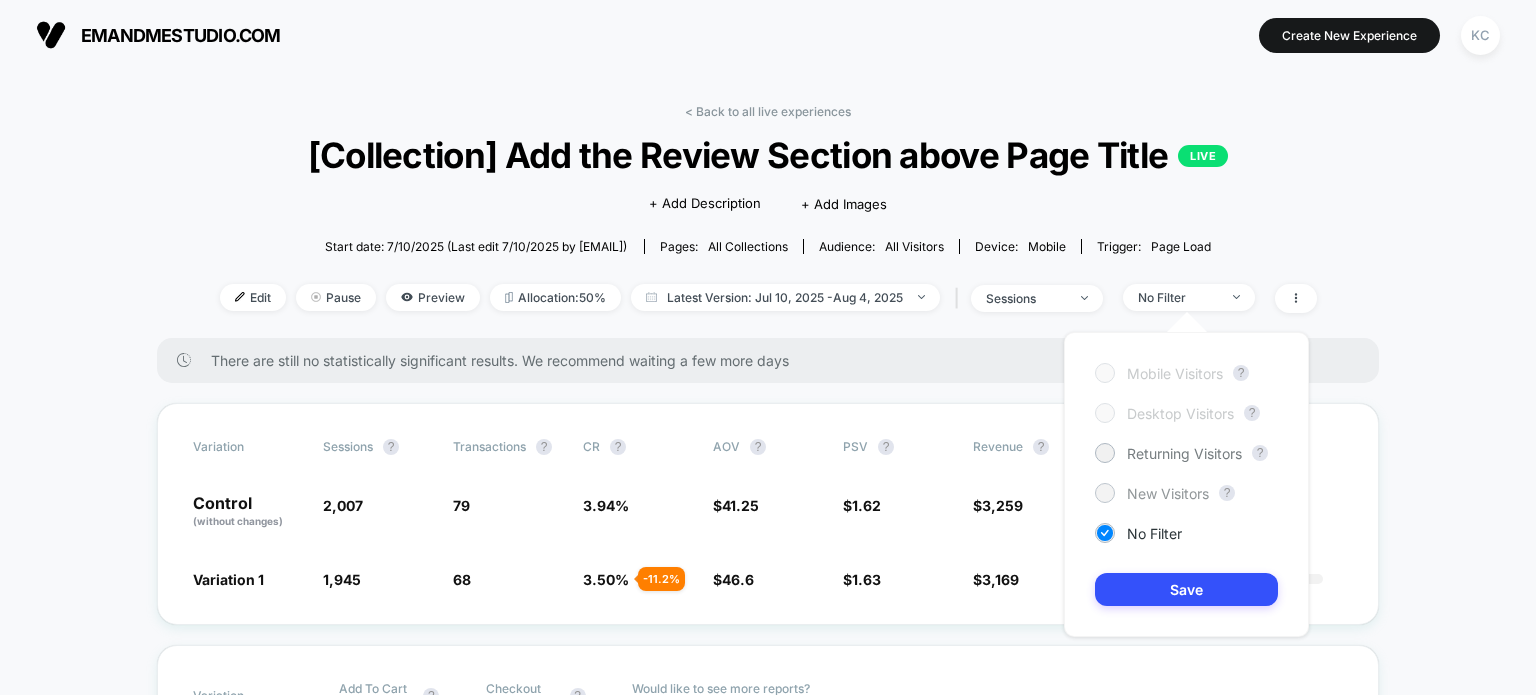 click on "New Visitors" at bounding box center [1168, 493] 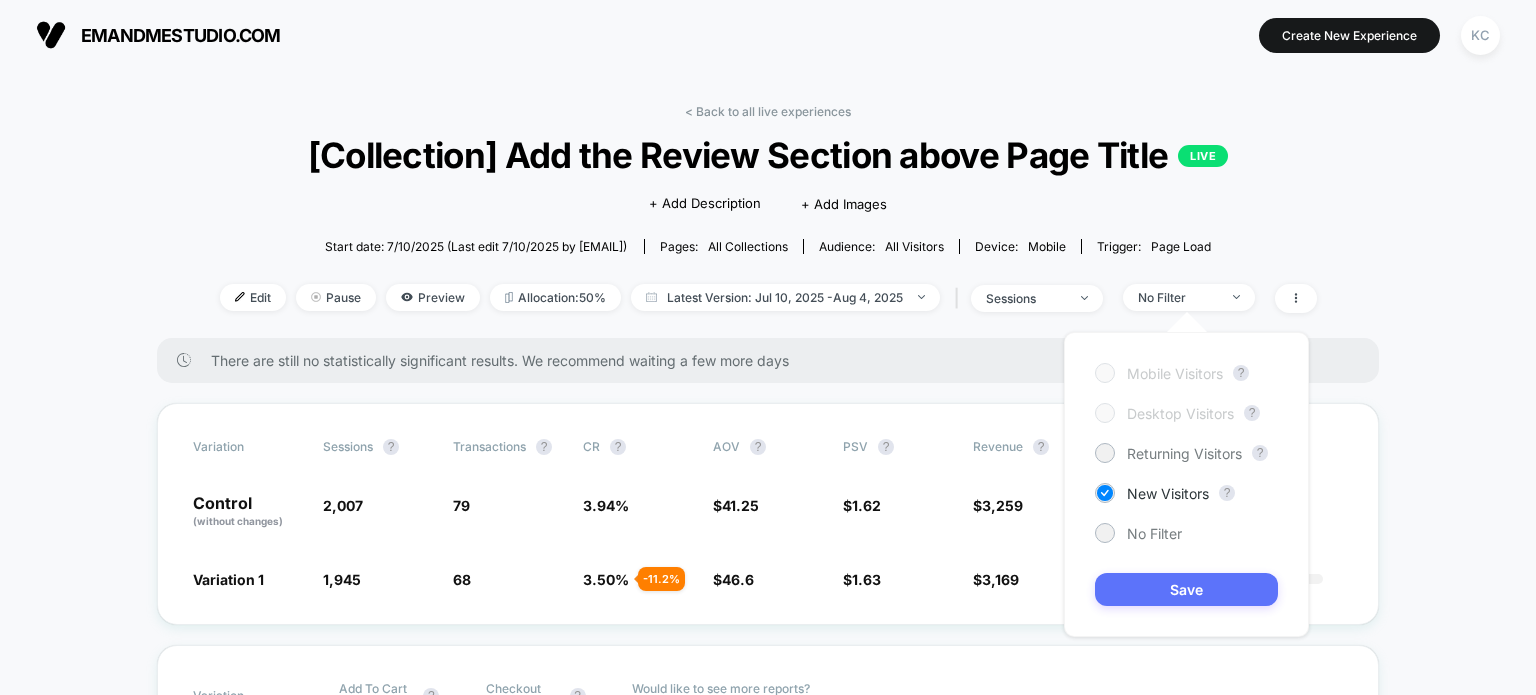click on "Save" at bounding box center [1186, 589] 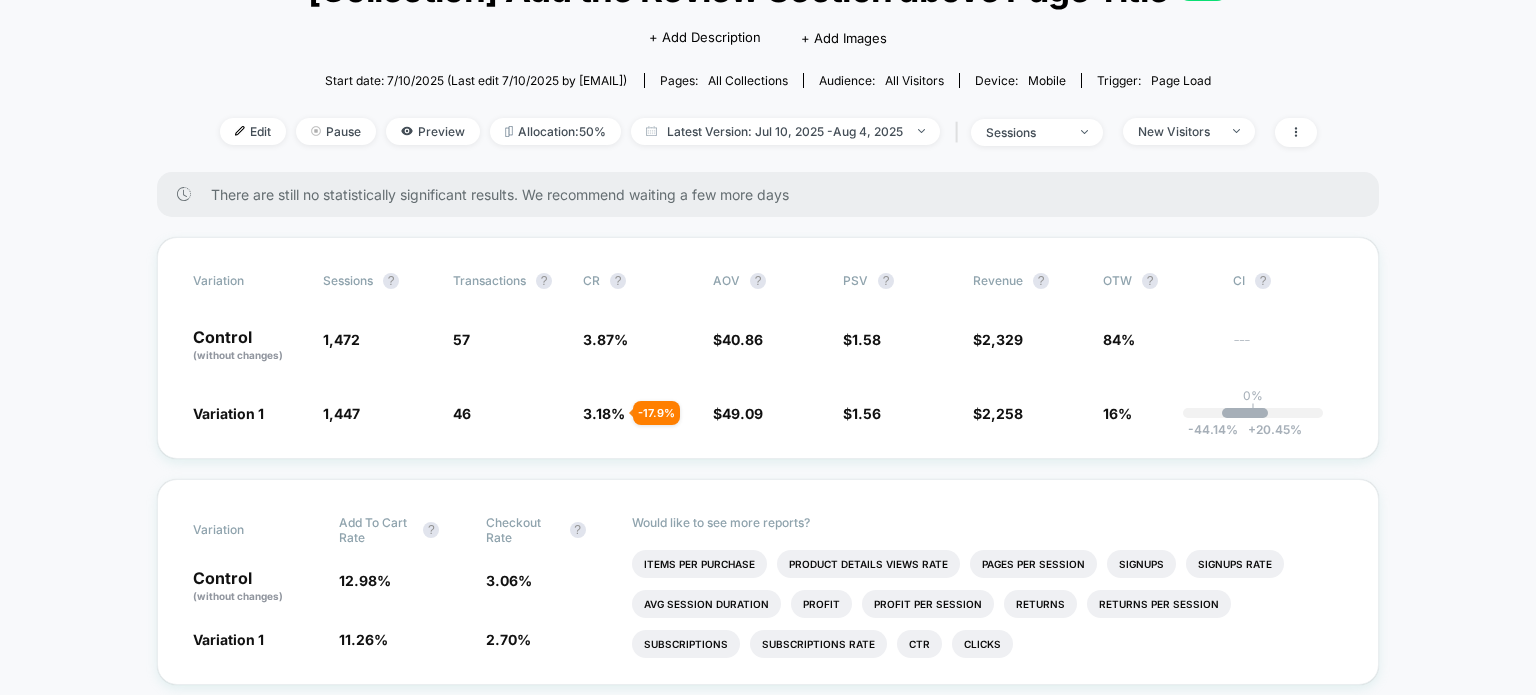 scroll, scrollTop: 0, scrollLeft: 0, axis: both 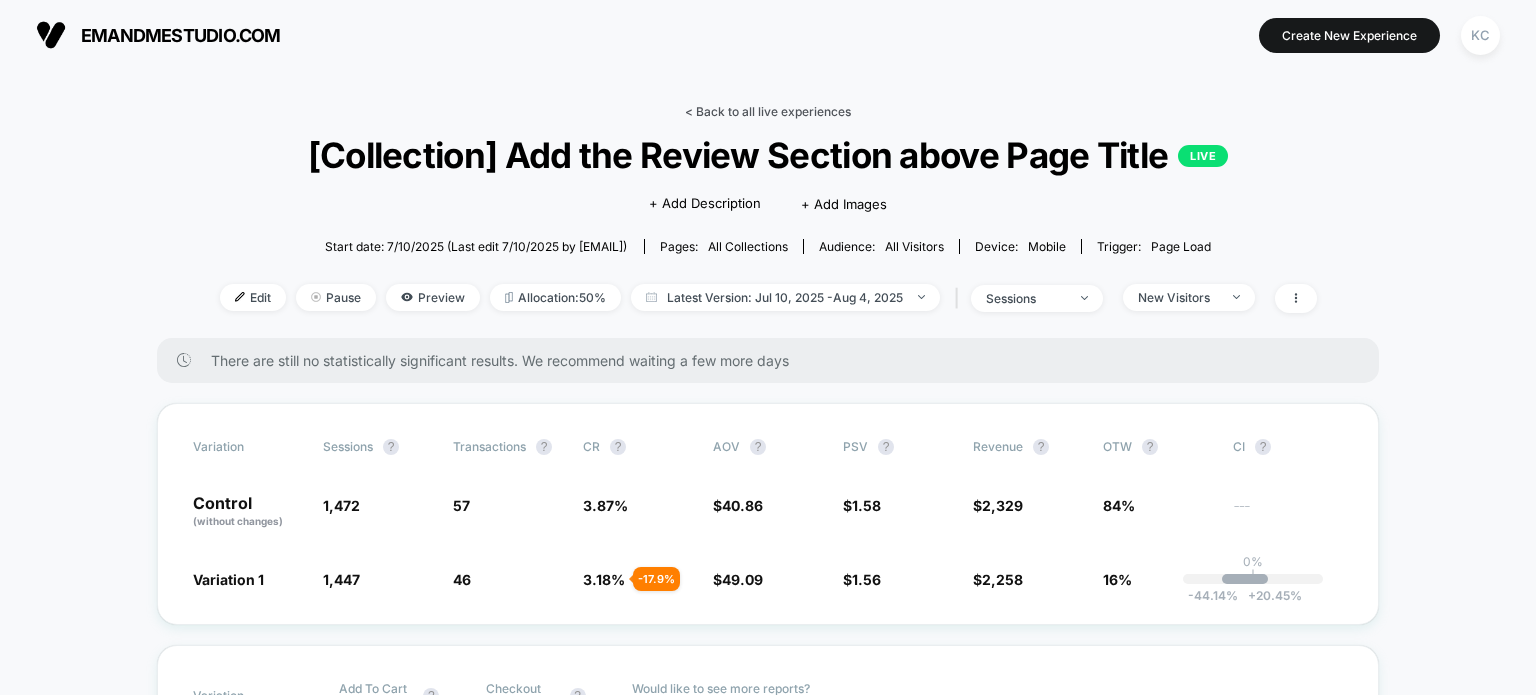 click on "< Back to all live experiences" at bounding box center (768, 111) 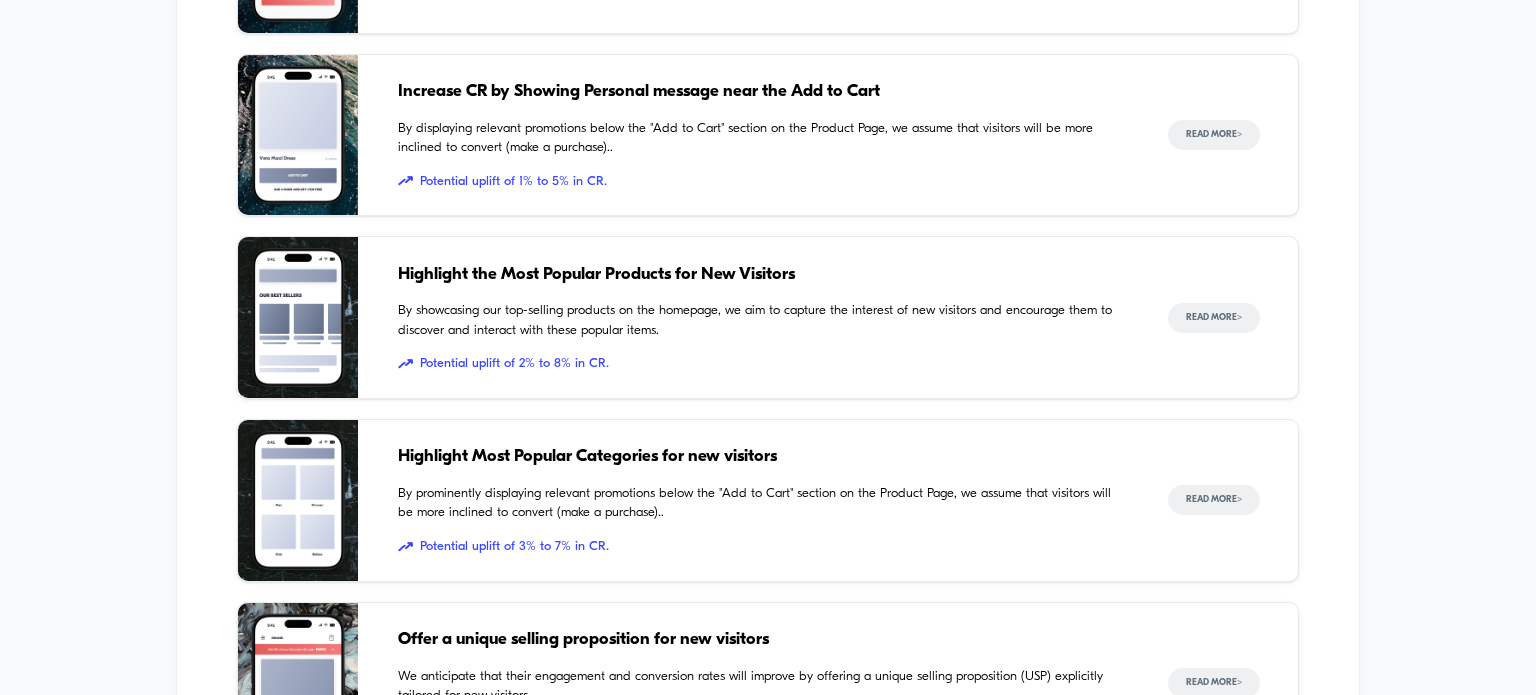 scroll, scrollTop: 1333, scrollLeft: 0, axis: vertical 